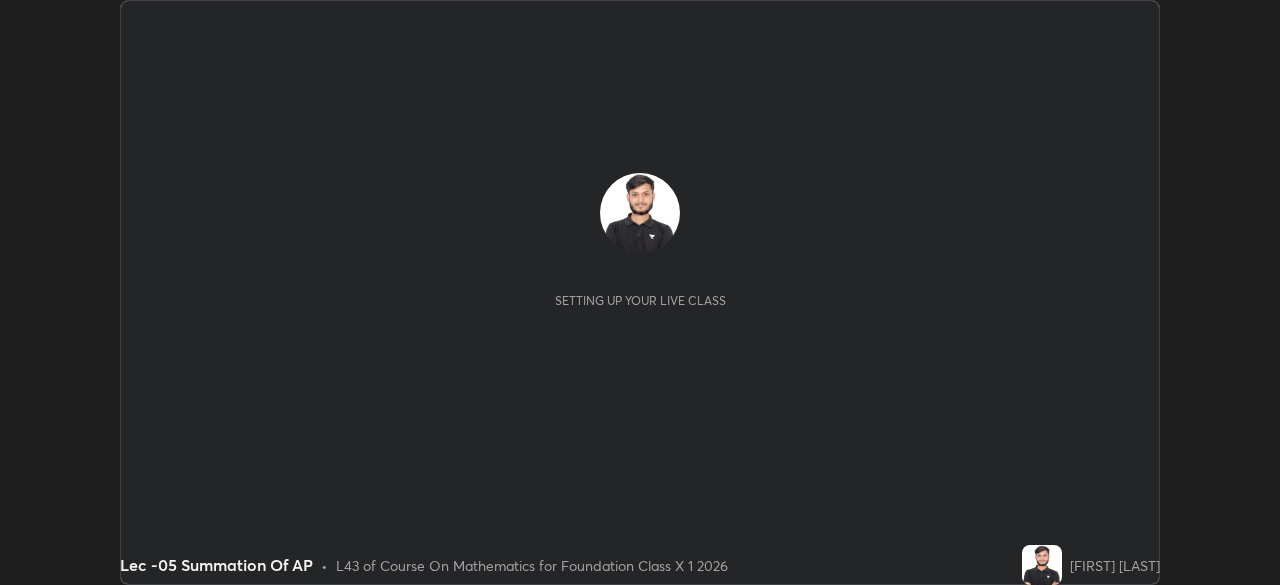 scroll, scrollTop: 0, scrollLeft: 0, axis: both 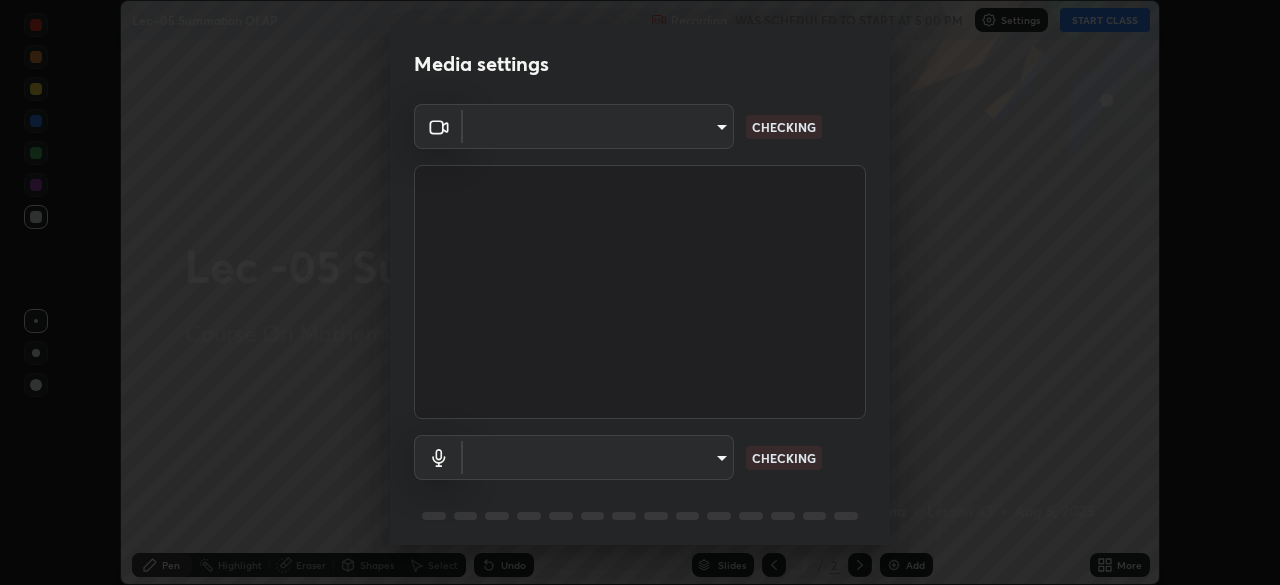 click on "Erase all Lec -05 Summation Of AP Recording WAS SCHEDULED TO START AT  5:00 PM Settings START CLASS Setting up your live class Lec -05 Summation Of AP • L43 of Course On Mathematics for Foundation Class X 1 2026 [FIRST] [LAST] Pen Highlight Eraser Shapes Select Undo Slides 2 / 2 Add More No doubts shared Encourage your learners to ask a doubt for better clarity Report an issue Reason for reporting Buffering Chat not working Audio - Video sync issue Educator video quality low ​ Attach an image Report Media settings Cam Link 4K (0fd9:0066) [HASH] CHECKING Default - Capture Input terminal (Digital Array MIC) (2207:0019) default CHECKING 1 / 5 Next" at bounding box center [640, 292] 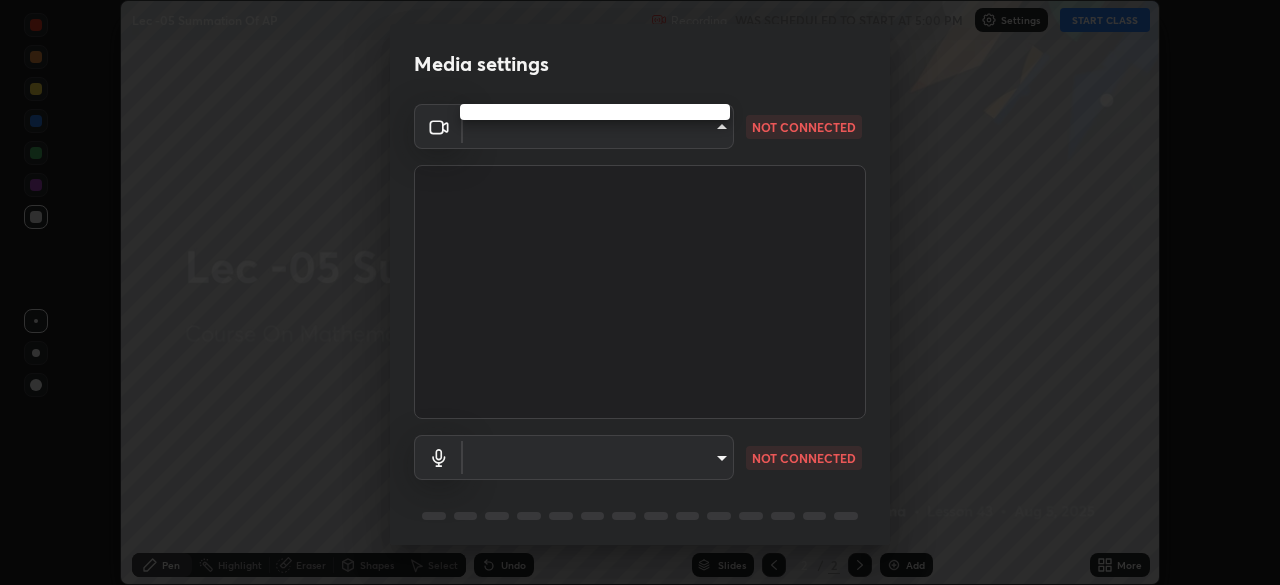type on "bba66c41345857dcc9a6d4c580dc01eb5c8f13e357e582705132971b55534d29" 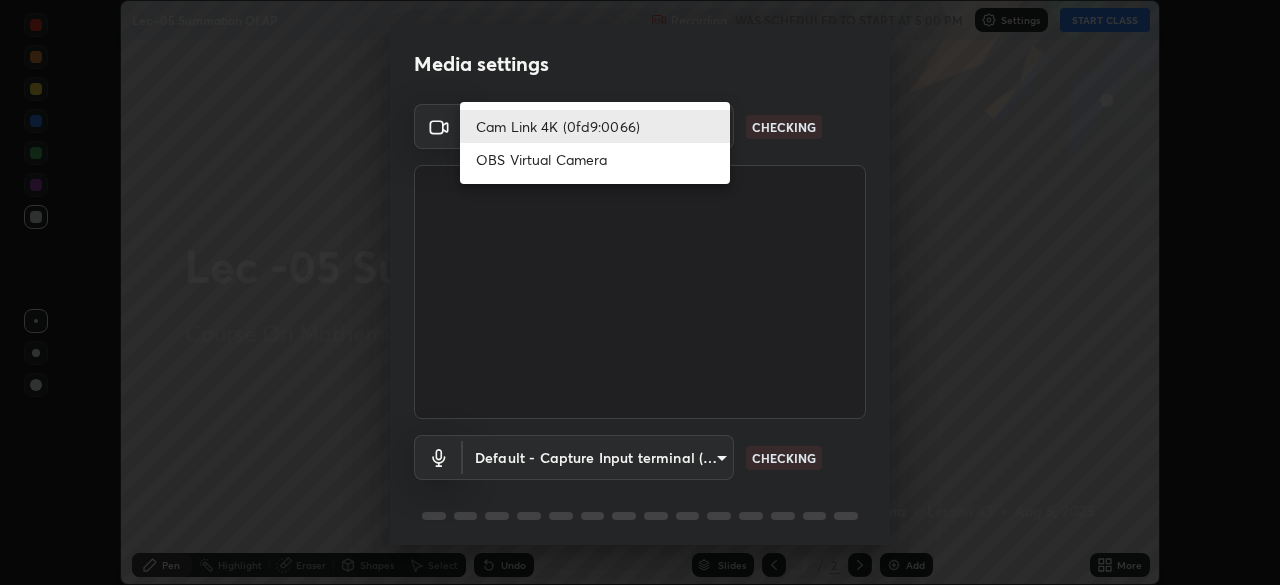 click on "Cam Link 4K (0fd9:0066)" at bounding box center [595, 126] 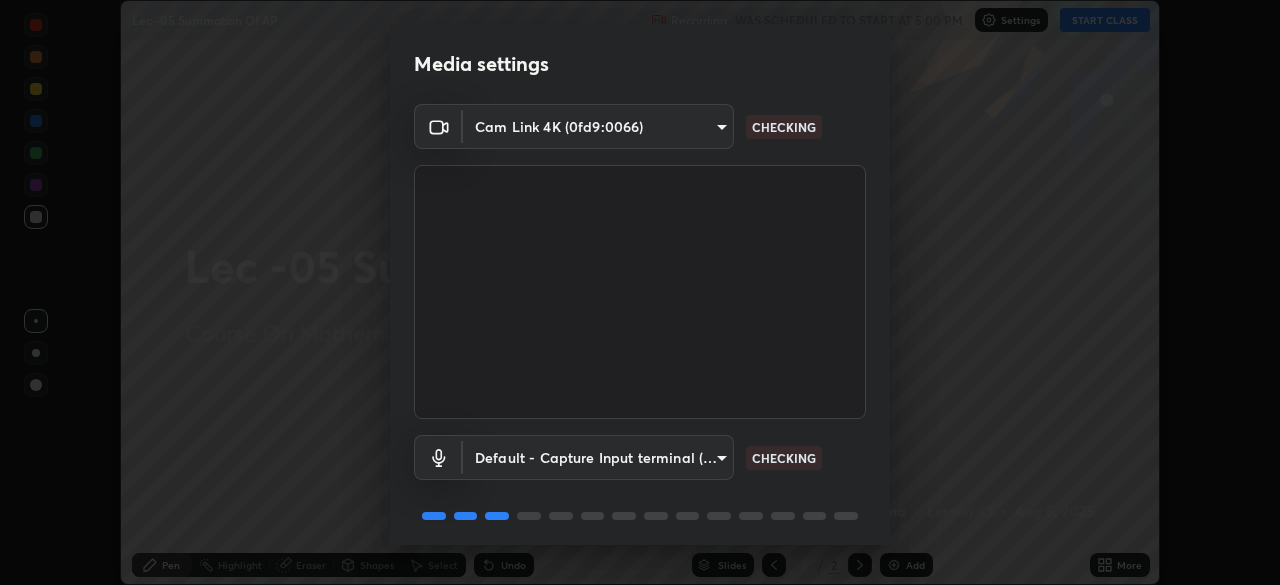 scroll, scrollTop: 71, scrollLeft: 0, axis: vertical 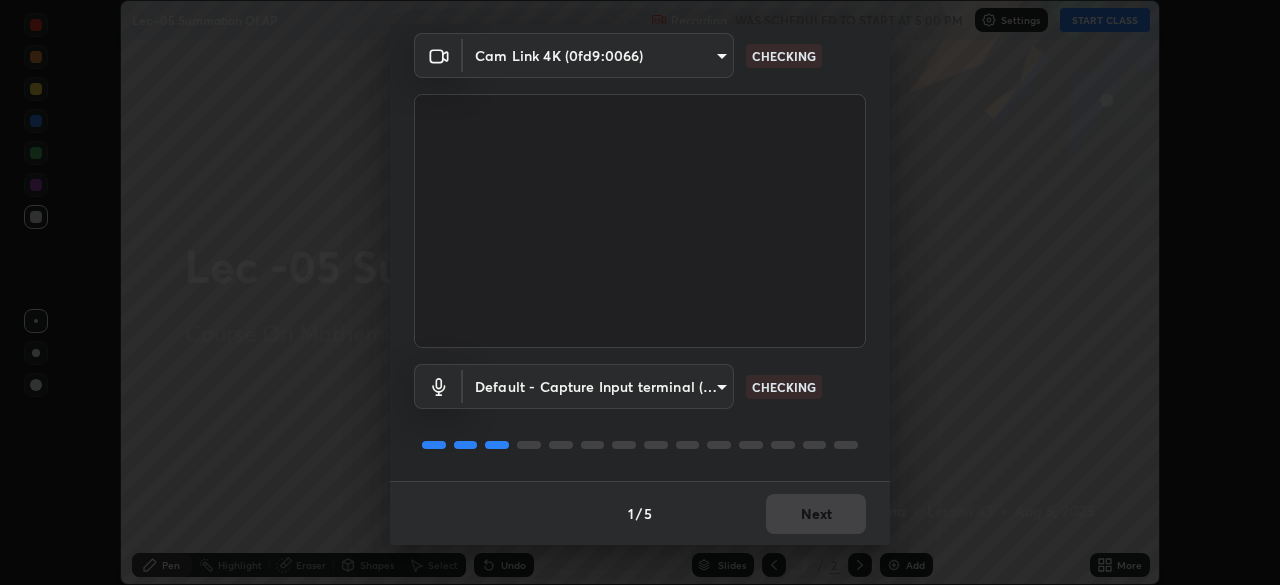 click on "Erase all Lec -05 Summation Of AP Recording WAS SCHEDULED TO START AT  5:00 PM Settings START CLASS Setting up your live class Lec -05 Summation Of AP • L43 of Course On Mathematics for Foundation Class X 1 2026 [FIRST] [LAST] Pen Highlight Eraser Shapes Select Undo Slides 2 / 2 Add More No doubts shared Encourage your learners to ask a doubt for better clarity Report an issue Reason for reporting Buffering Chat not working Audio - Video sync issue Educator video quality low ​ Attach an image Report Media settings Cam Link 4K (0fd9:0066) [HASH] CHECKING Default - Capture Input terminal (Digital Array MIC) (2207:0019) default CHECKING 1 / 5 Next" at bounding box center [640, 292] 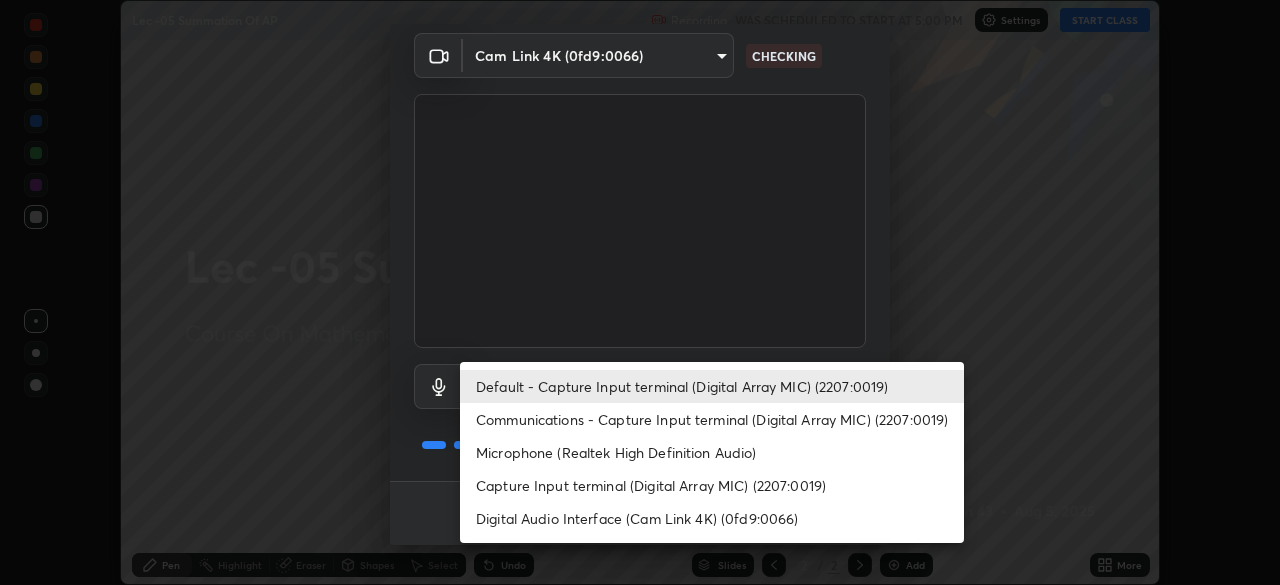 click on "Default - Capture Input terminal (Digital Array MIC) (2207:0019)" at bounding box center (712, 386) 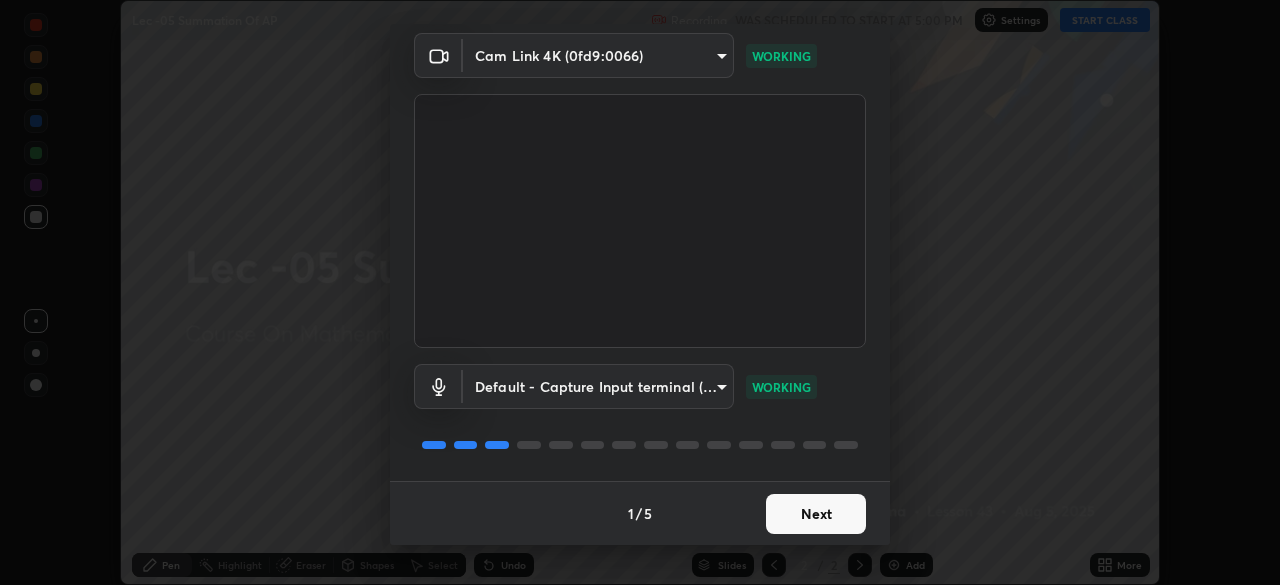 click on "Next" at bounding box center [816, 514] 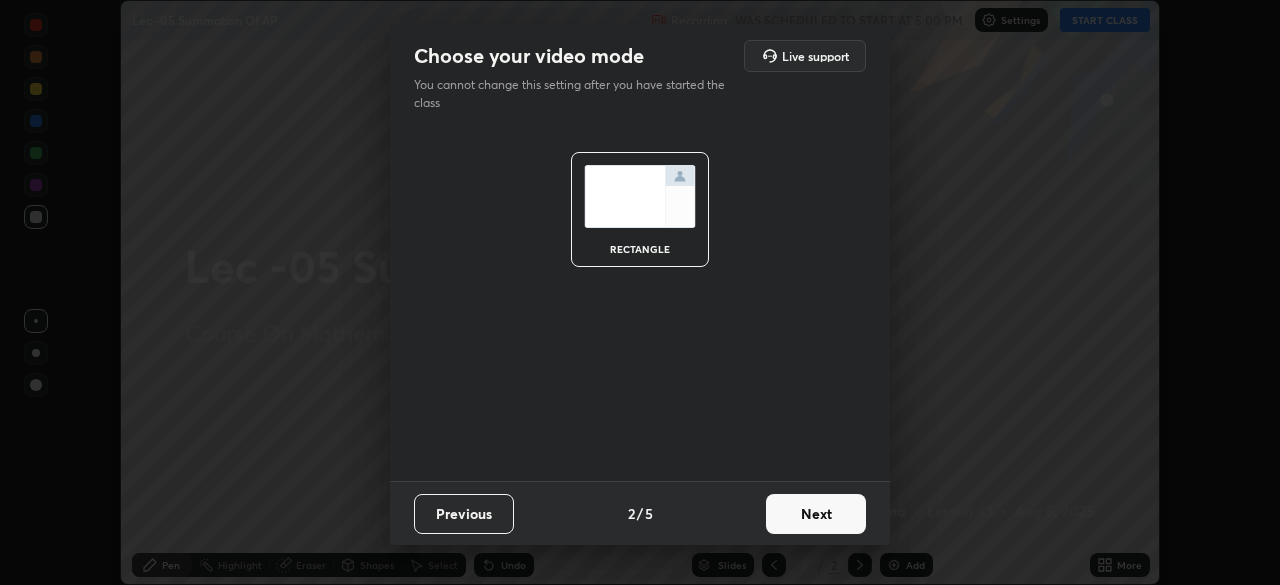 click on "Next" at bounding box center [816, 514] 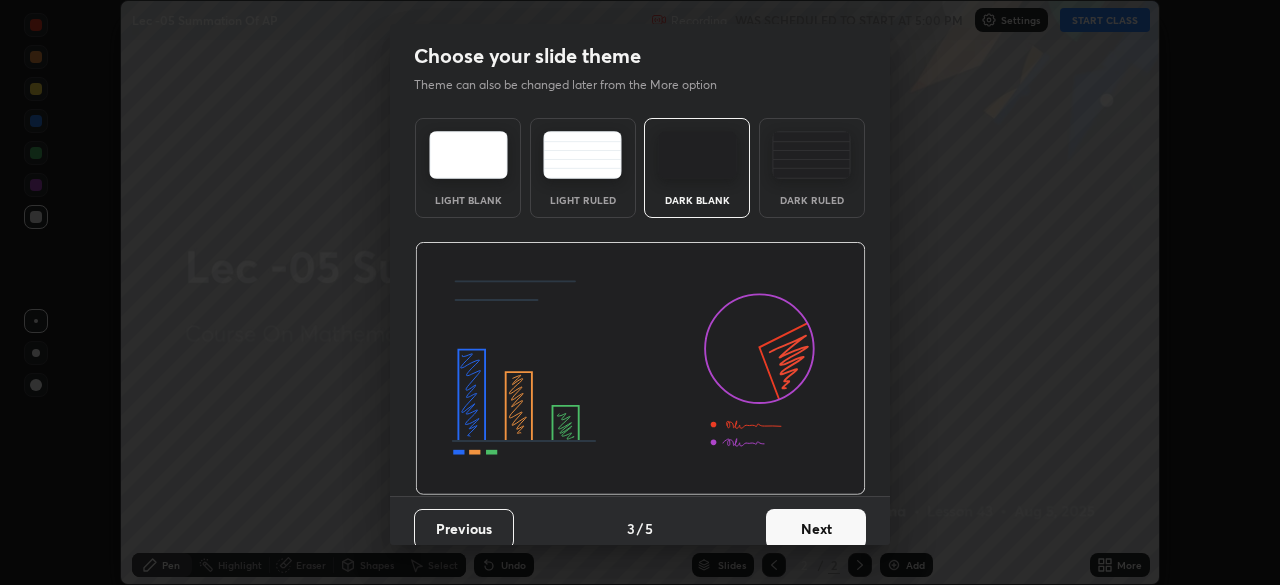 click on "Next" at bounding box center [816, 529] 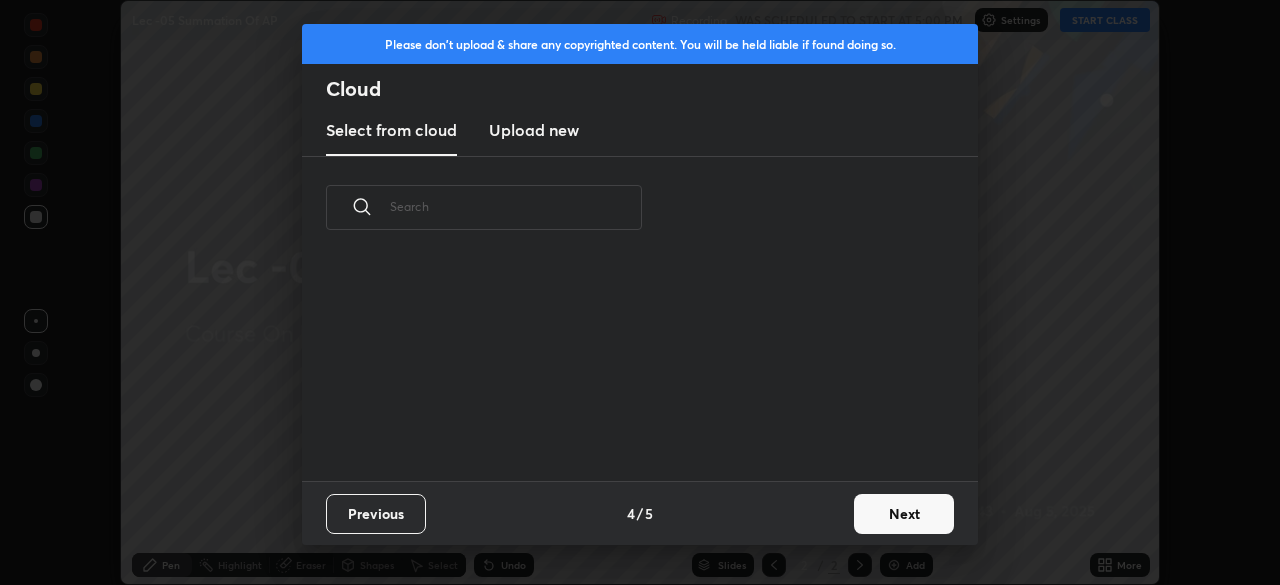 click on "Next" at bounding box center [904, 514] 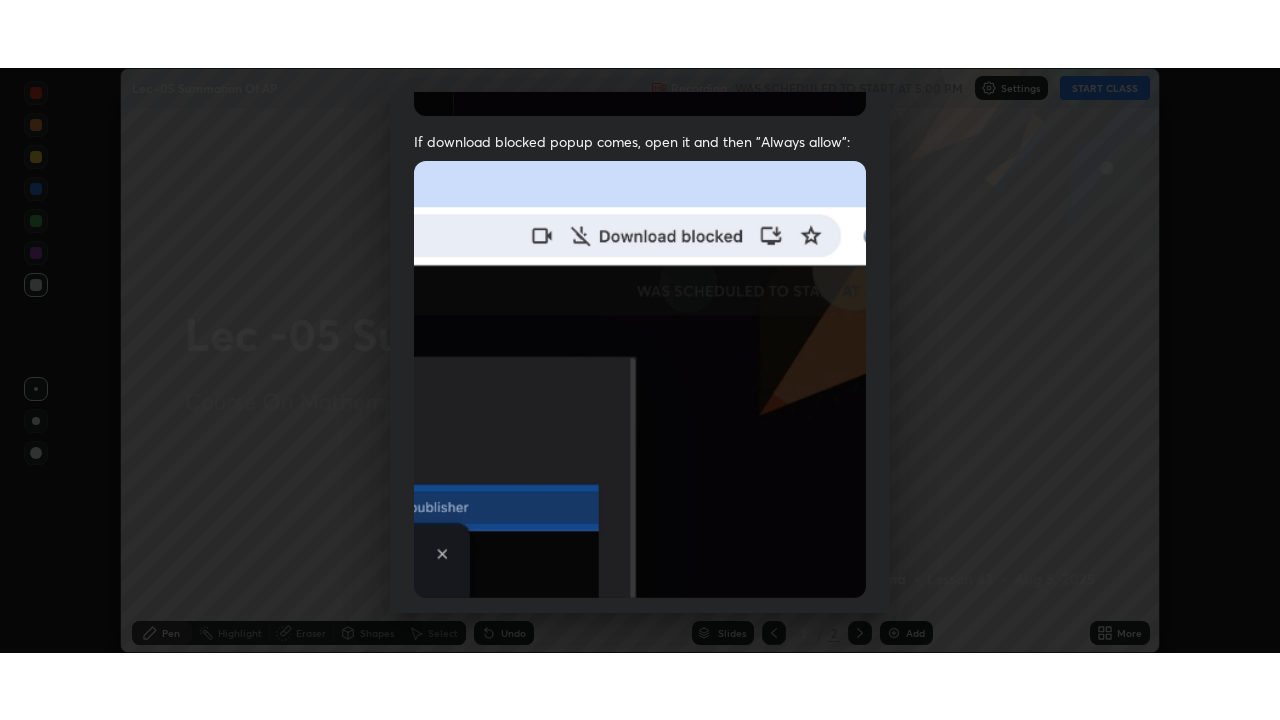 scroll, scrollTop: 479, scrollLeft: 0, axis: vertical 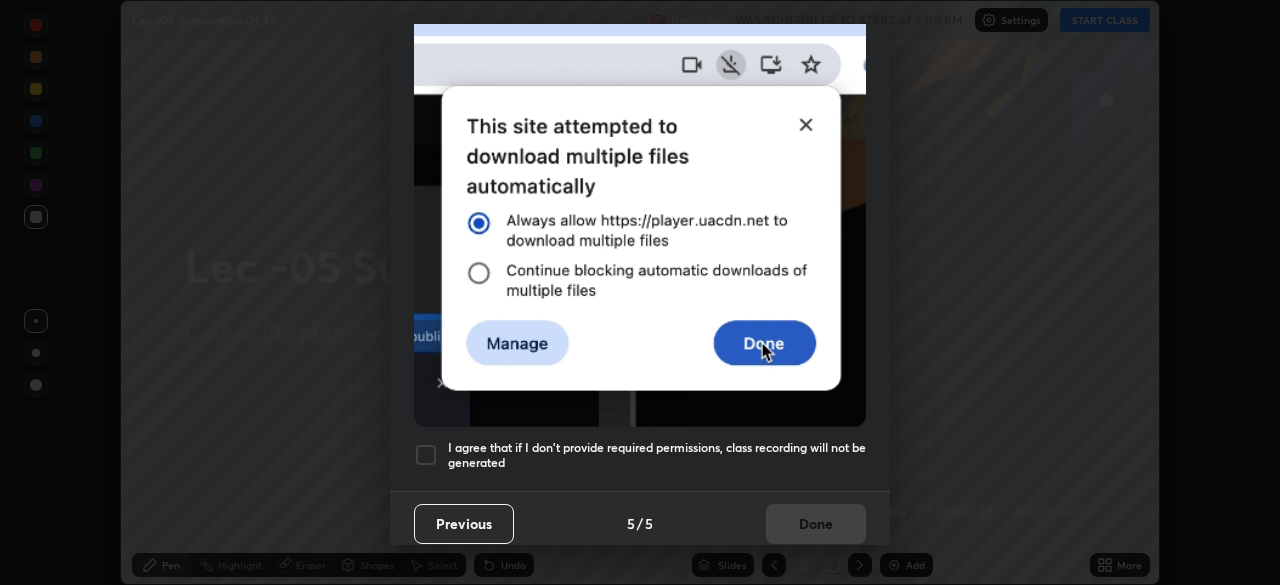 click on "Allow "Download multiple files" if prompted: If download blocked popup comes, open it and then "Always allow": I agree that if I don't provide required permissions, class recording will not be generated" at bounding box center [640, 70] 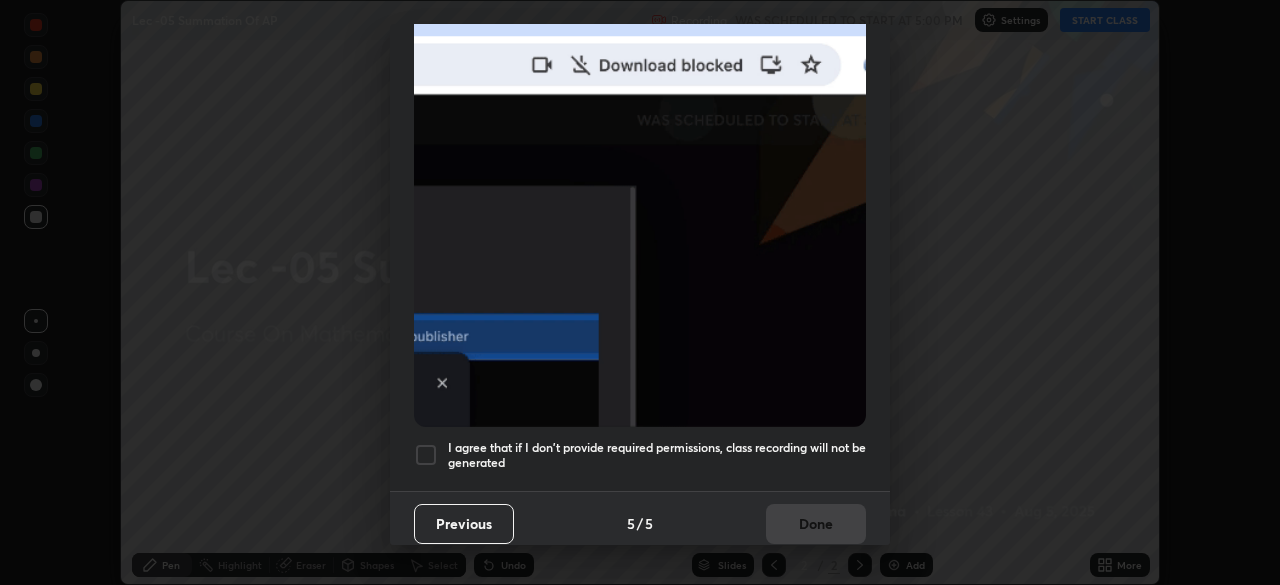 click at bounding box center [426, 455] 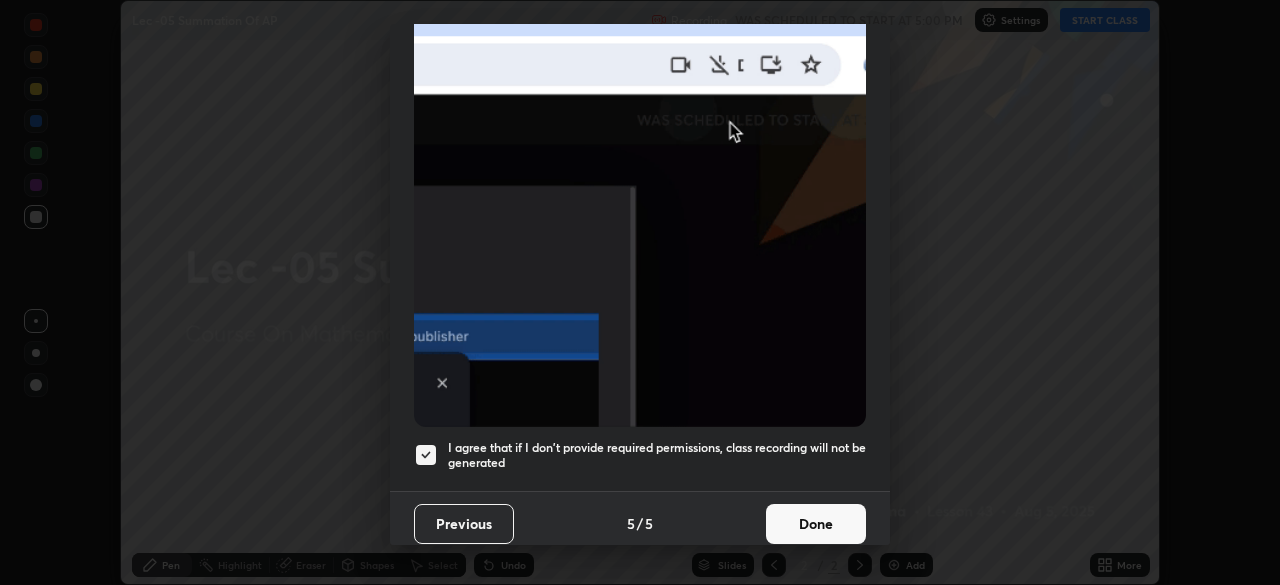 click on "Done" at bounding box center (816, 524) 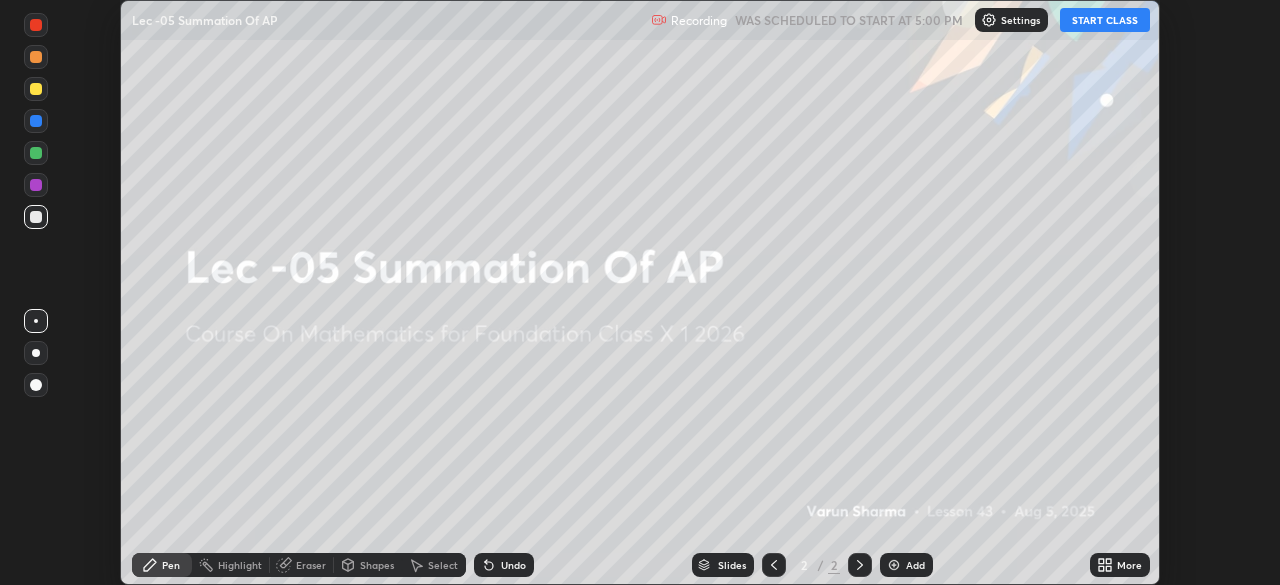 click 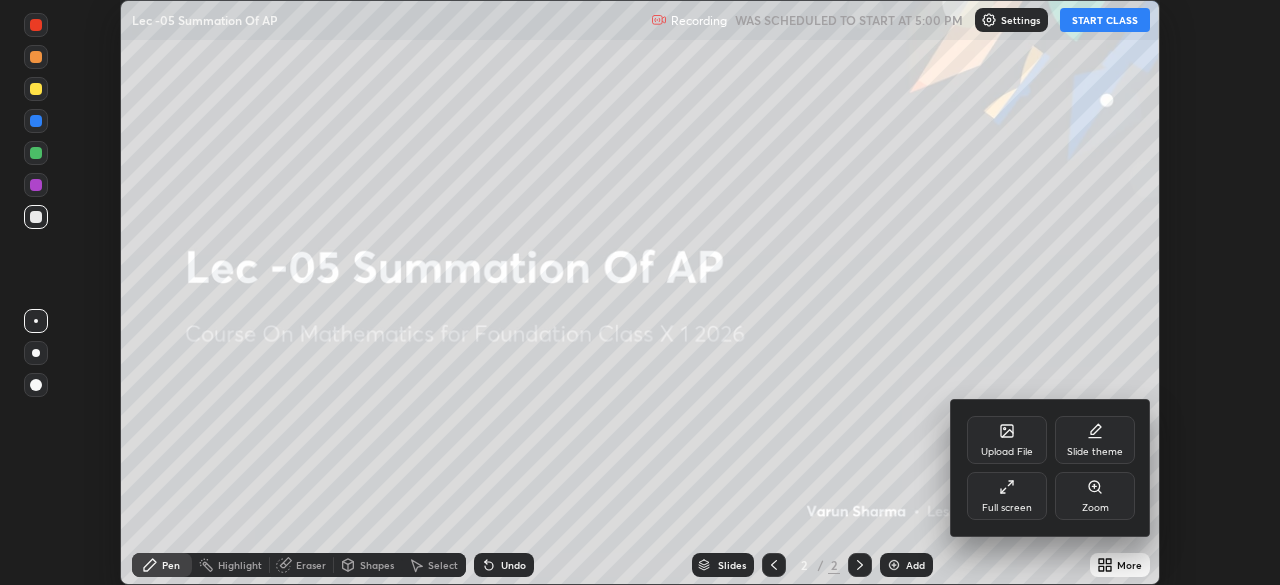click on "Full screen" at bounding box center [1007, 508] 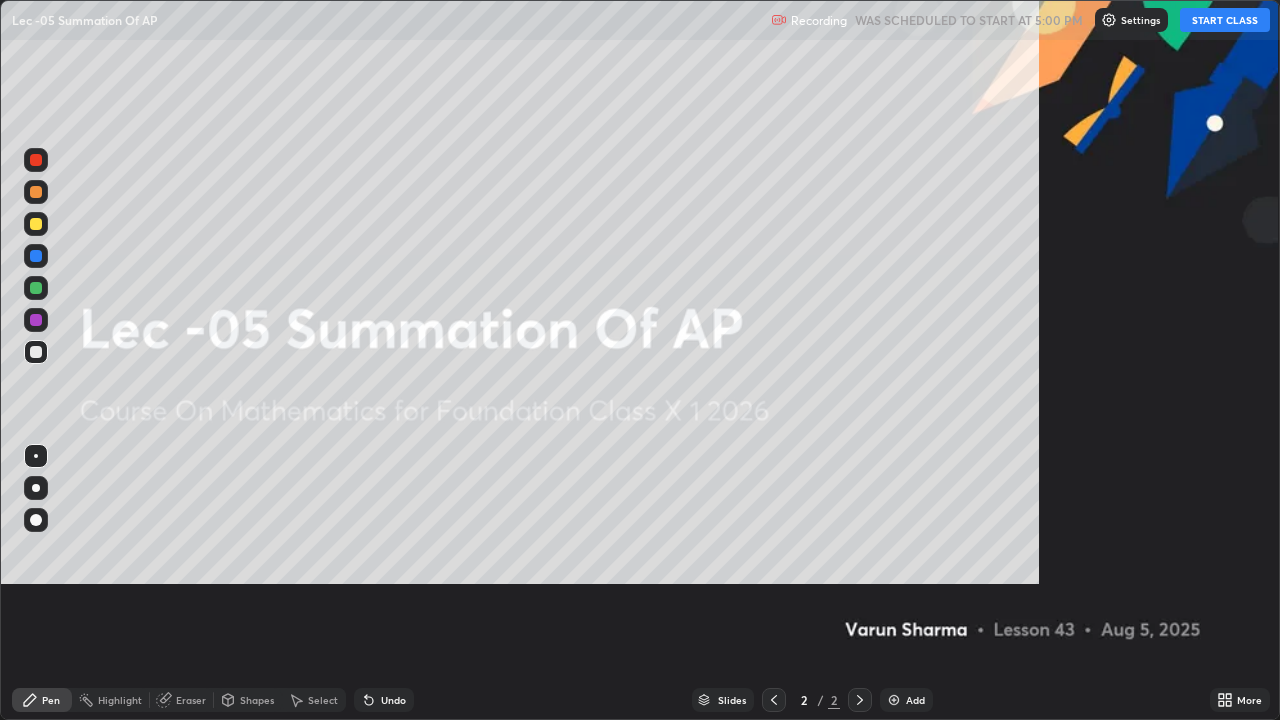 scroll, scrollTop: 99280, scrollLeft: 98720, axis: both 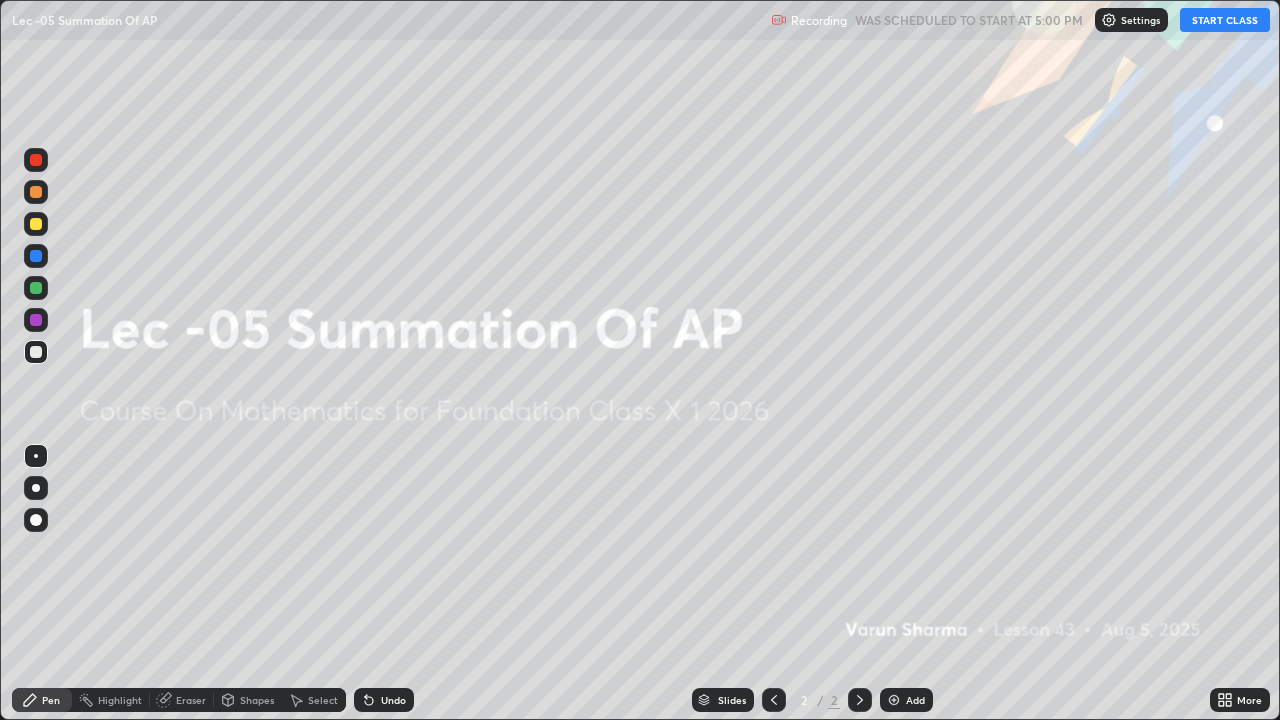click on "START CLASS" at bounding box center [1225, 20] 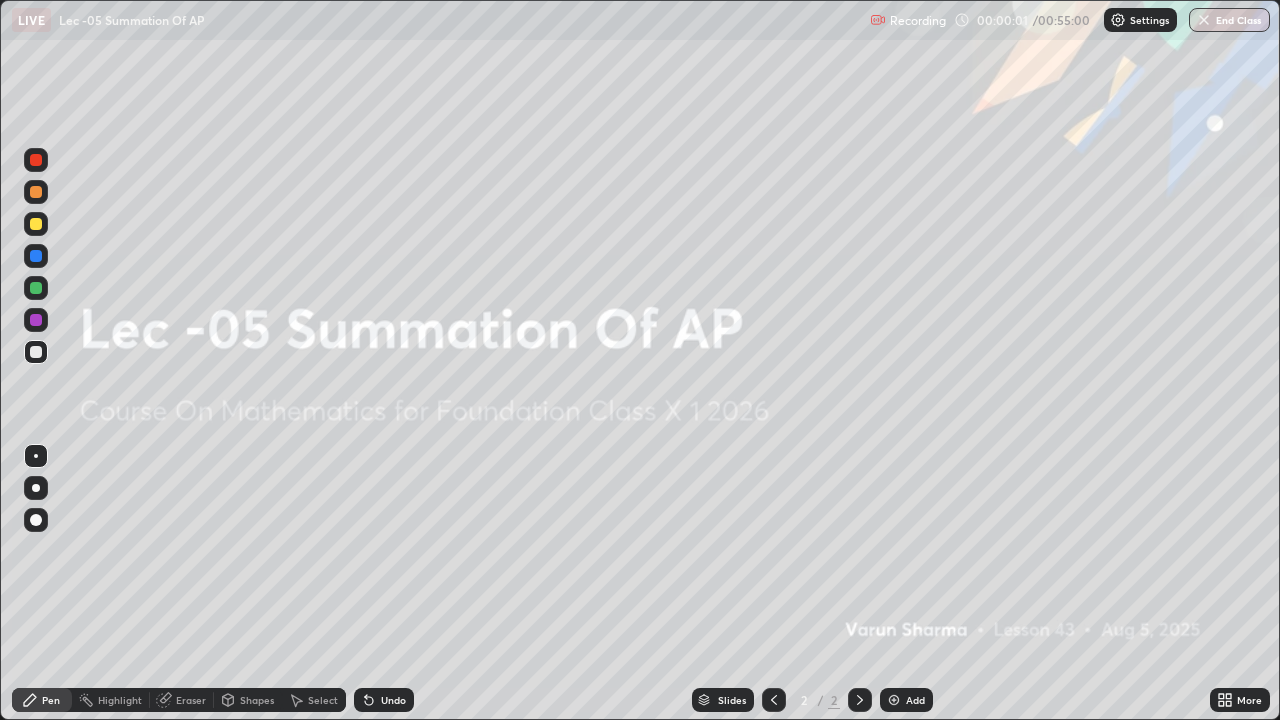 click on "Add" at bounding box center (915, 700) 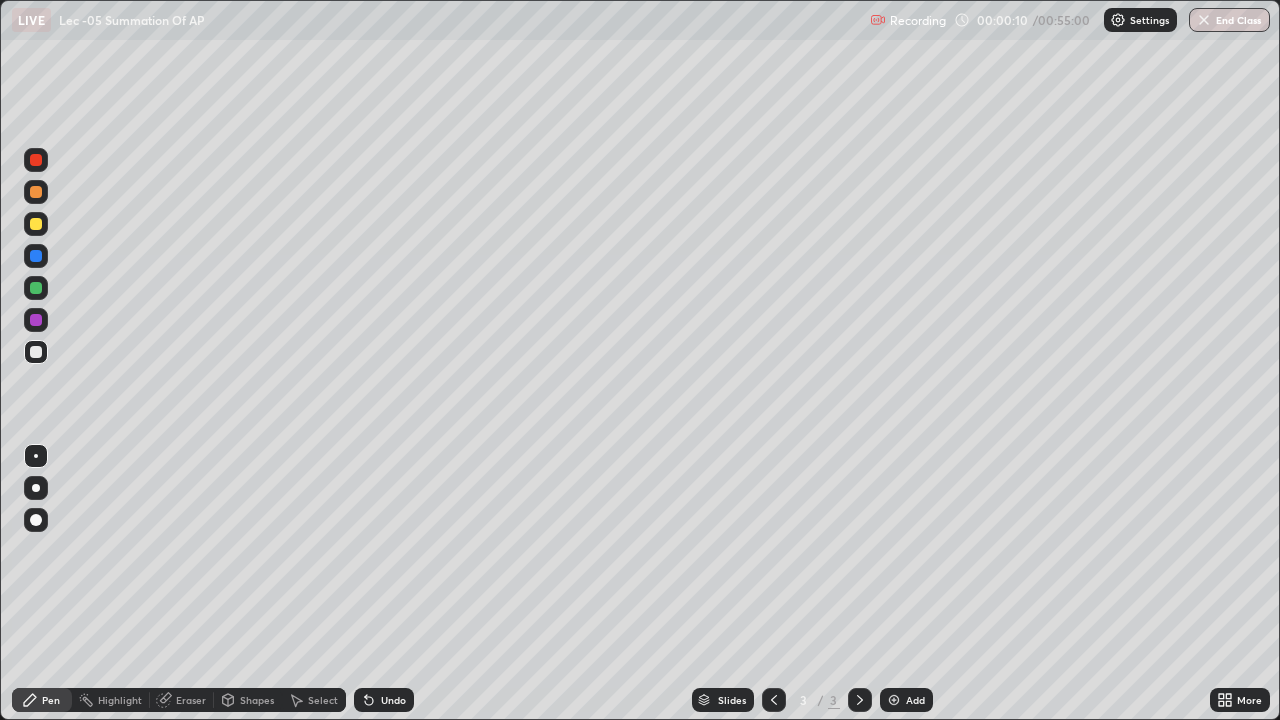 click on "Shapes" at bounding box center (248, 700) 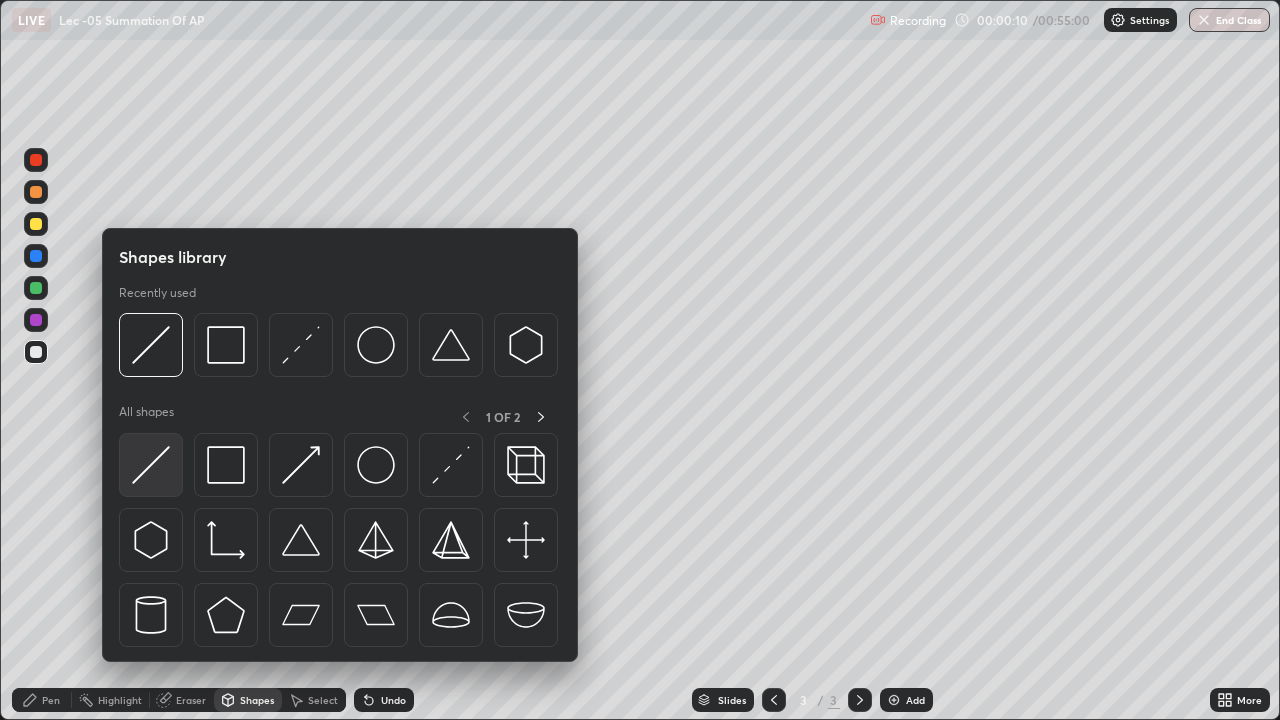 click at bounding box center (151, 465) 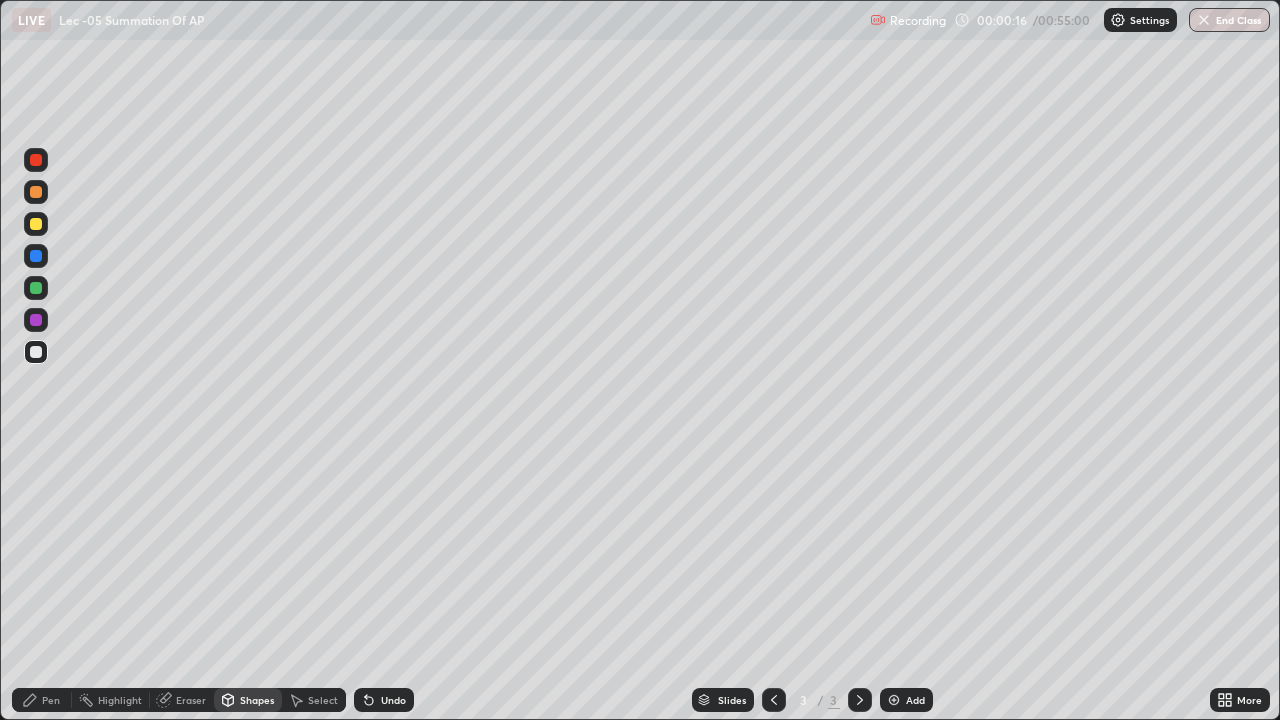 click on "Pen" at bounding box center [42, 700] 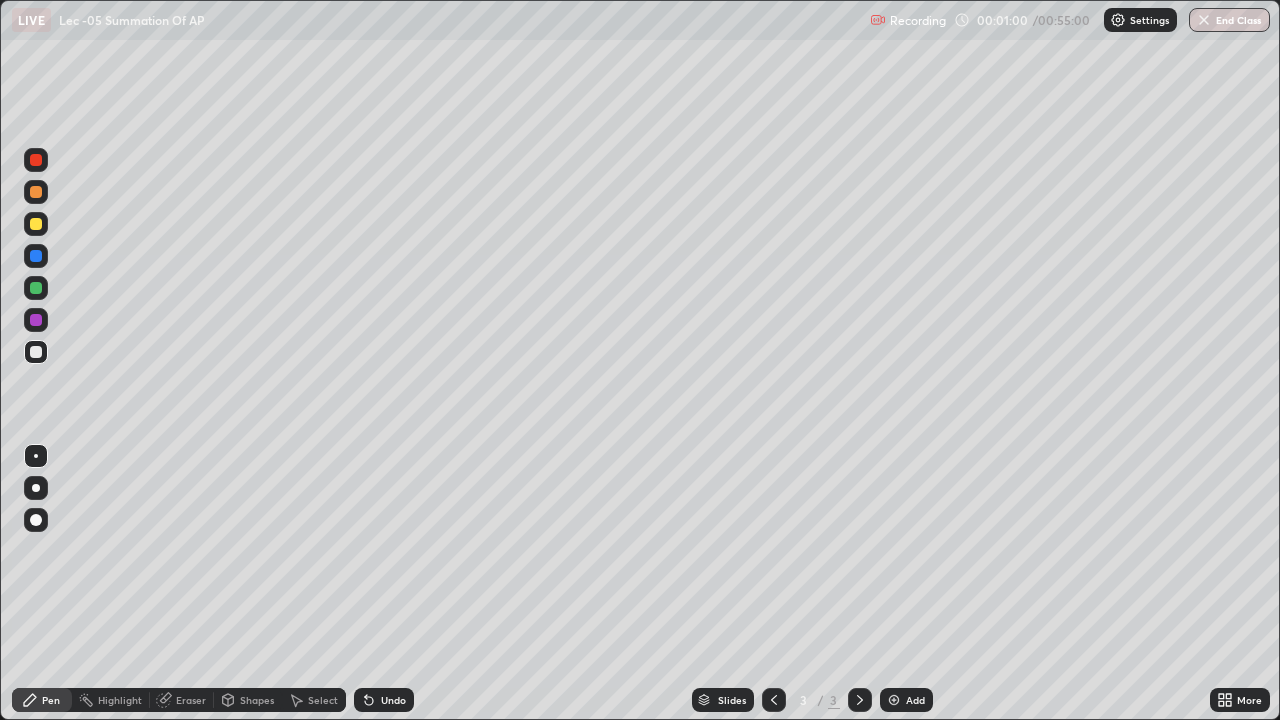 click on "Undo" at bounding box center (384, 700) 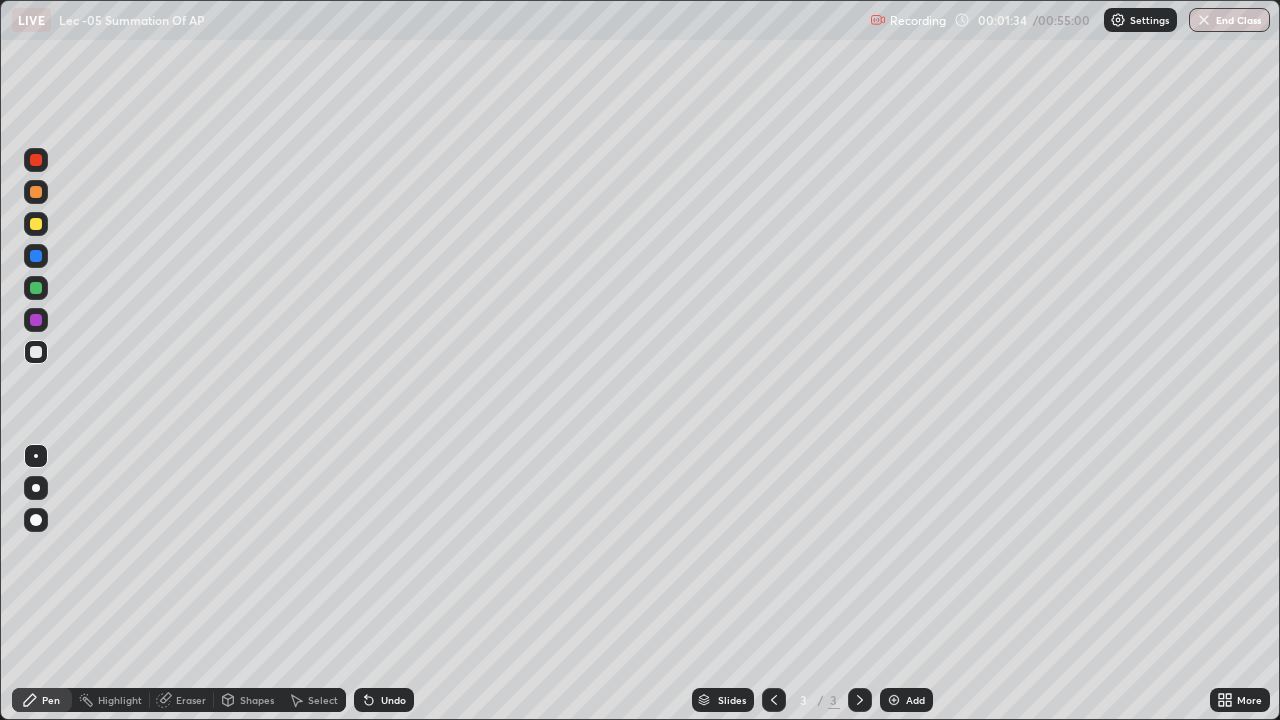 click on "Shapes" at bounding box center [257, 700] 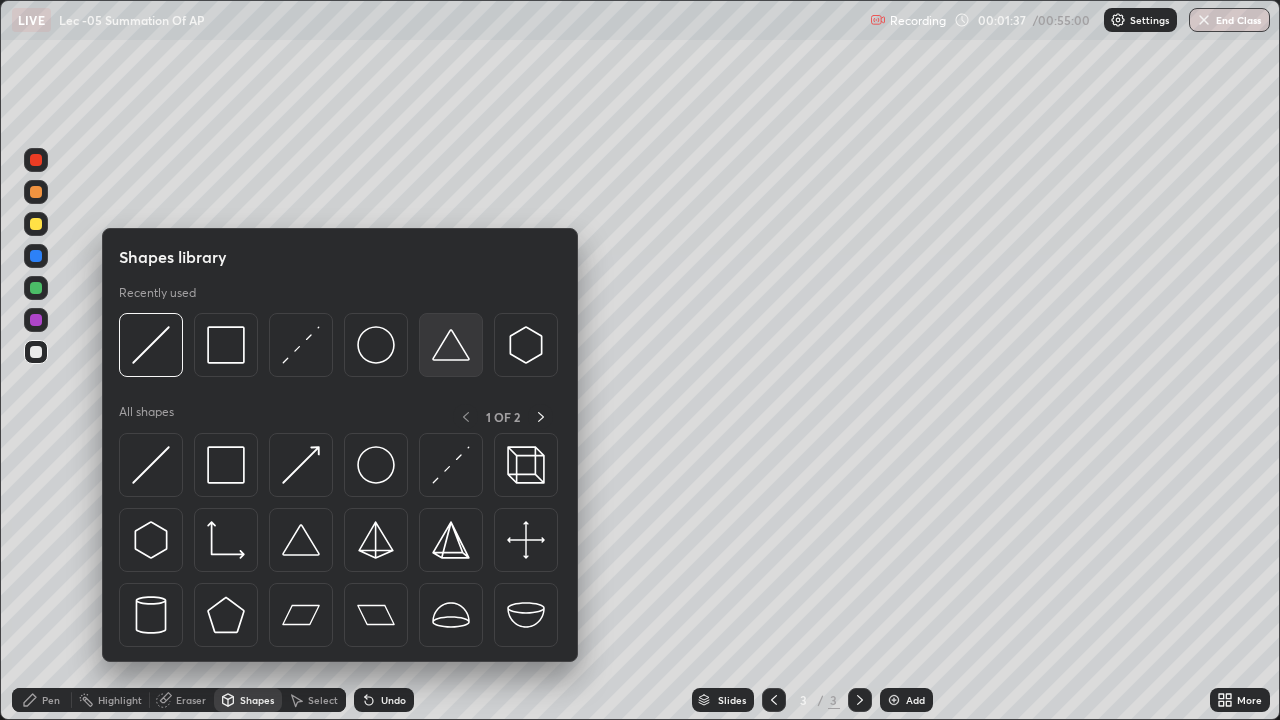 click at bounding box center (451, 345) 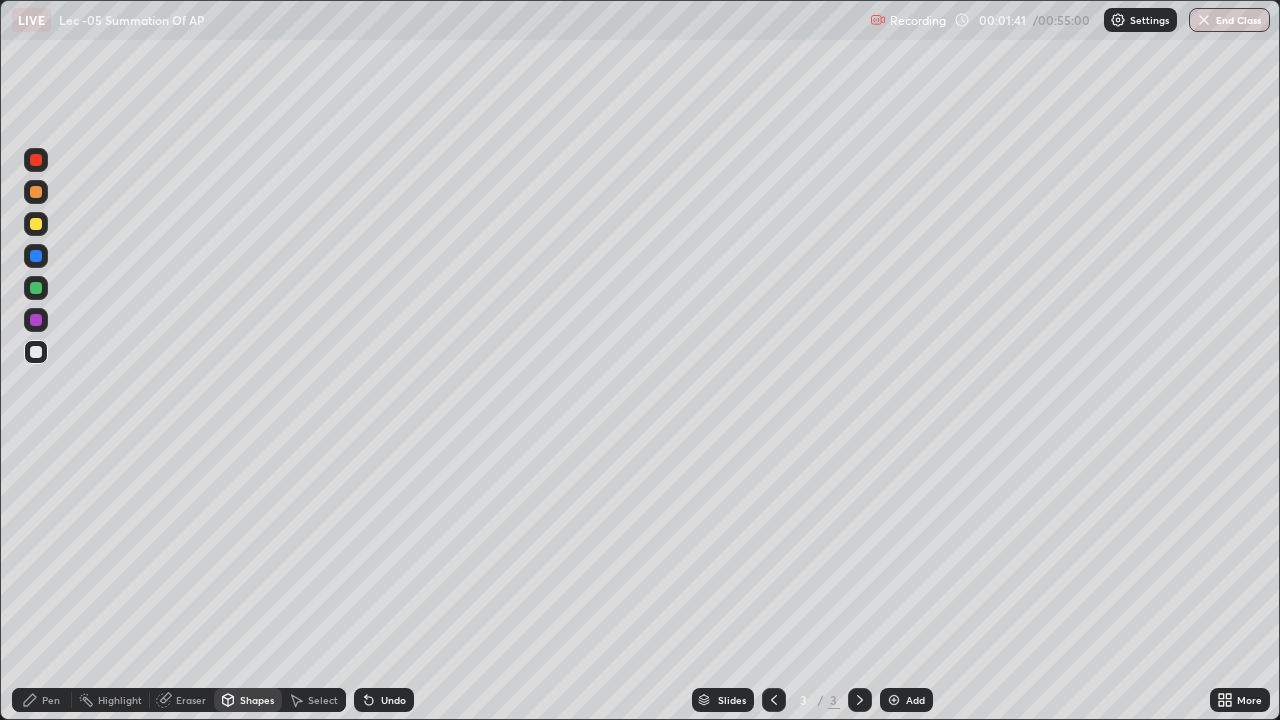 click 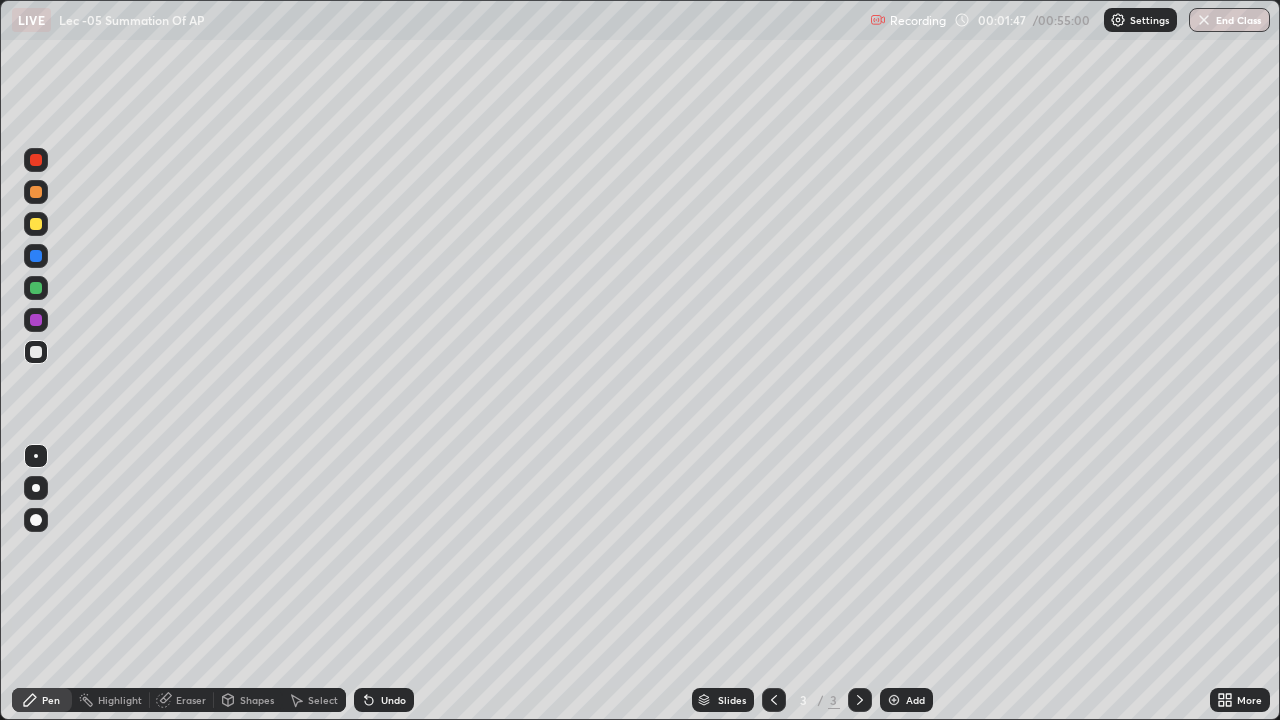 click on "Shapes" at bounding box center (248, 700) 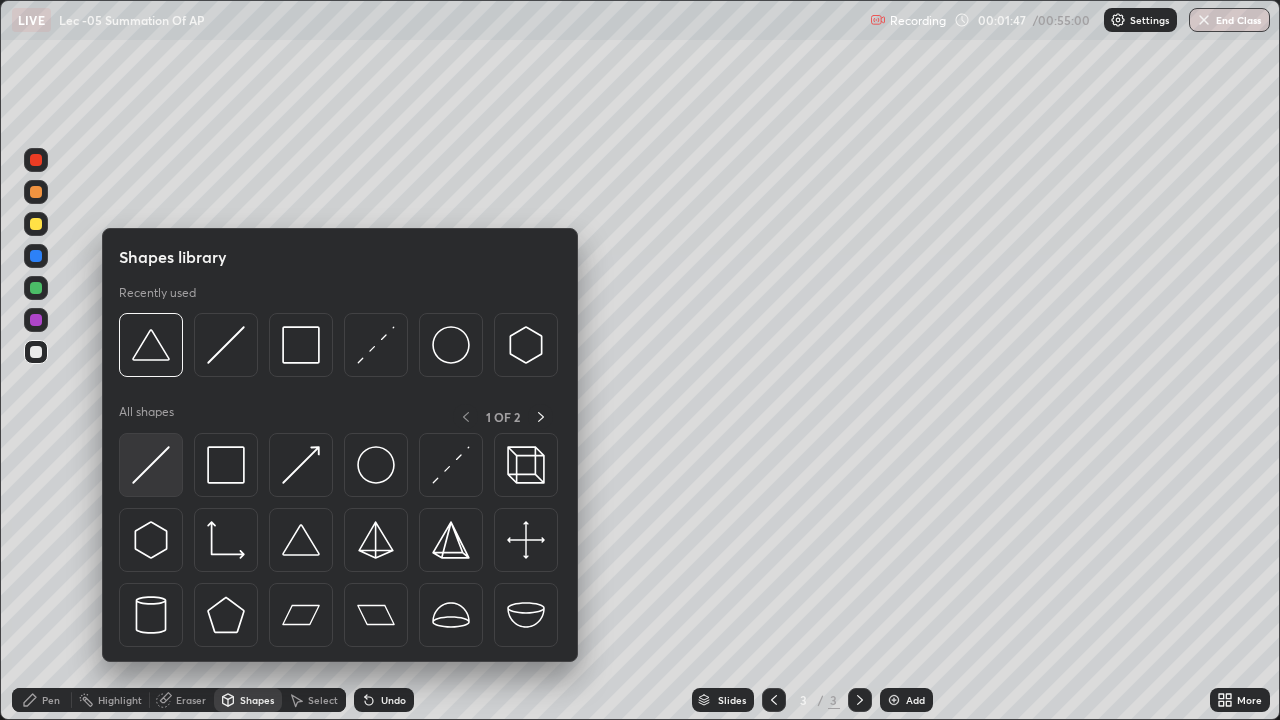 click at bounding box center [151, 465] 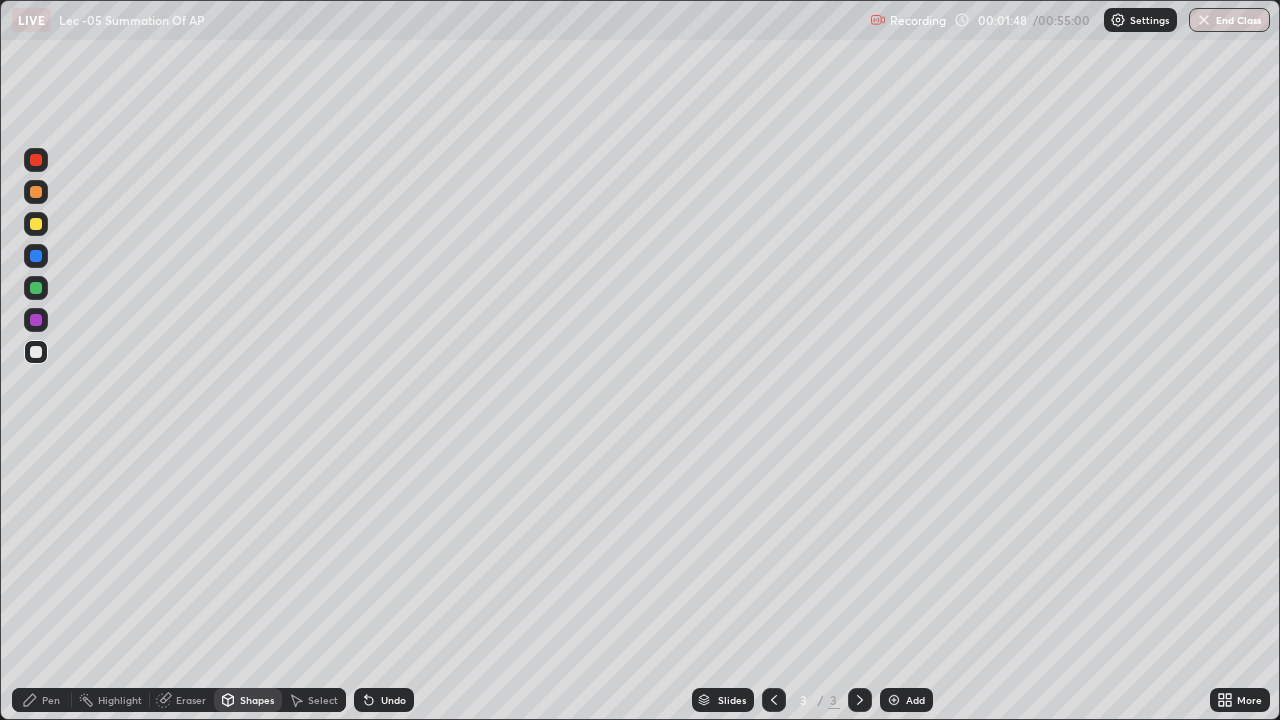 click at bounding box center (36, 224) 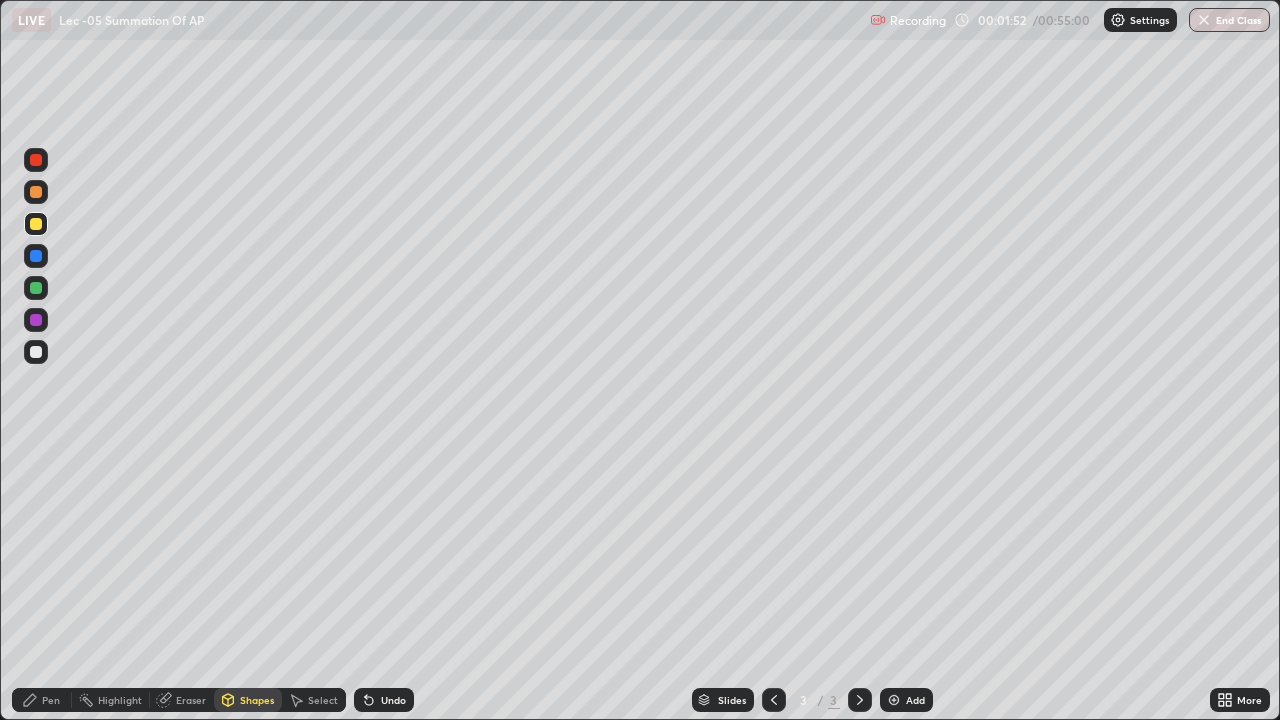 click 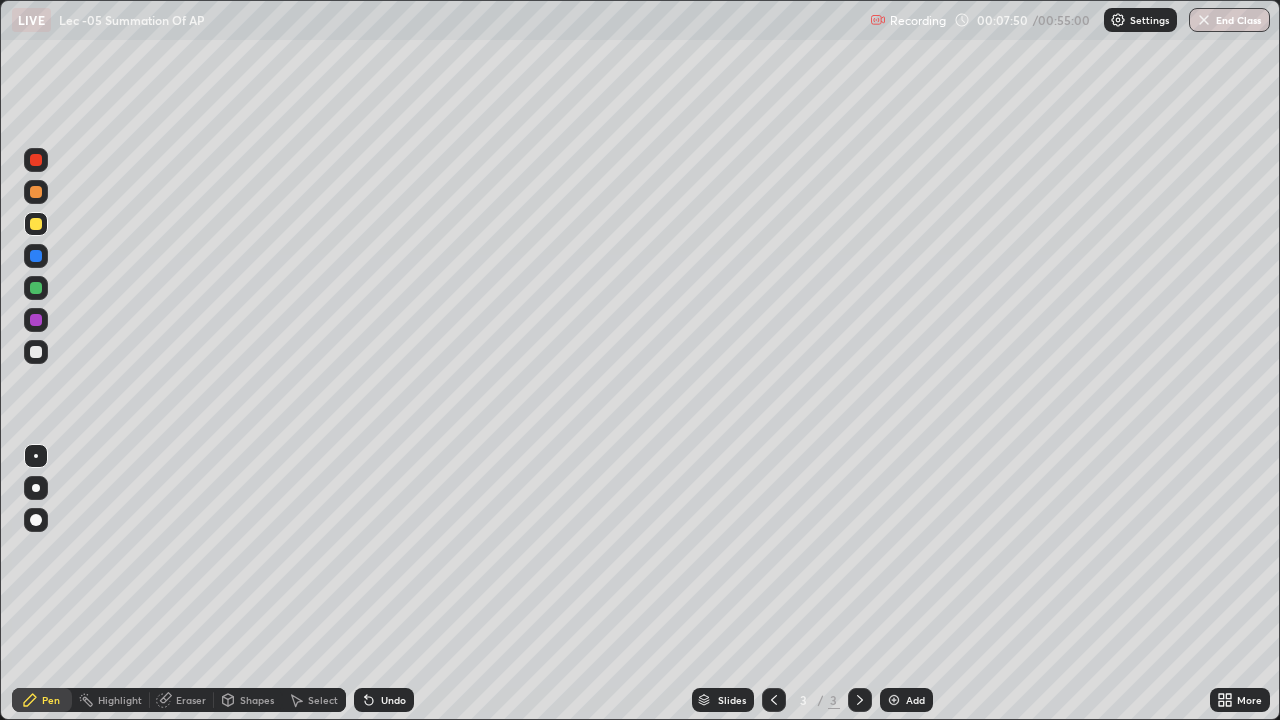 click on "Add" at bounding box center [906, 700] 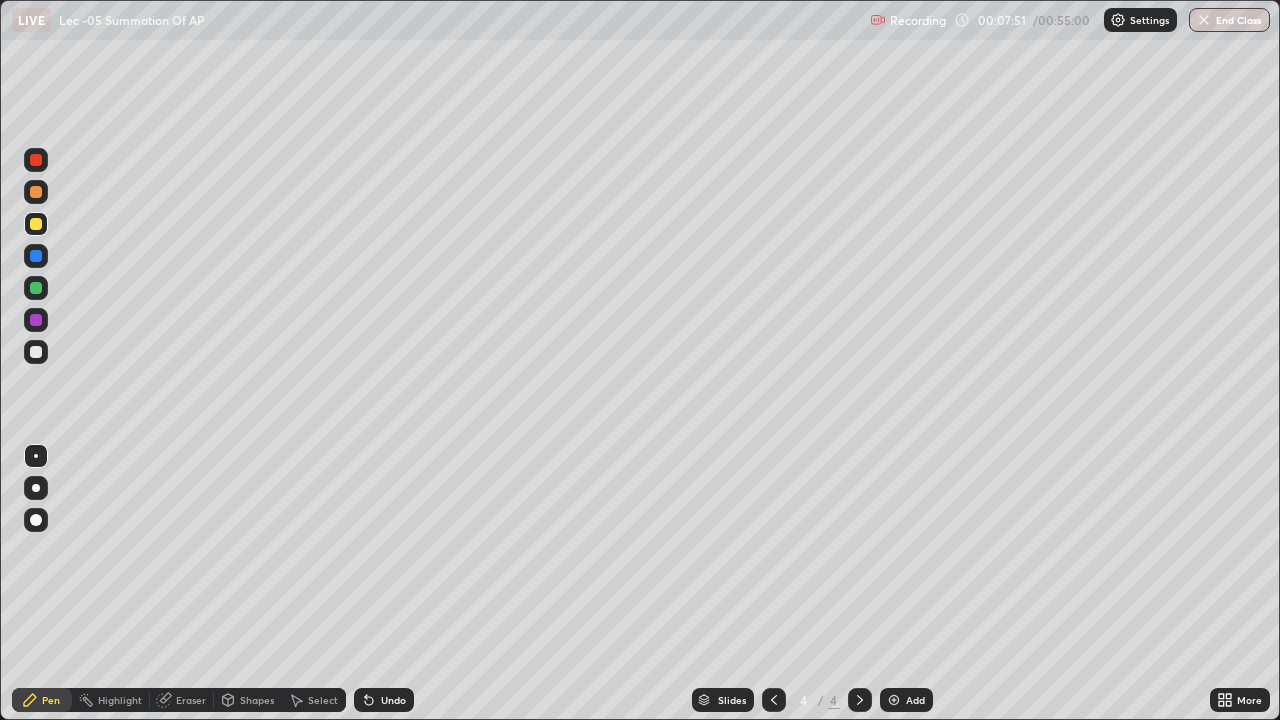 click on "Shapes" at bounding box center (257, 700) 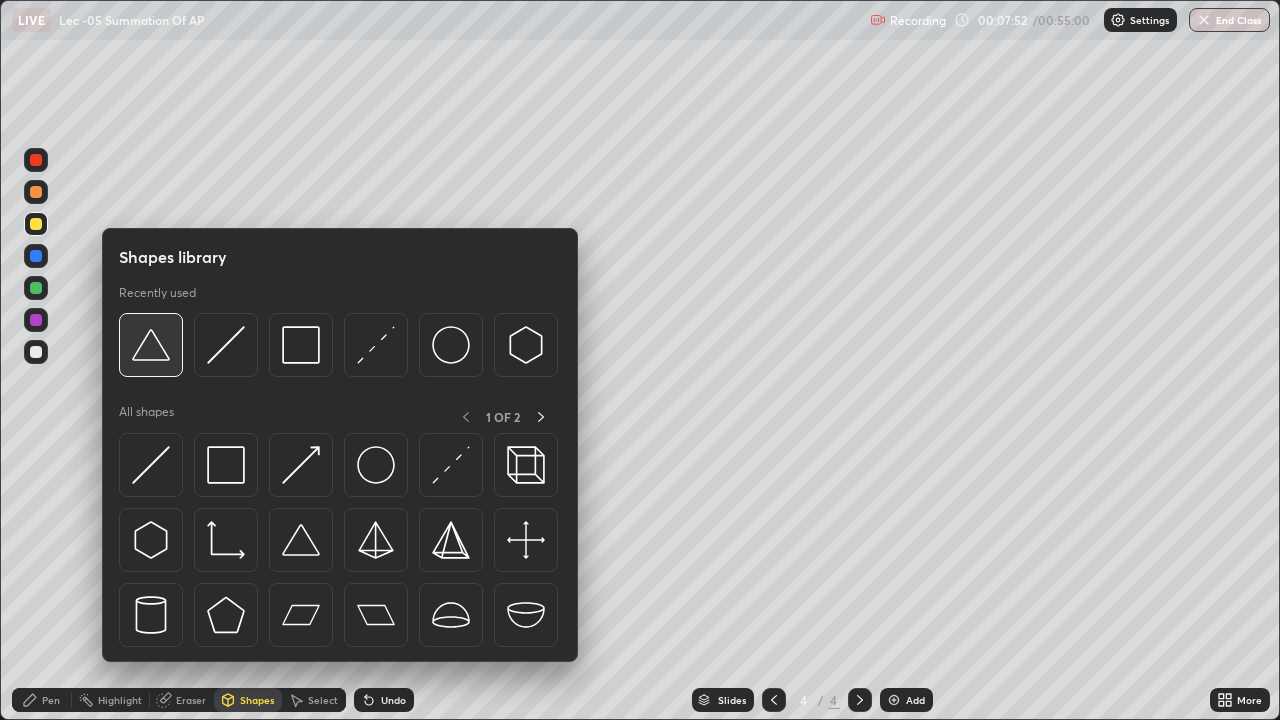 click at bounding box center [151, 345] 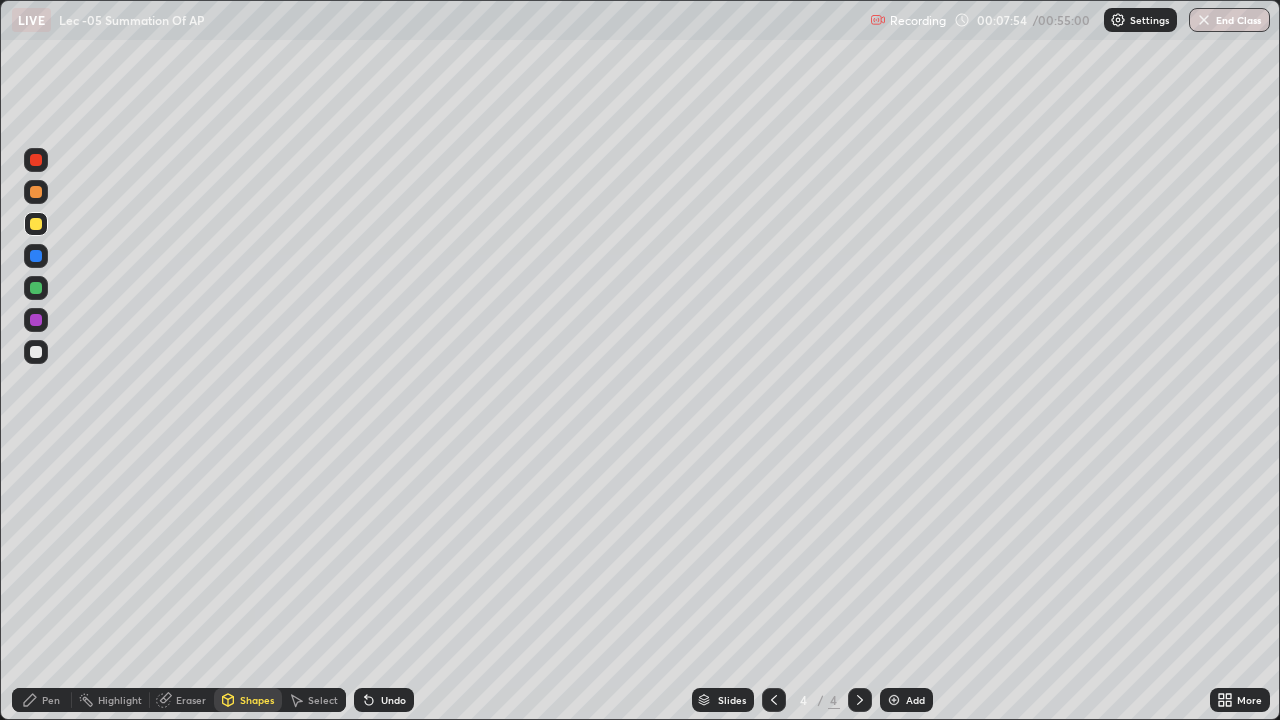 click 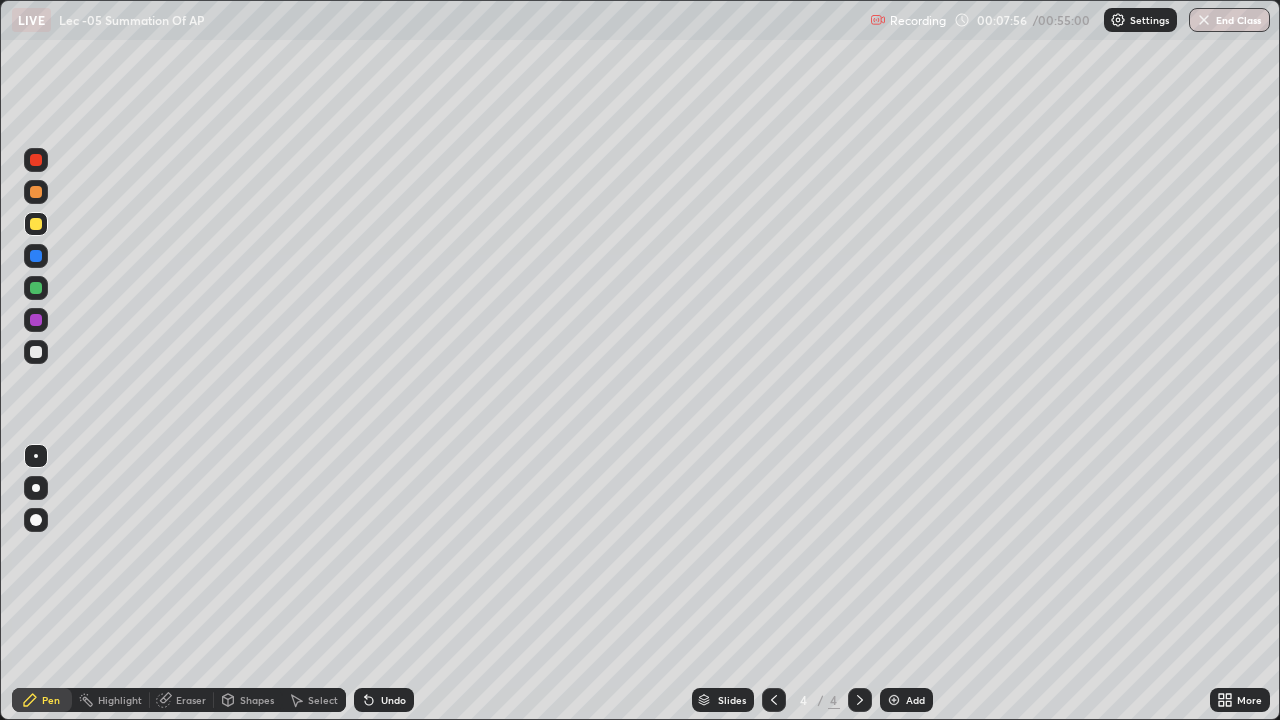 click at bounding box center [36, 352] 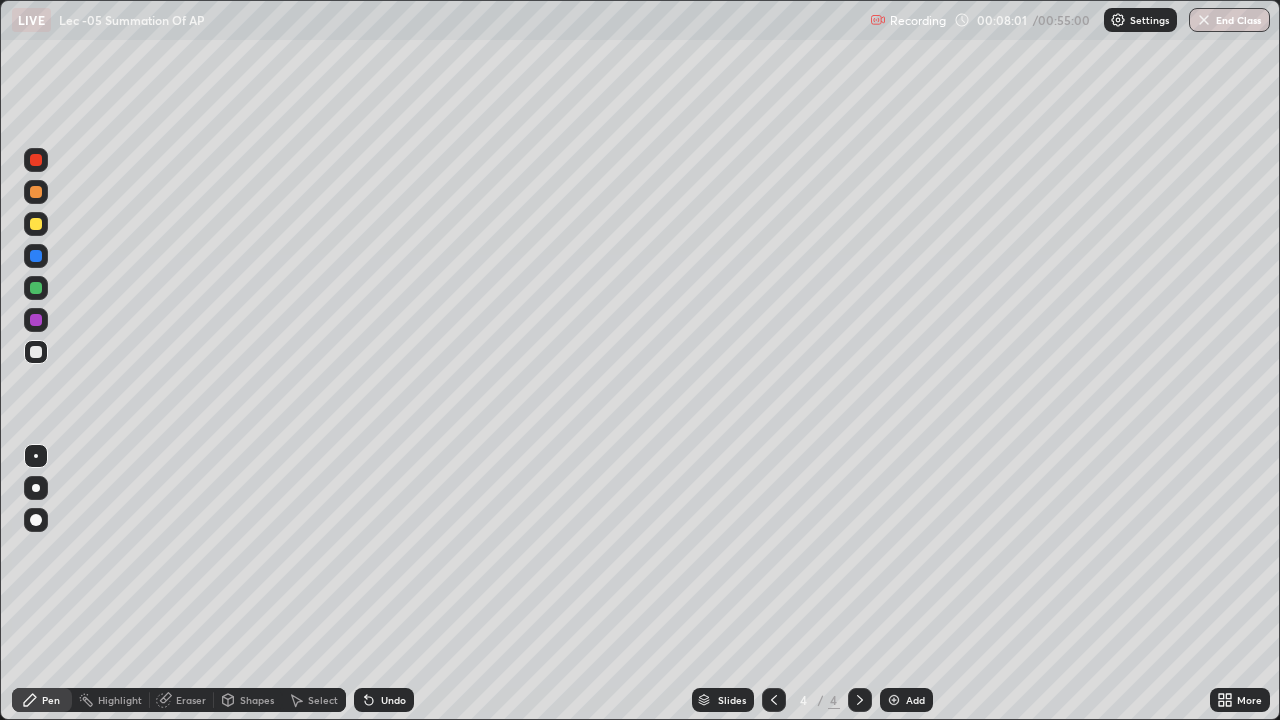 click on "Shapes" at bounding box center (257, 700) 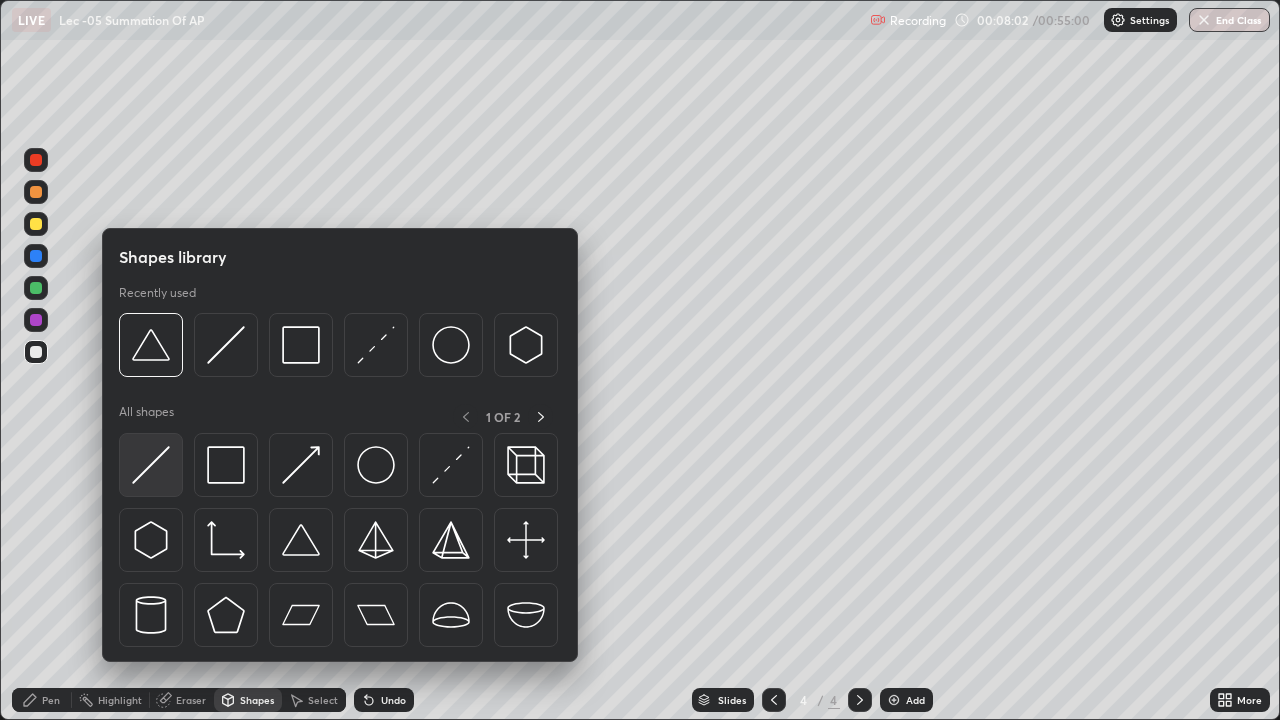 click at bounding box center [151, 465] 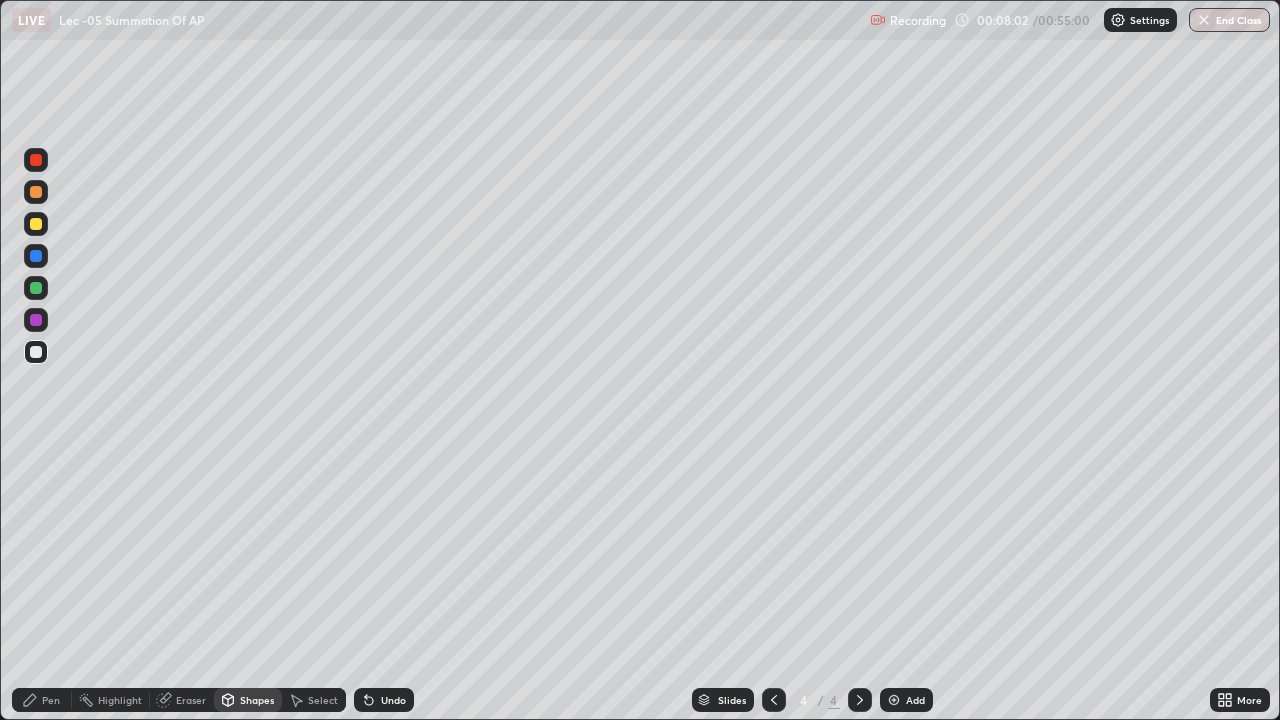 click at bounding box center (36, 288) 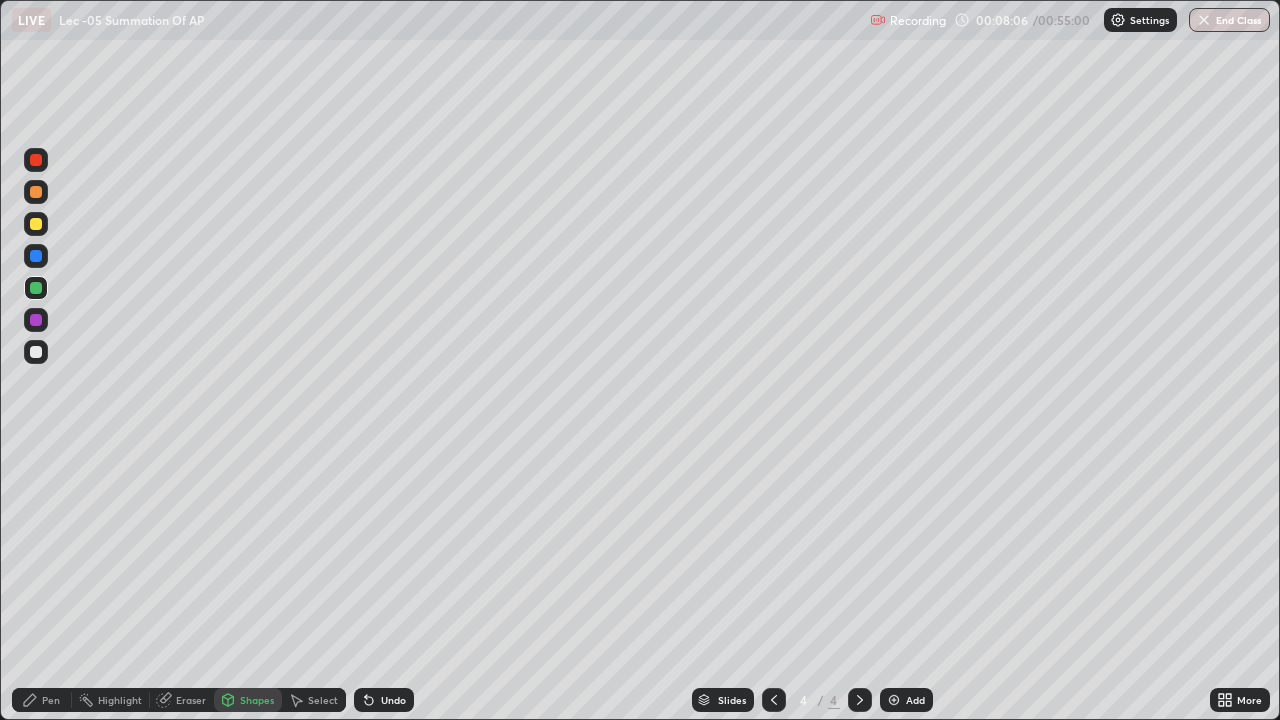 click on "Pen" at bounding box center (42, 700) 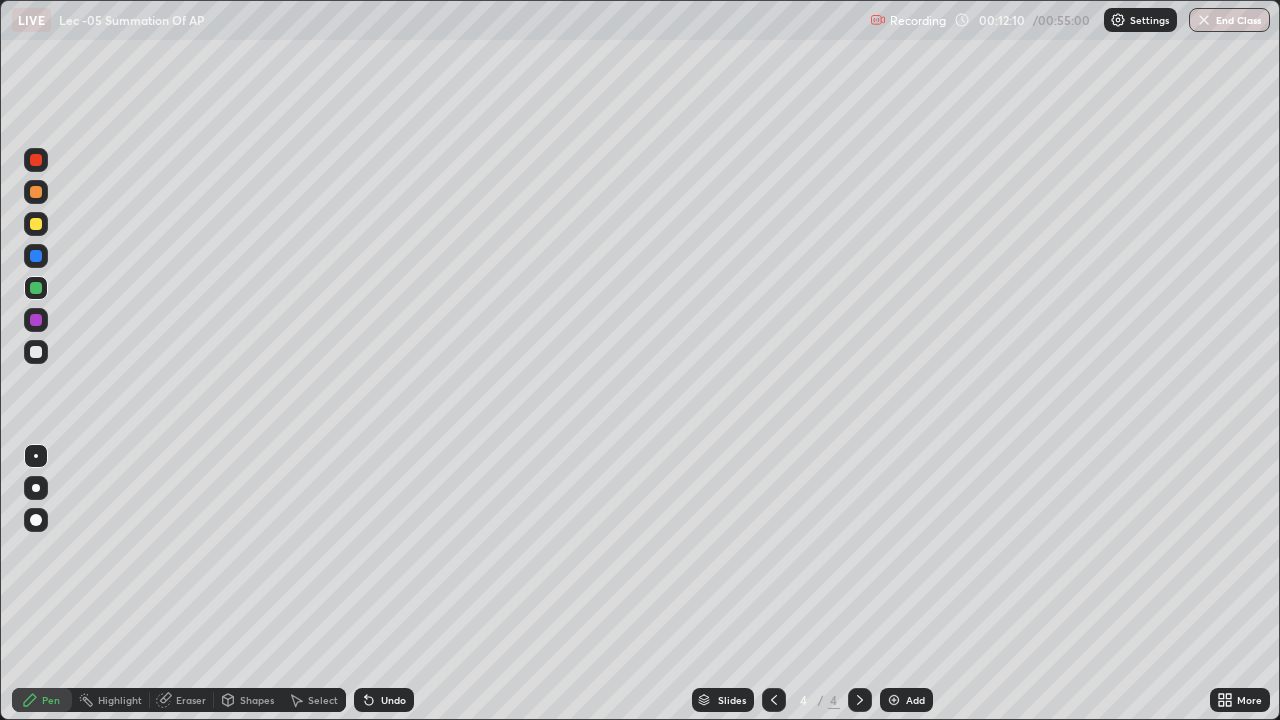 click at bounding box center [774, 700] 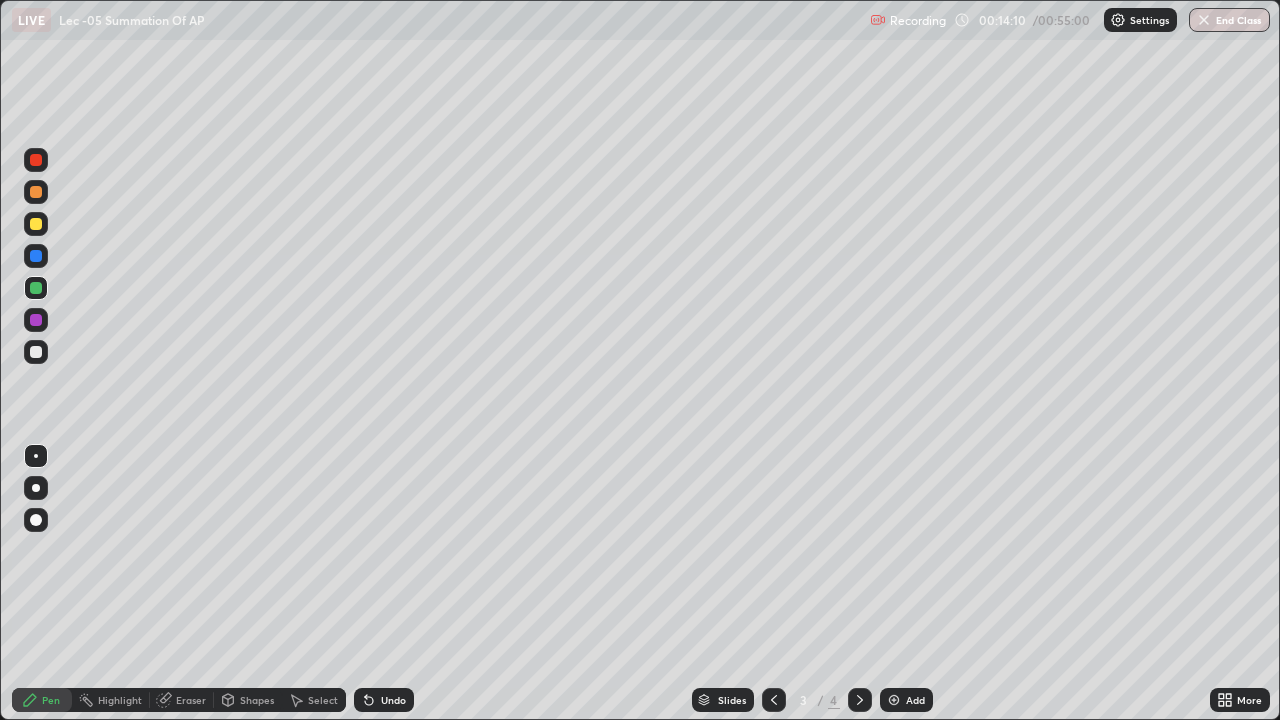 click 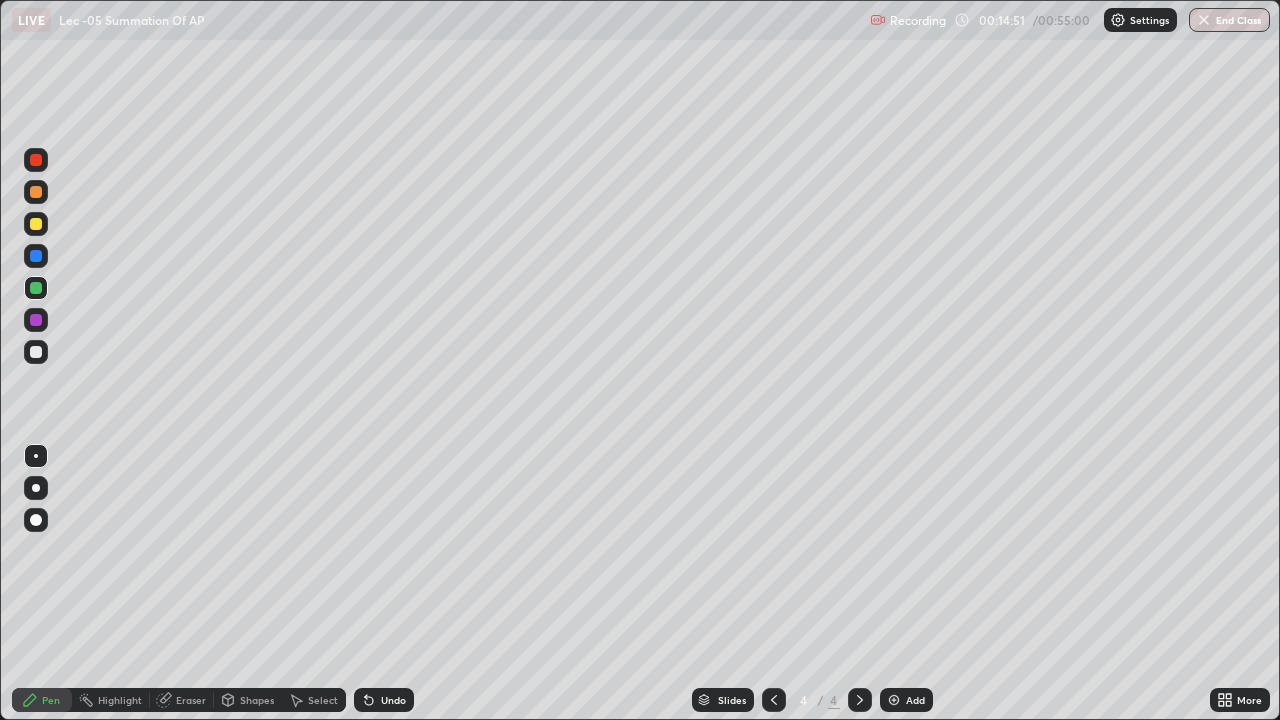 click on "Add" at bounding box center [906, 700] 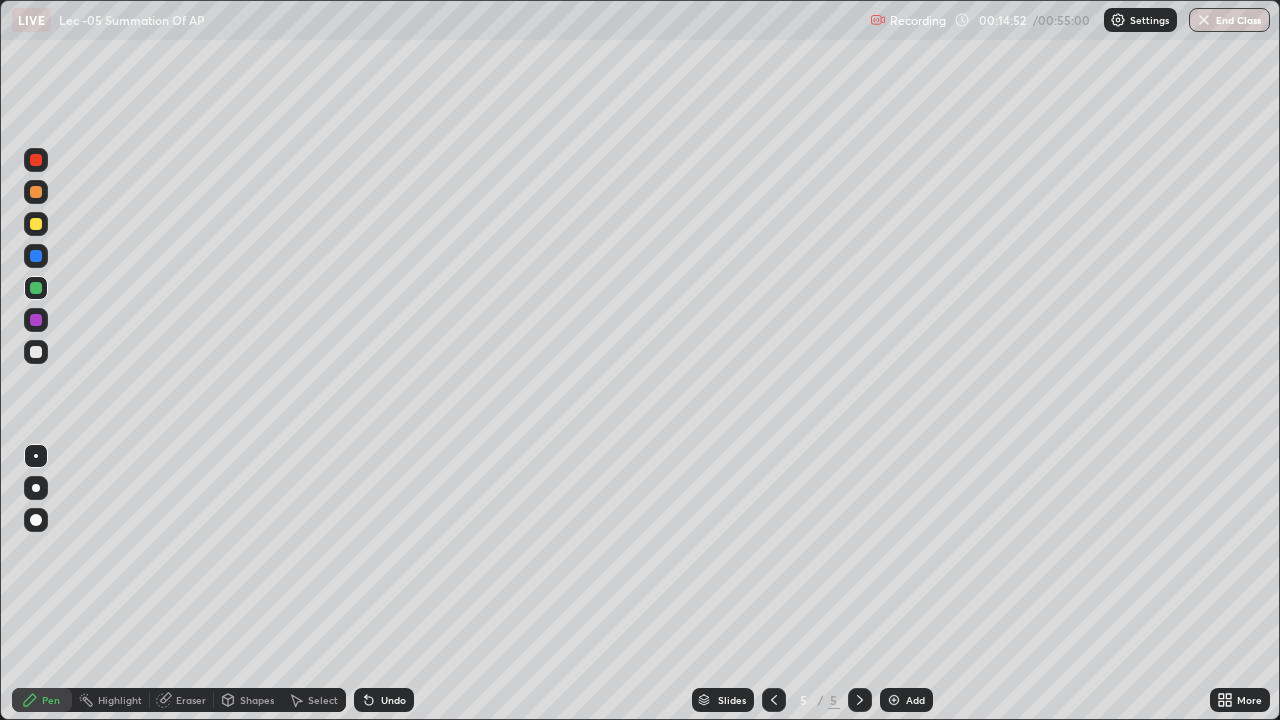 click 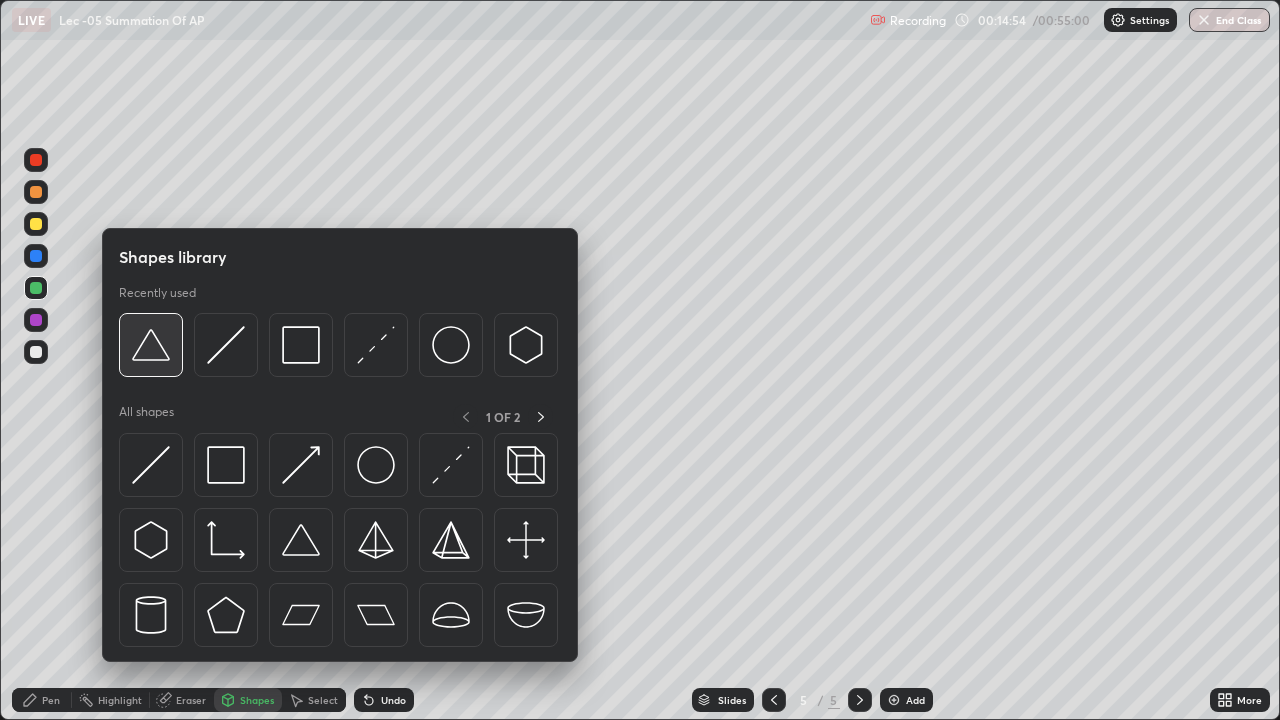 click at bounding box center [151, 345] 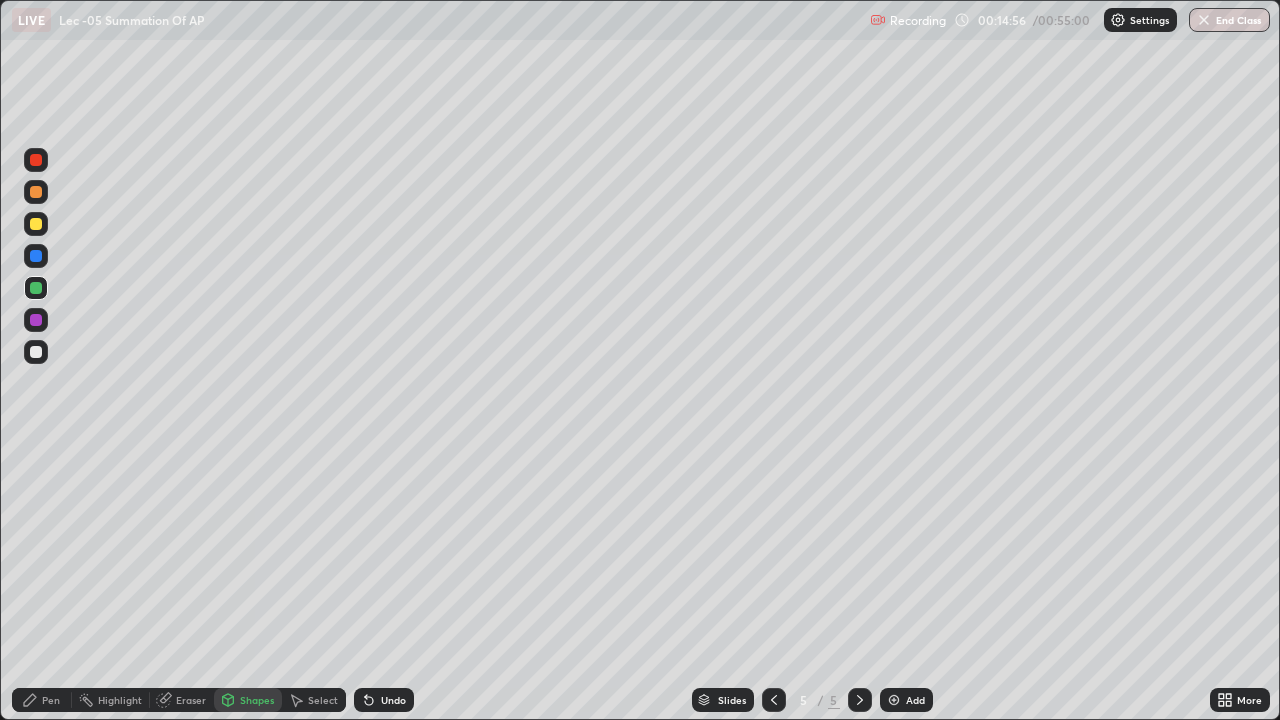 click on "Shapes" at bounding box center (248, 700) 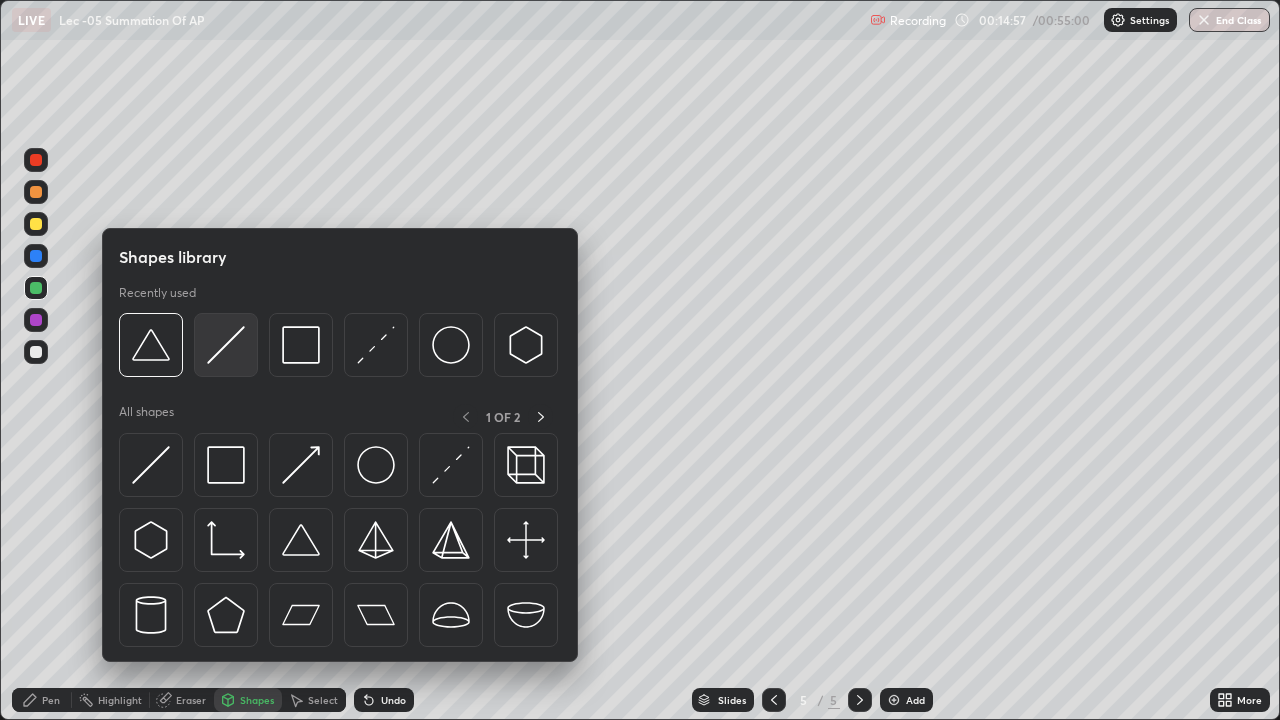 click at bounding box center [226, 345] 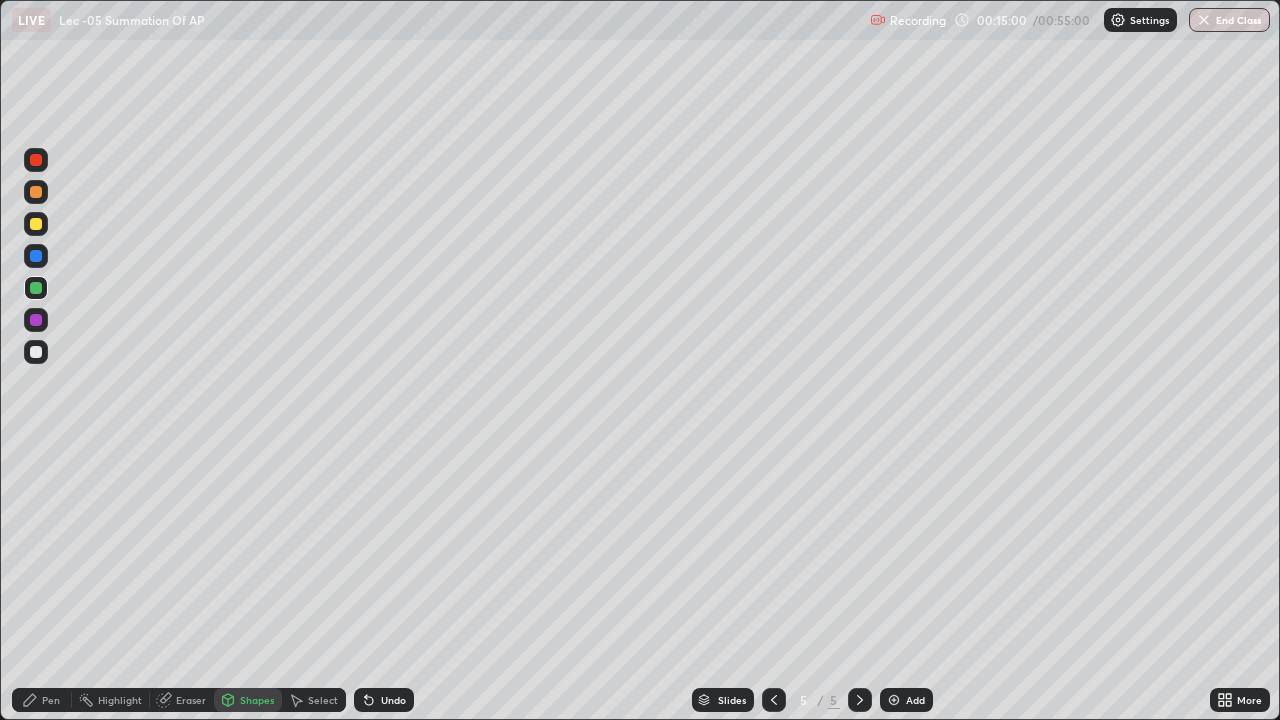 click on "Pen" at bounding box center [51, 700] 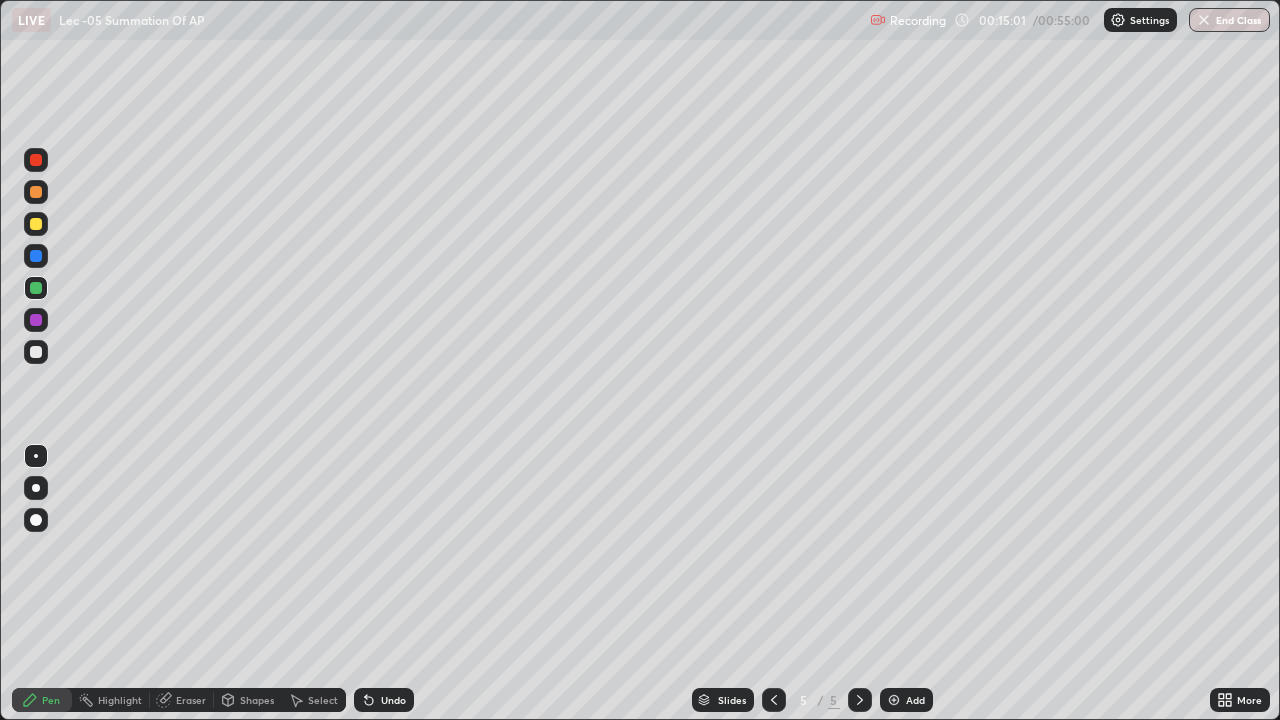 click at bounding box center (36, 352) 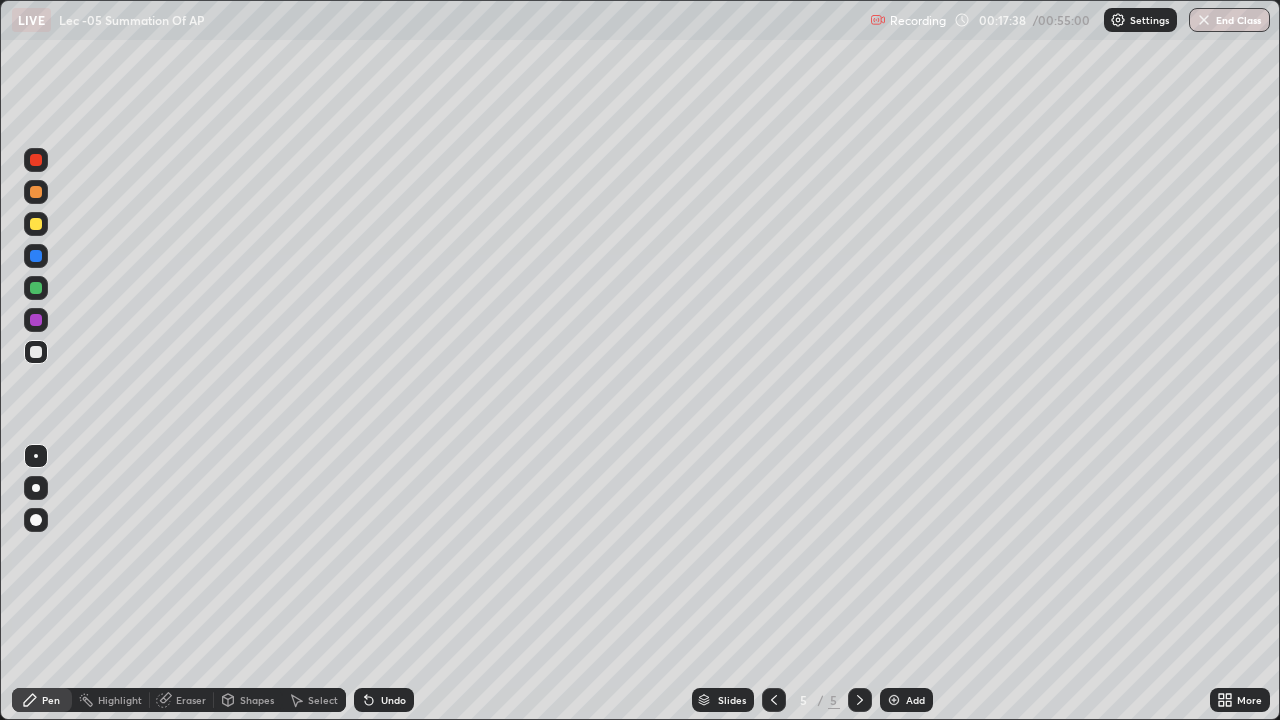 click on "Shapes" at bounding box center (257, 700) 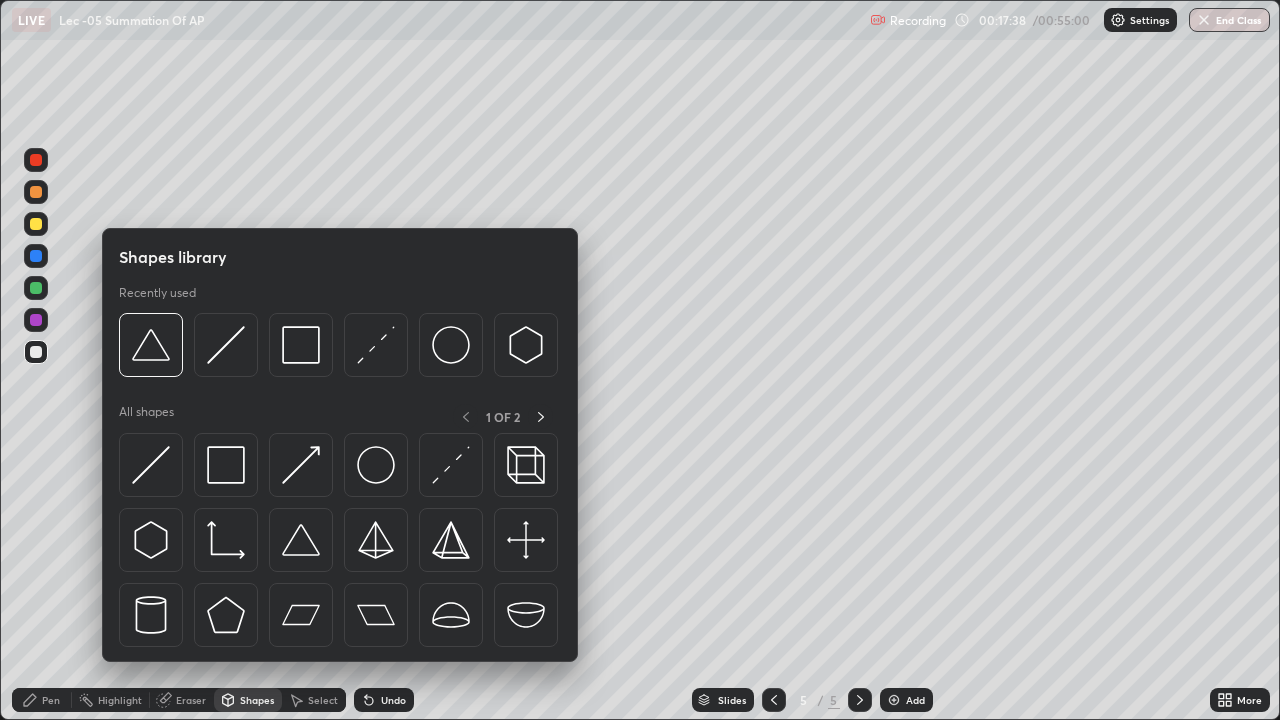 click on "Eraser" at bounding box center [182, 700] 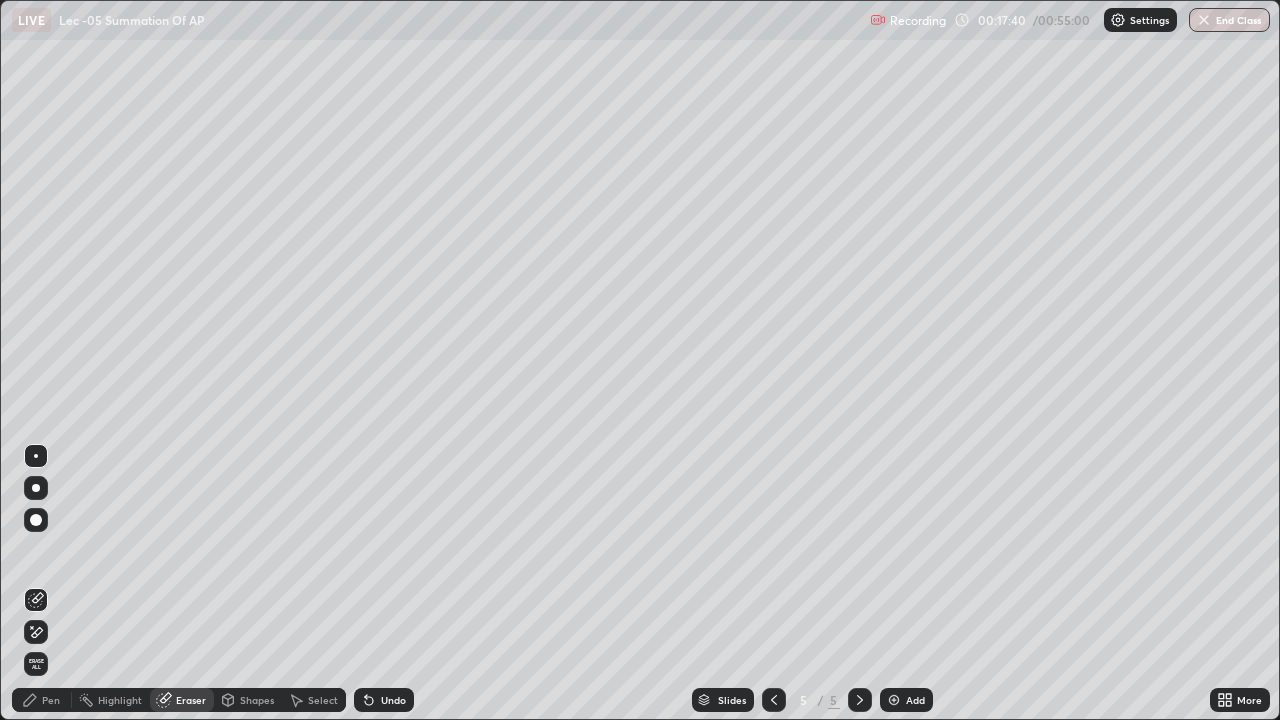 click on "Pen" at bounding box center (51, 700) 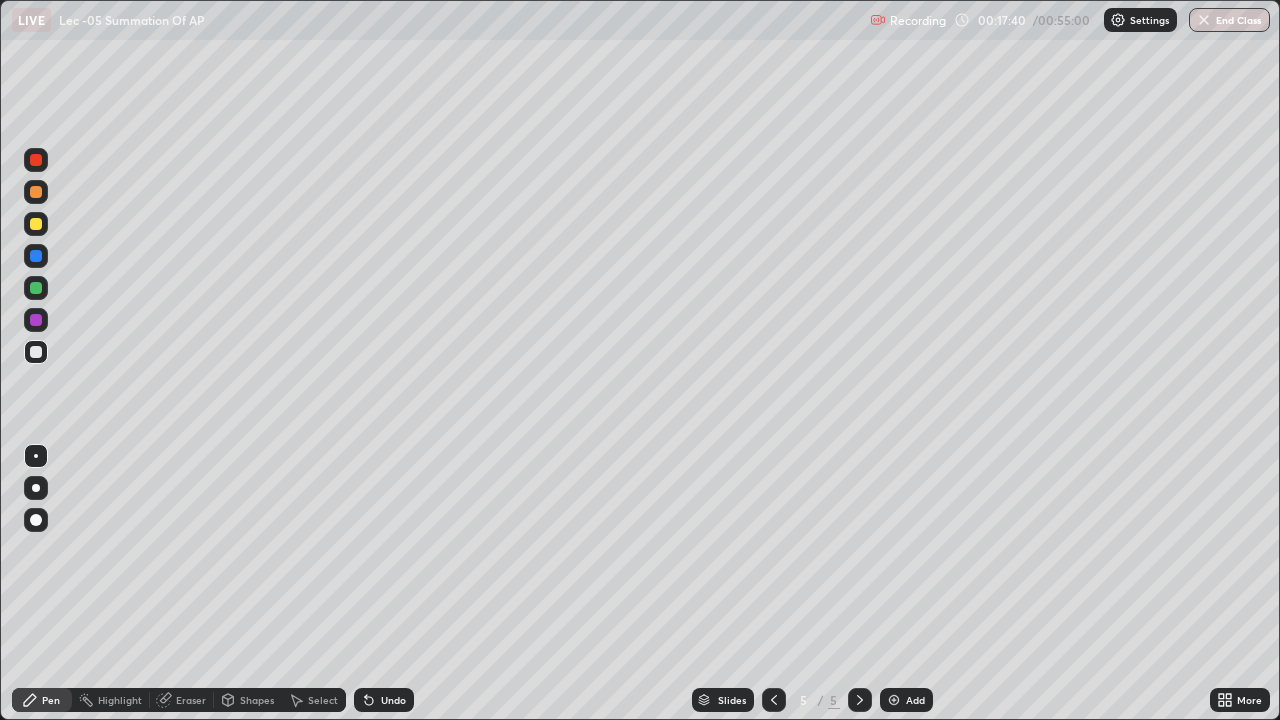 click on "Pen" at bounding box center [42, 700] 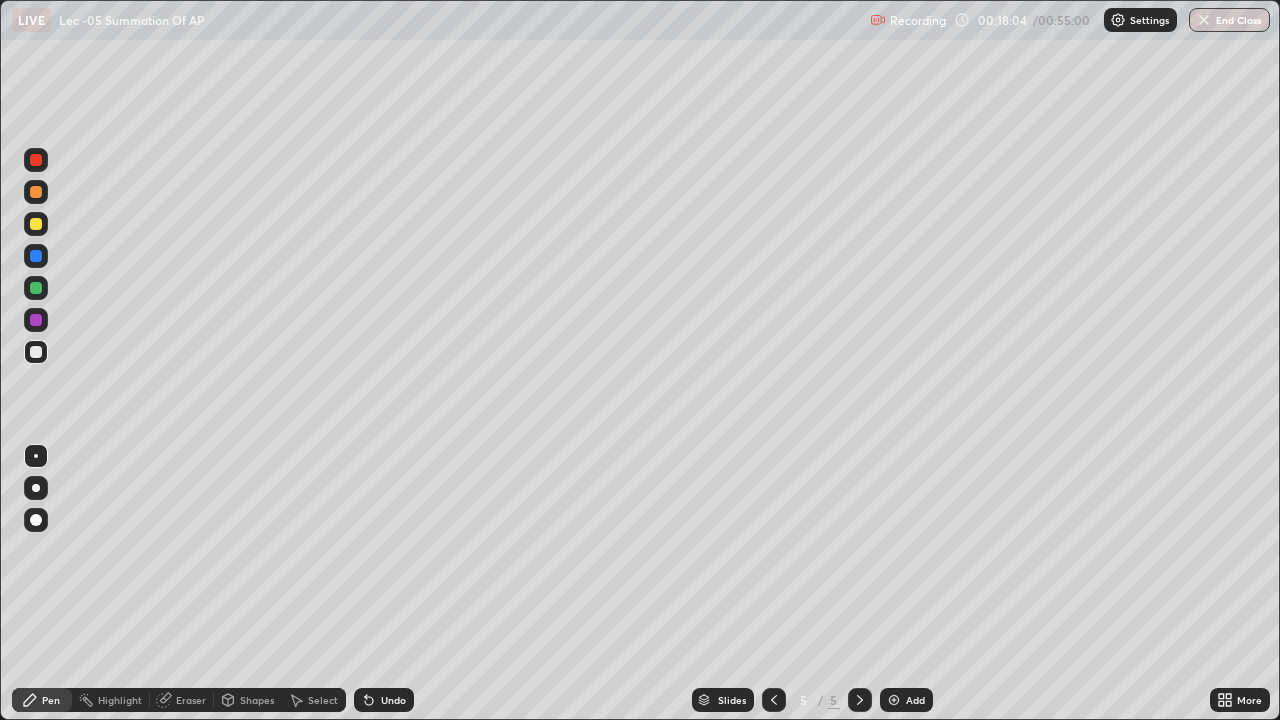 click on "Undo" at bounding box center [393, 700] 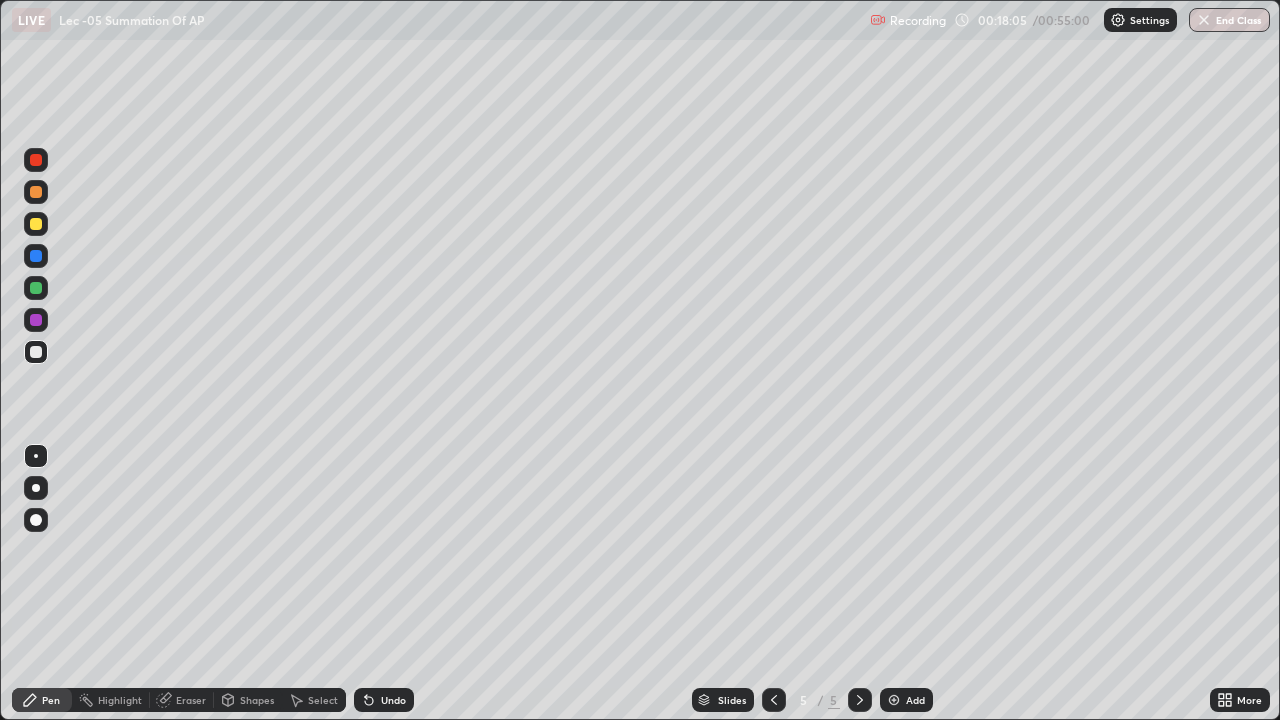 click 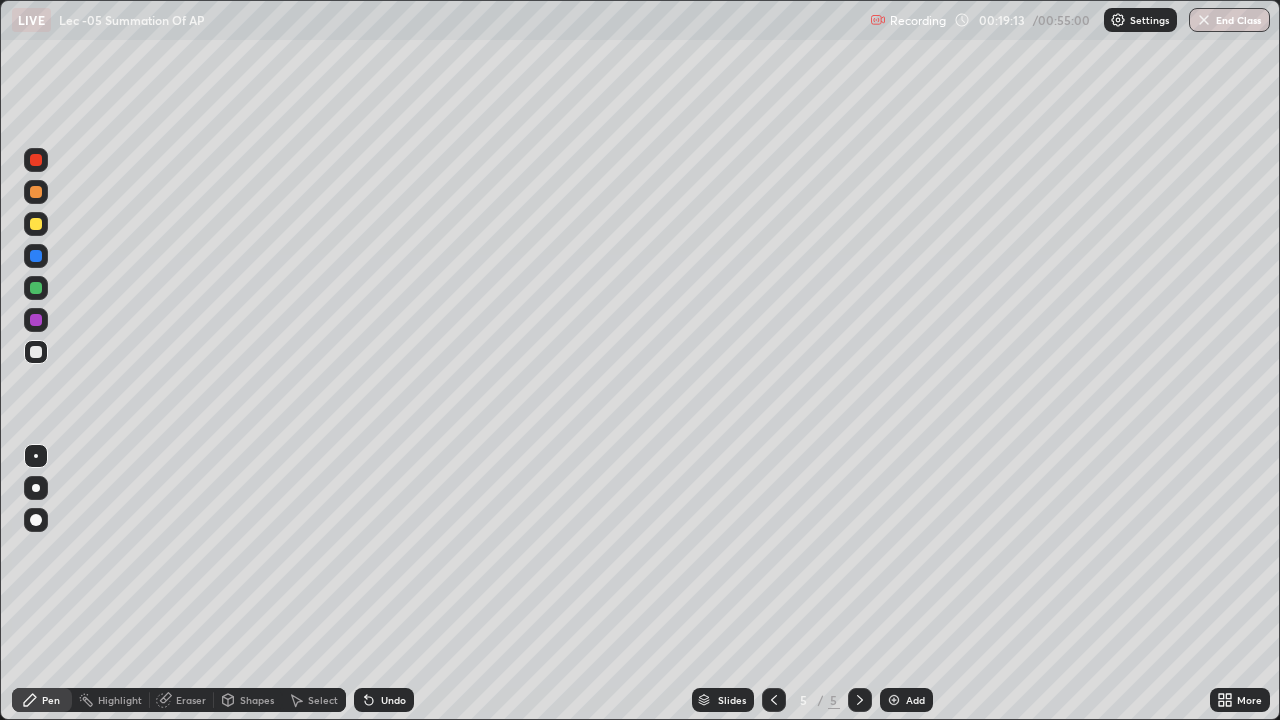 click at bounding box center [894, 700] 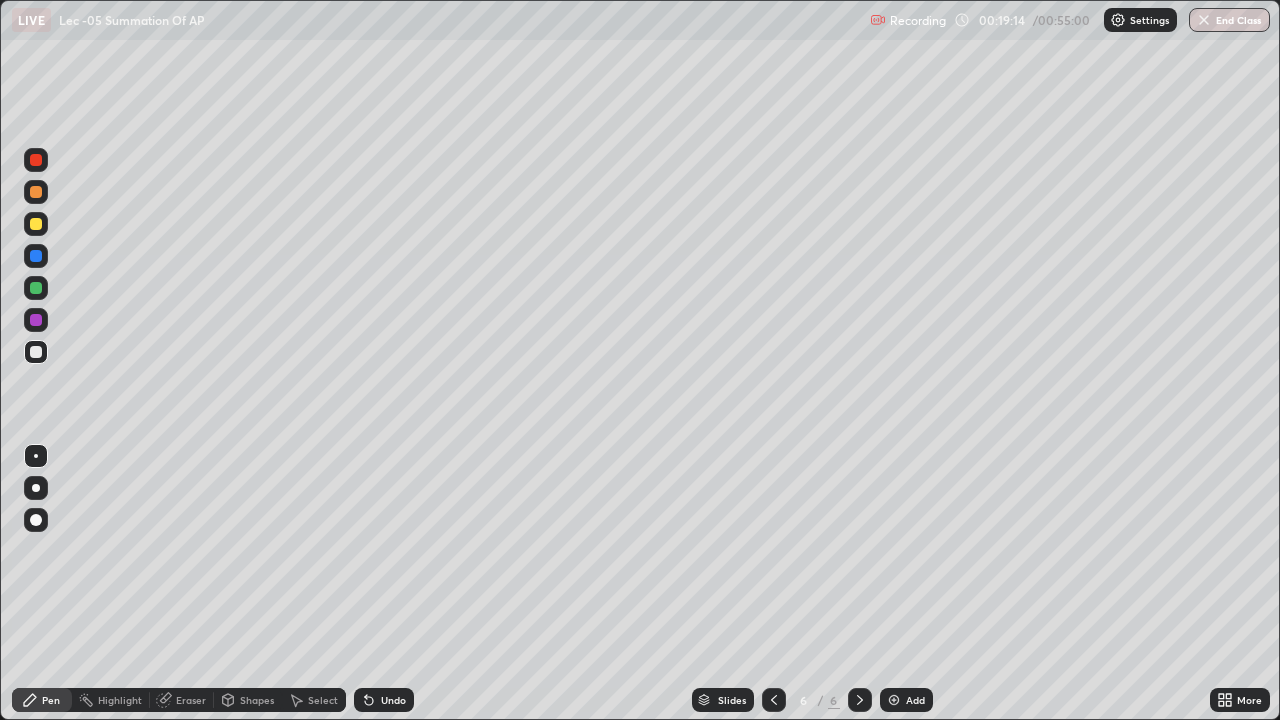 click on "Shapes" at bounding box center [257, 700] 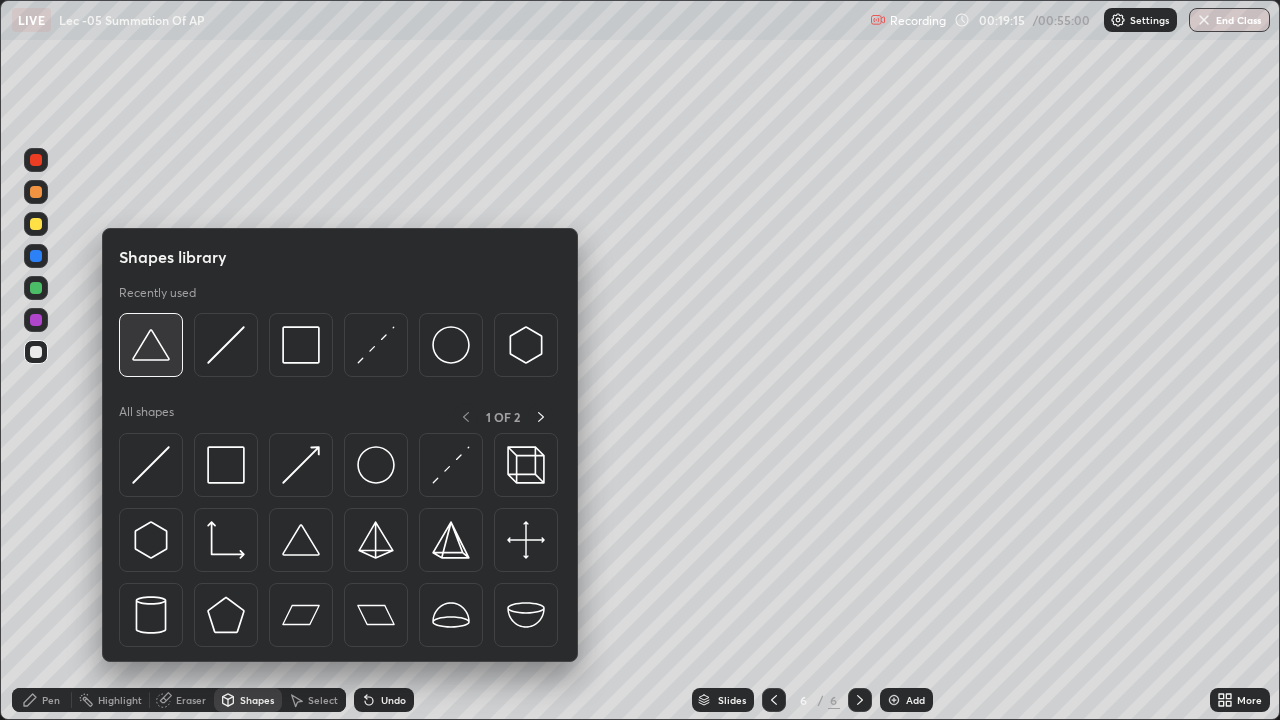 click at bounding box center (151, 345) 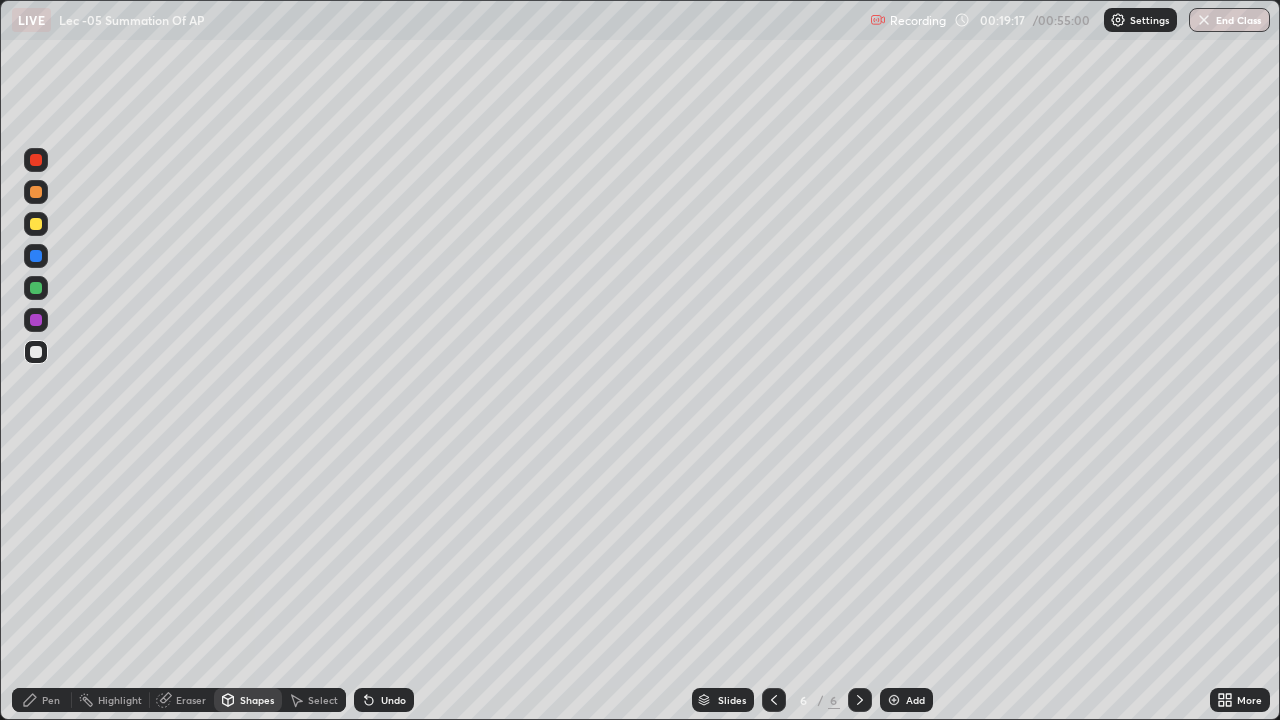 click on "Shapes" at bounding box center (257, 700) 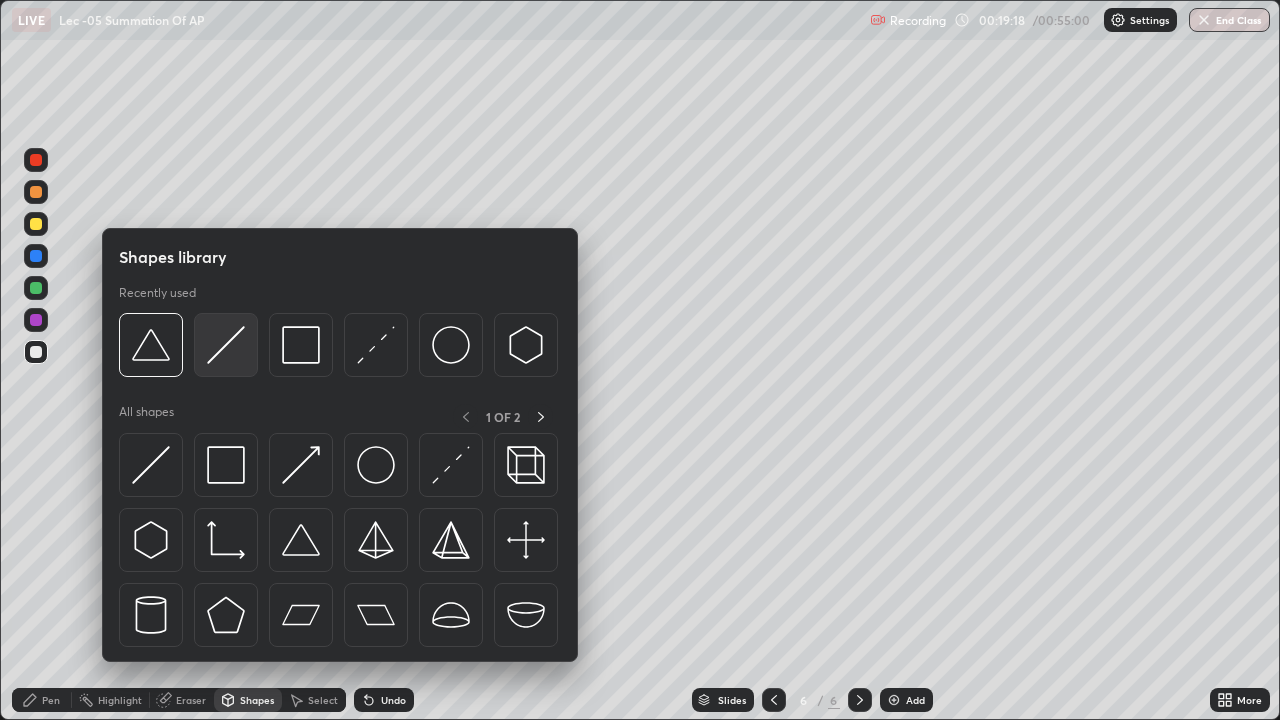 click at bounding box center [226, 345] 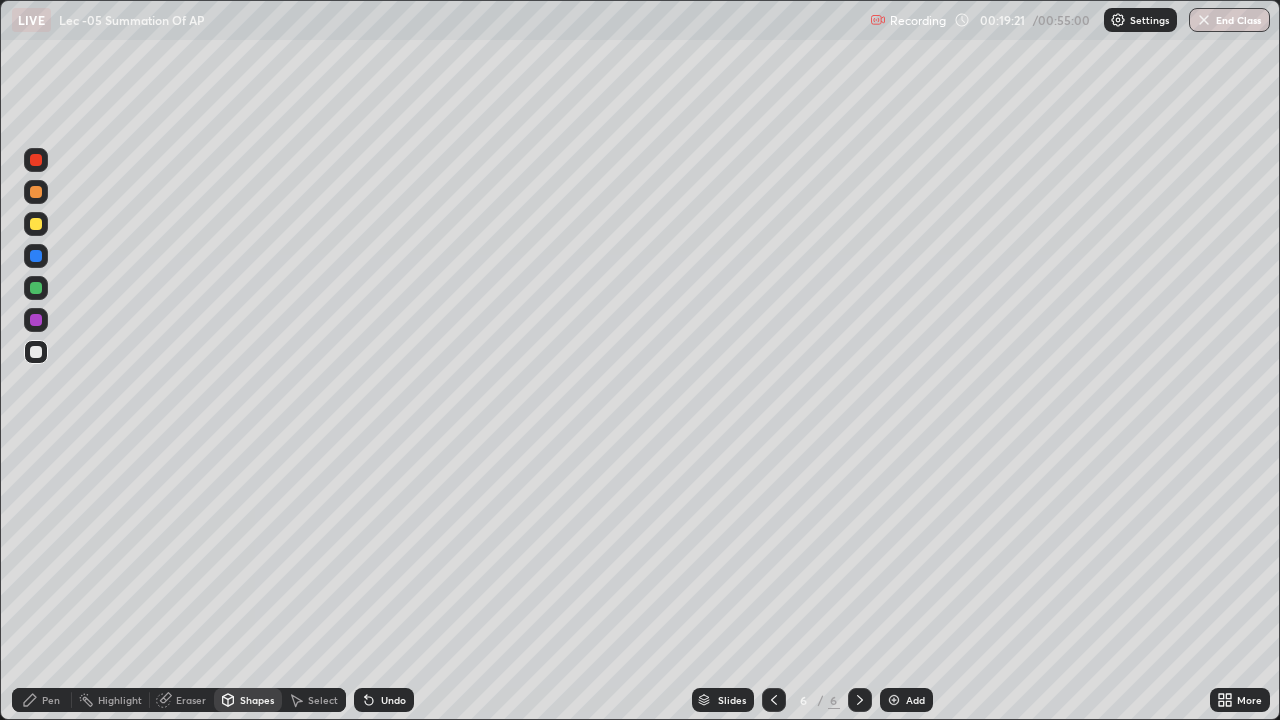 click on "Pen" at bounding box center (51, 700) 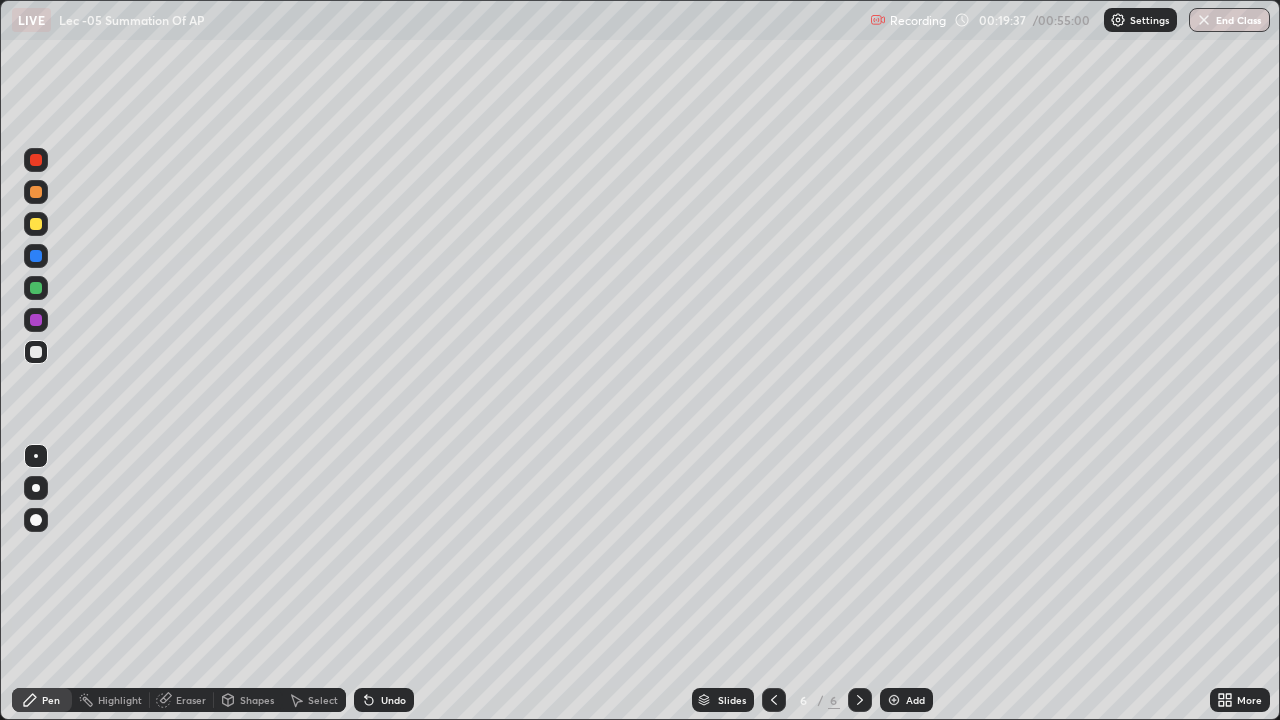click on "Undo" at bounding box center [393, 700] 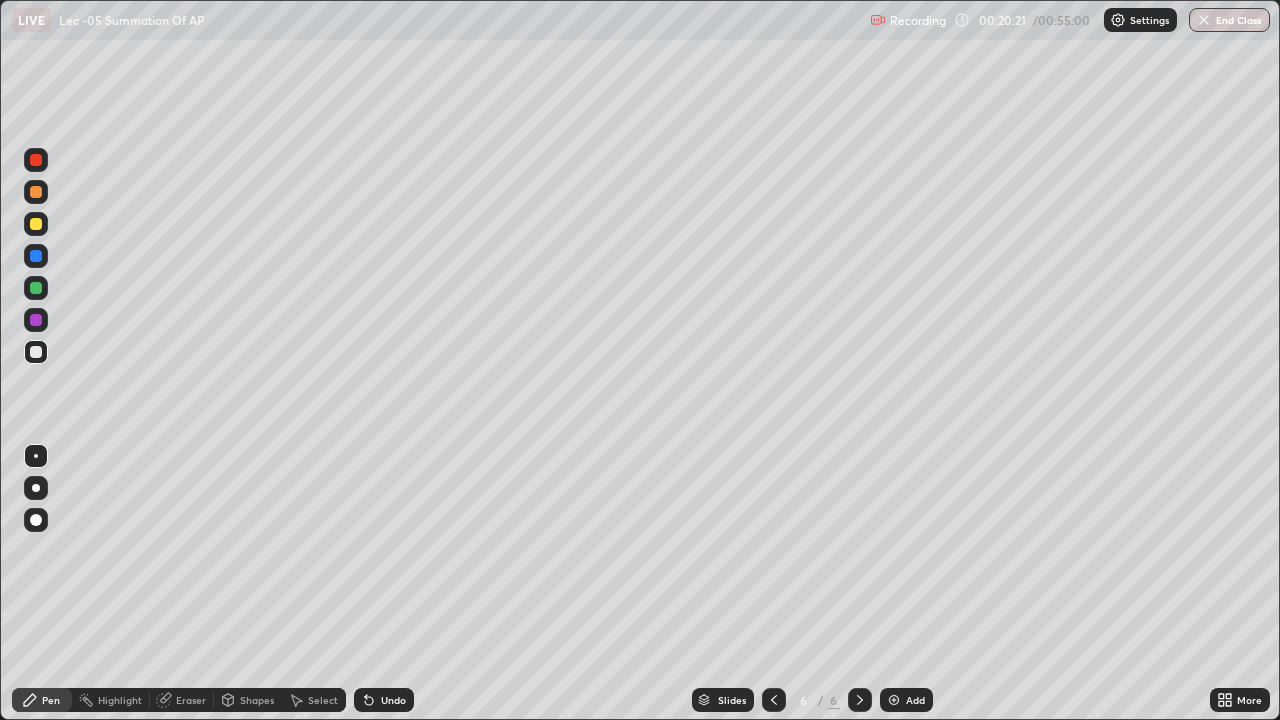 click on "Undo" at bounding box center [384, 700] 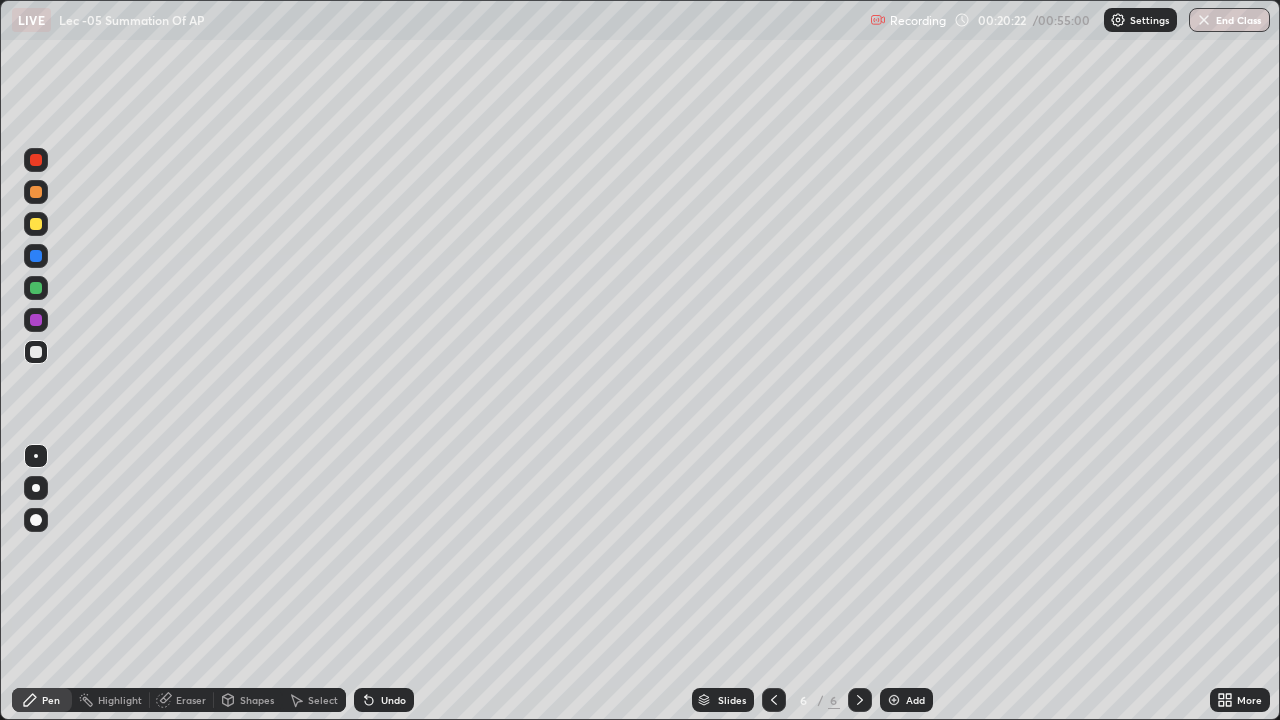 click 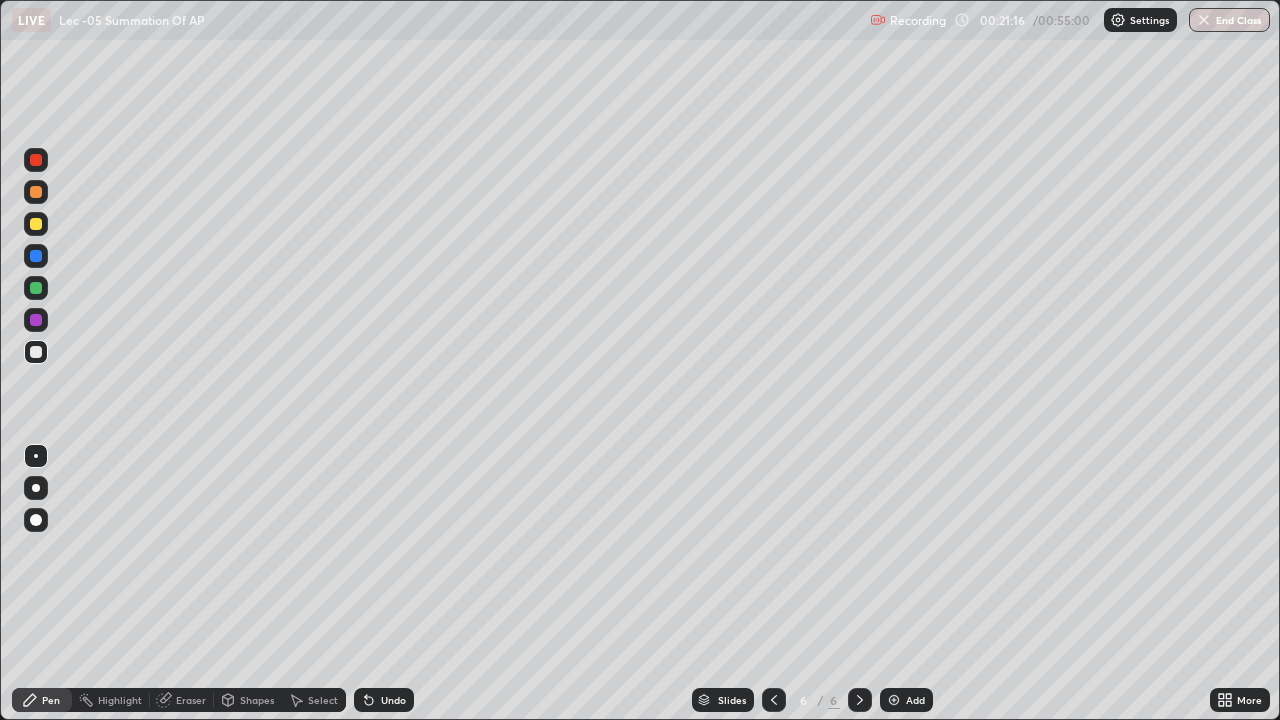 click at bounding box center [36, 224] 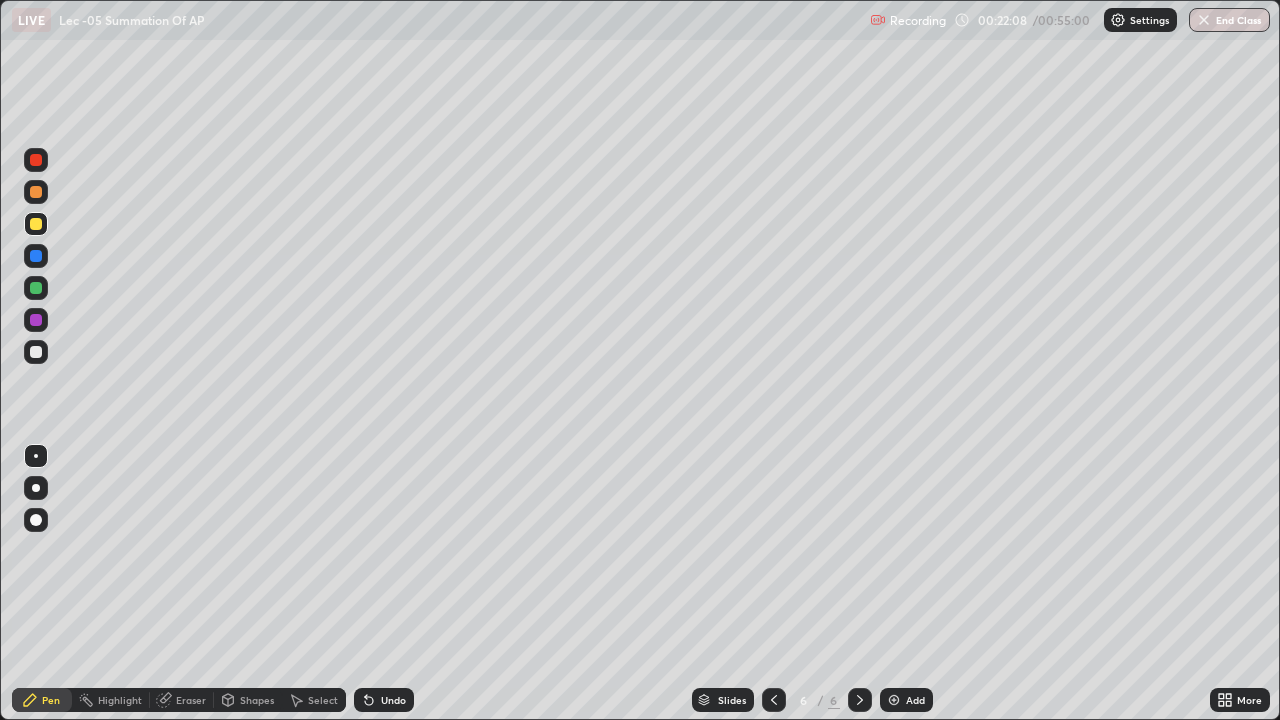 click on "Eraser" at bounding box center (191, 700) 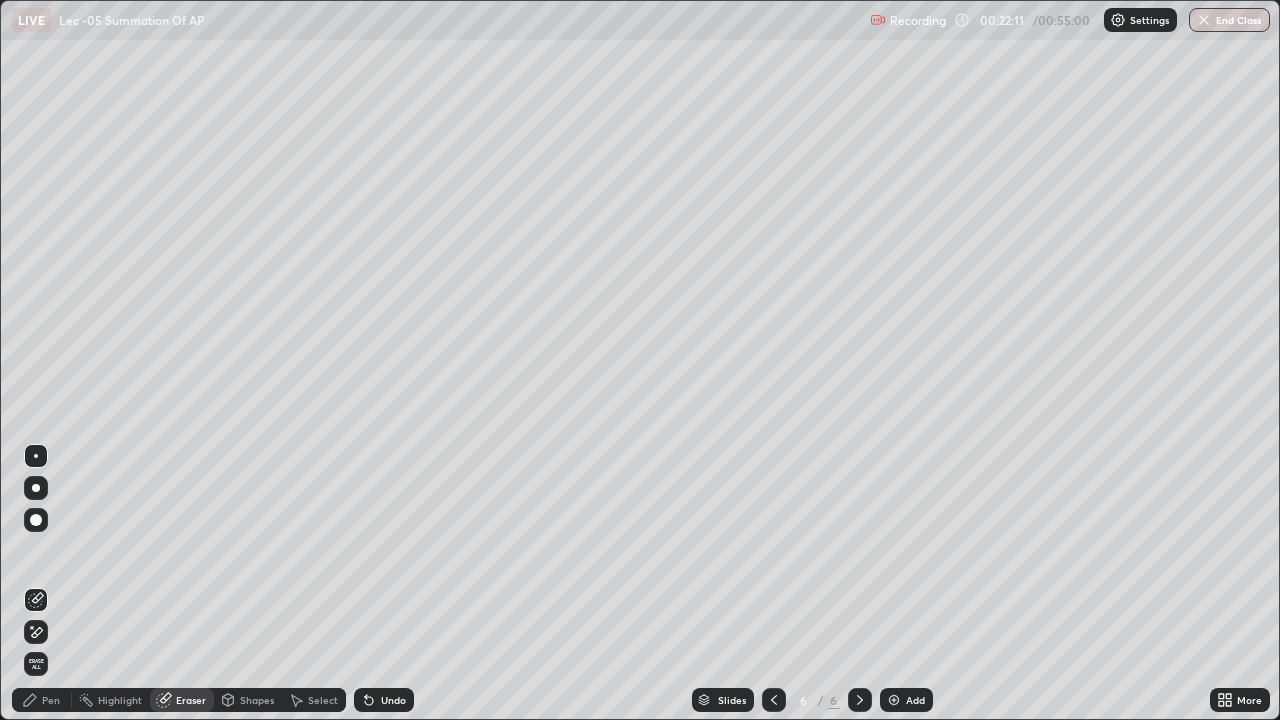 click on "Pen" at bounding box center (51, 700) 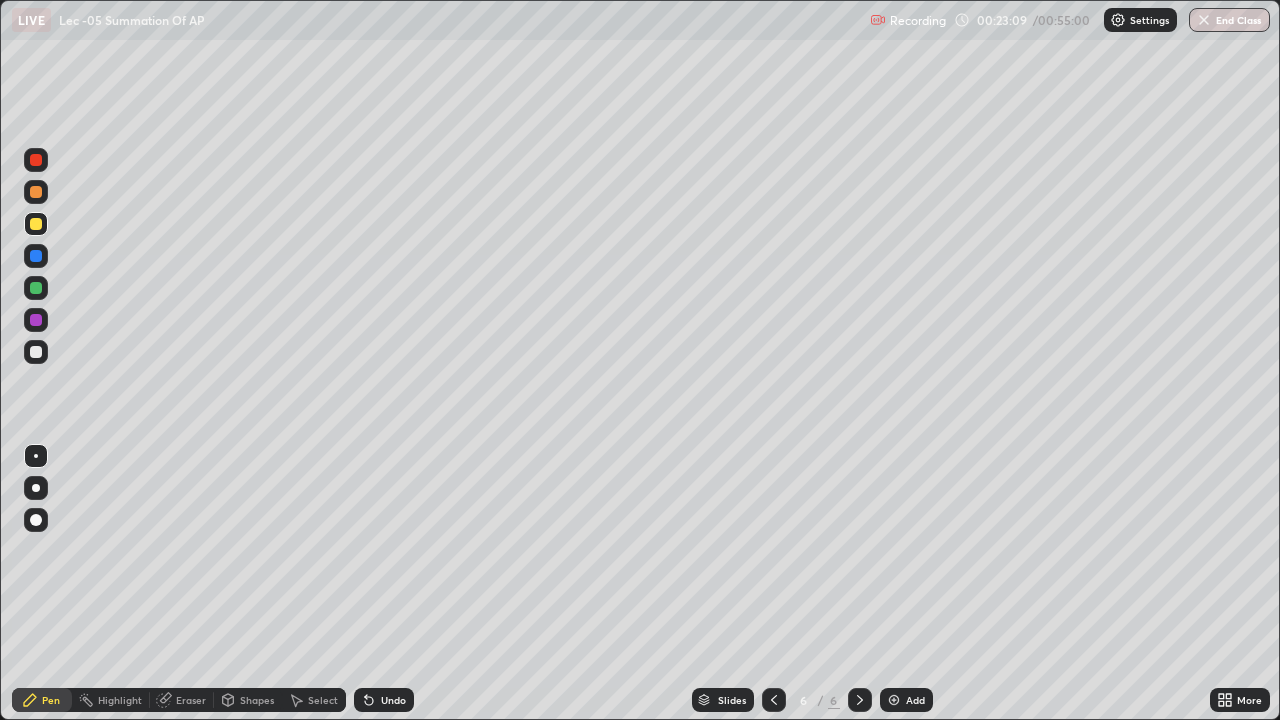 click on "Add" at bounding box center [906, 700] 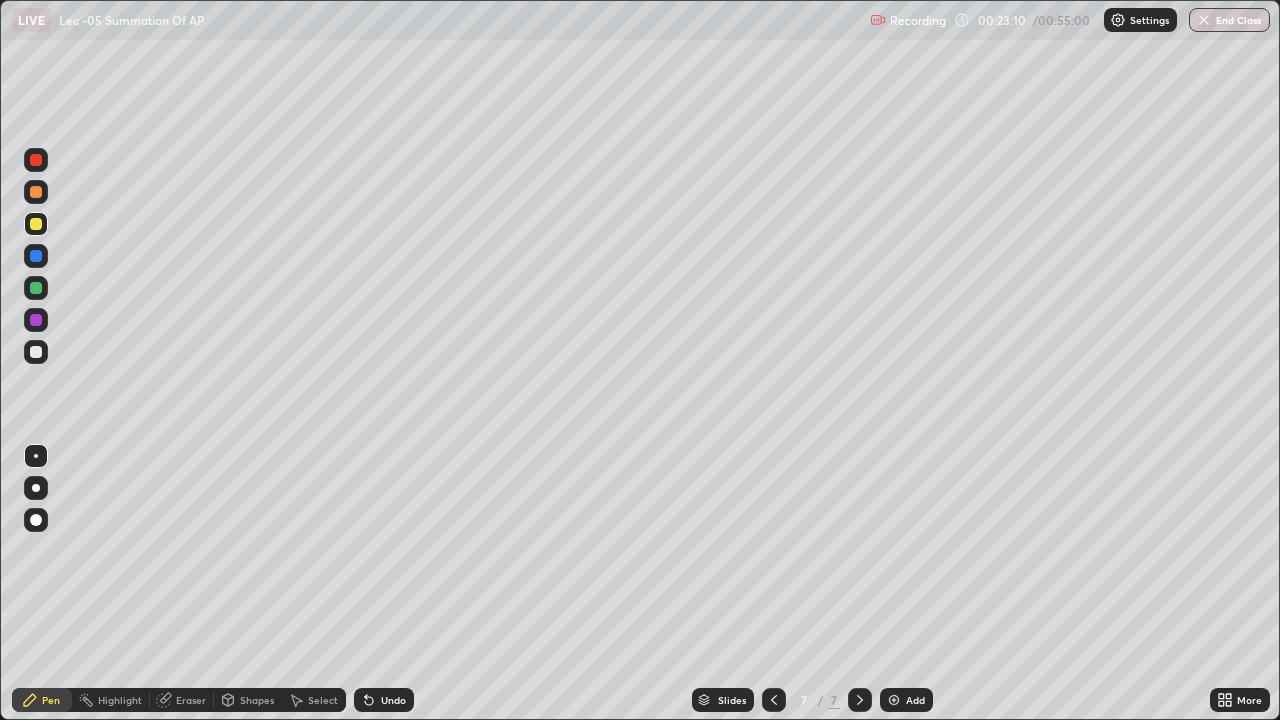 click on "Shapes" at bounding box center [257, 700] 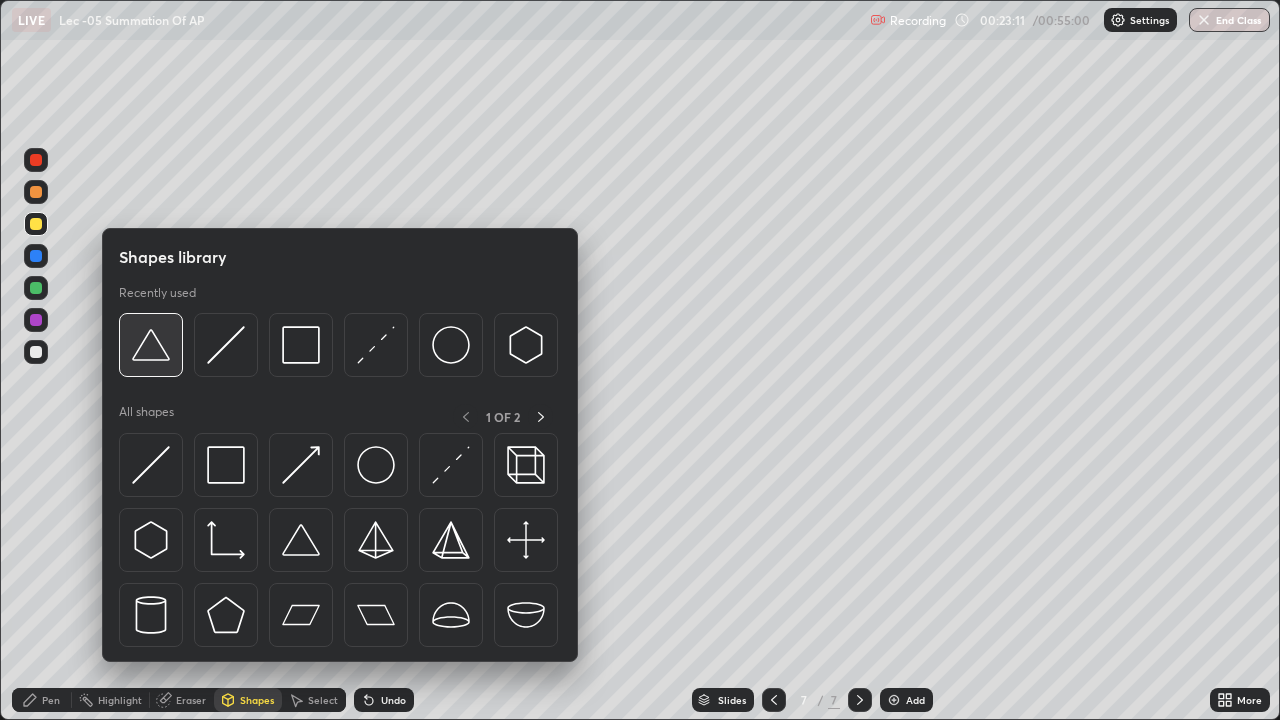 click at bounding box center (151, 345) 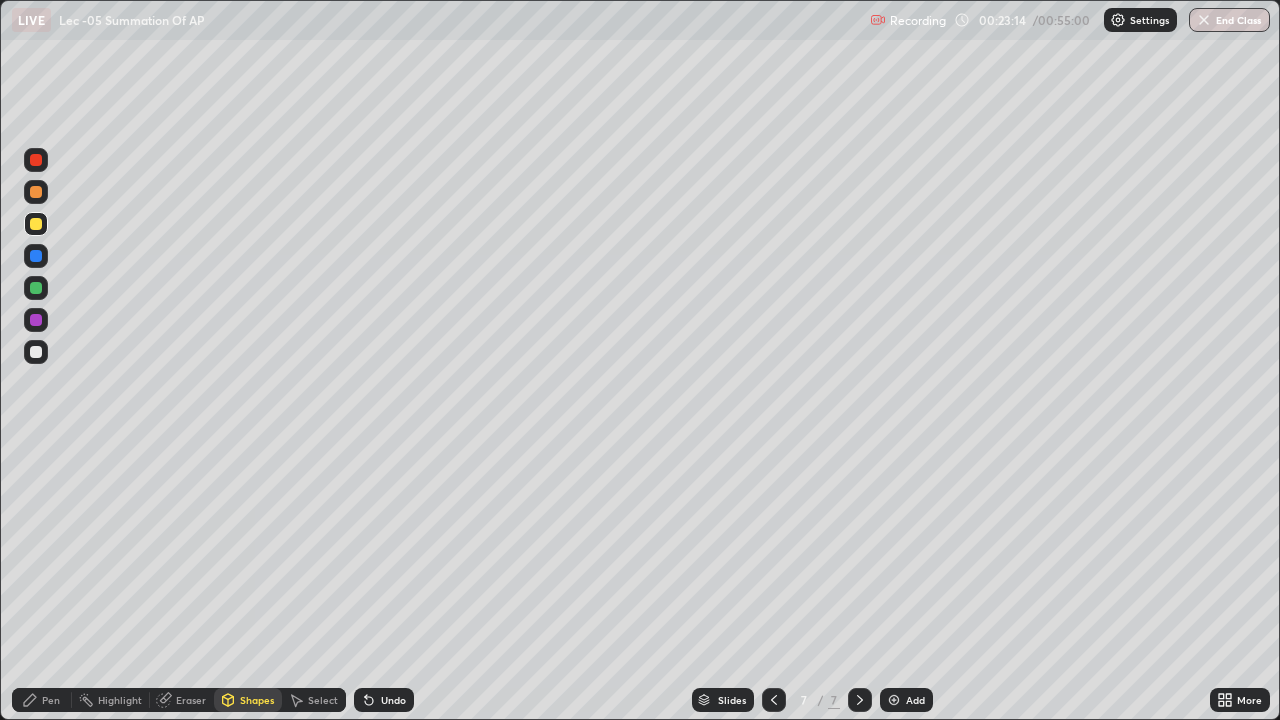click on "Shapes" at bounding box center [248, 700] 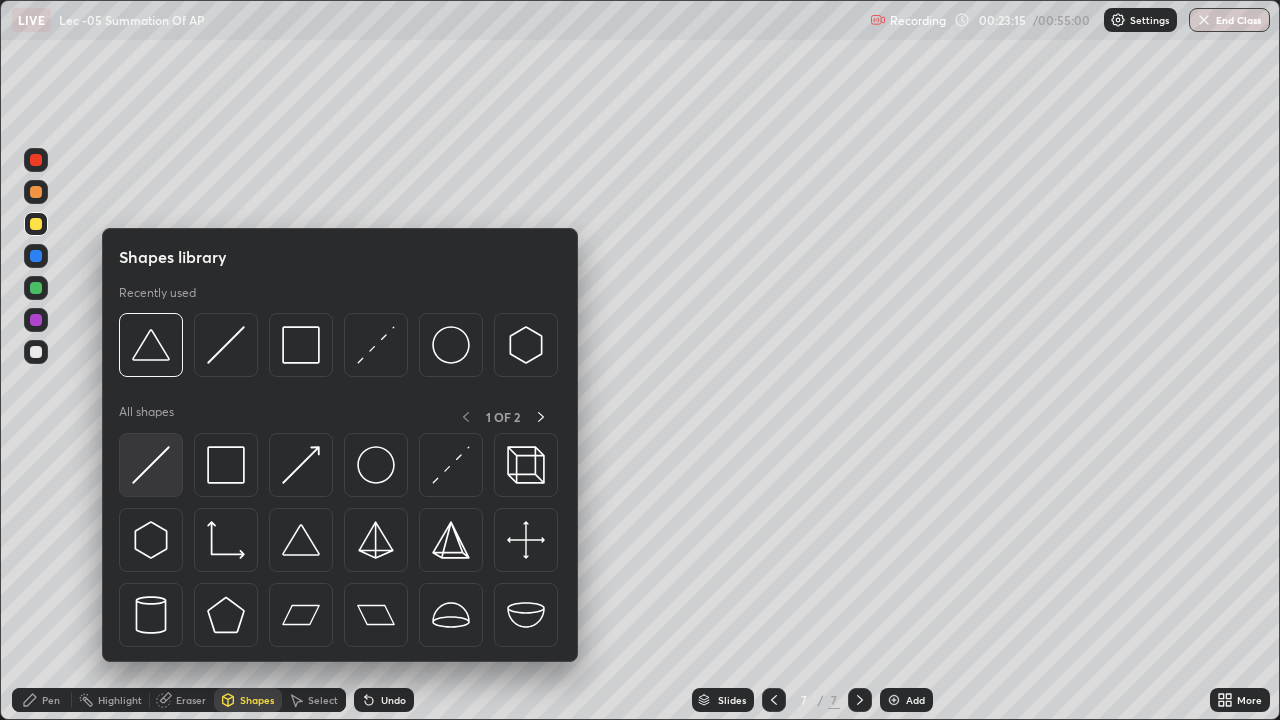 click at bounding box center [151, 465] 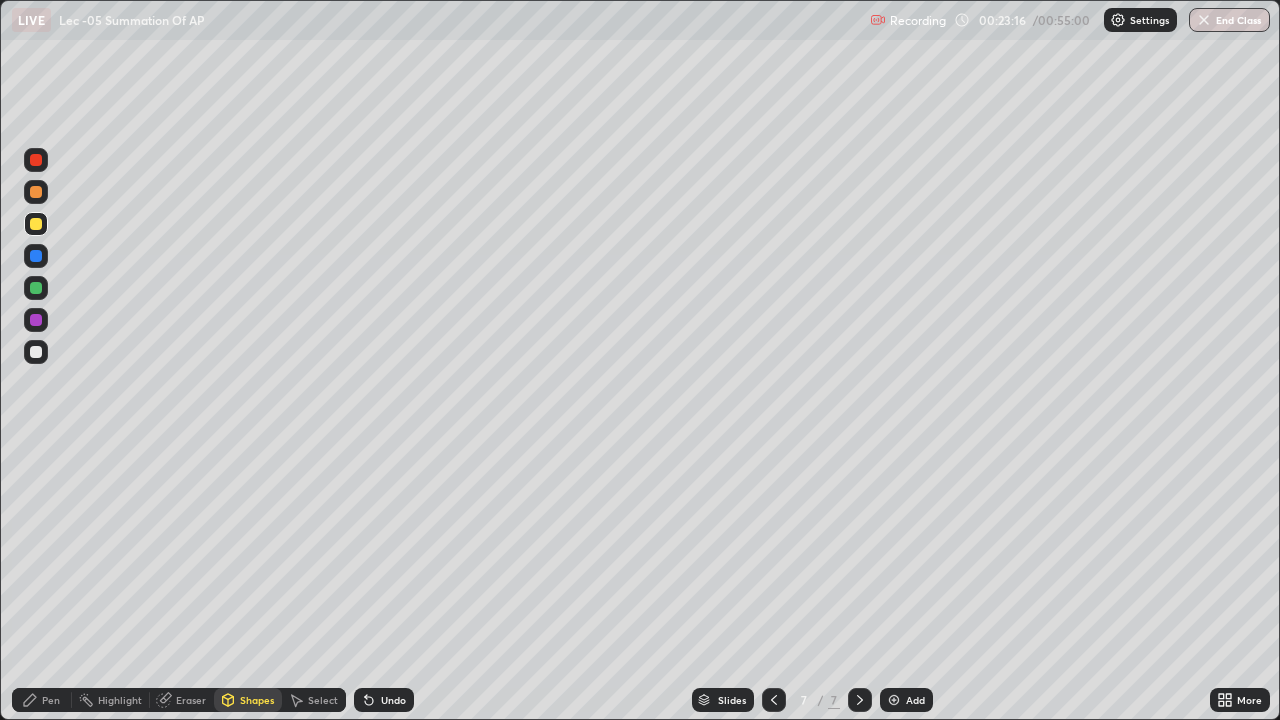 click at bounding box center [36, 352] 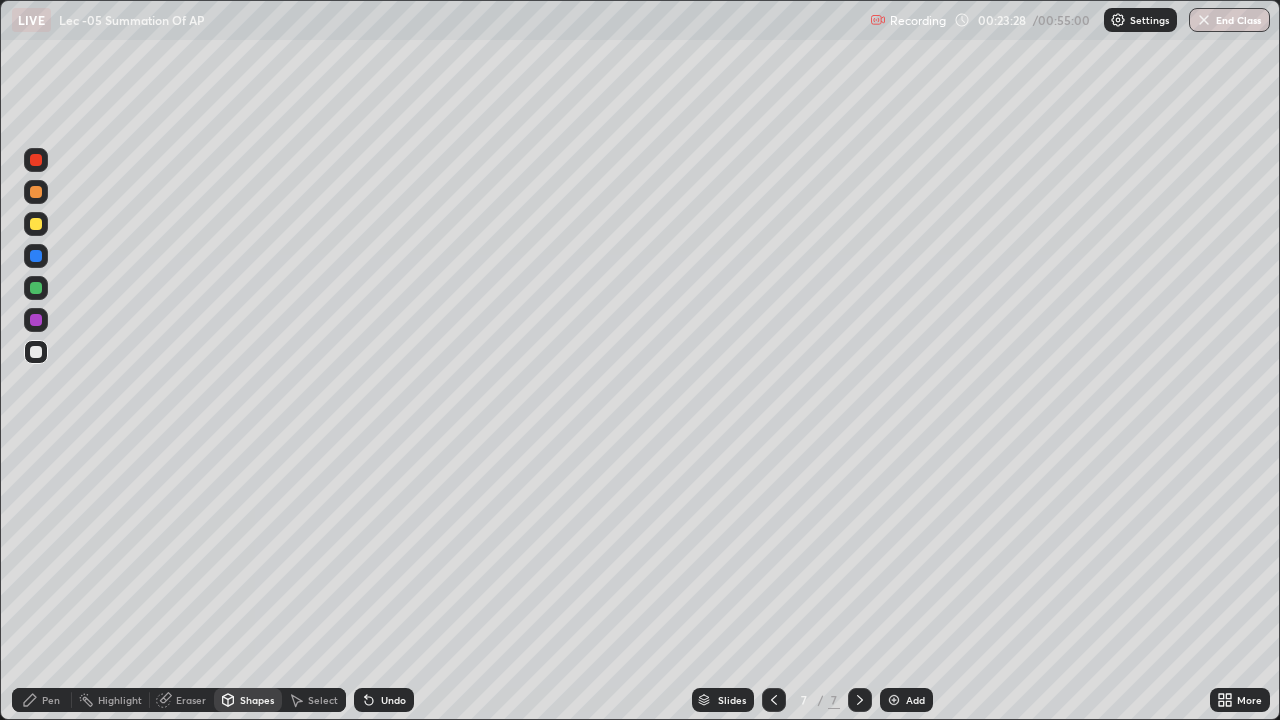 click on "Undo" at bounding box center (384, 700) 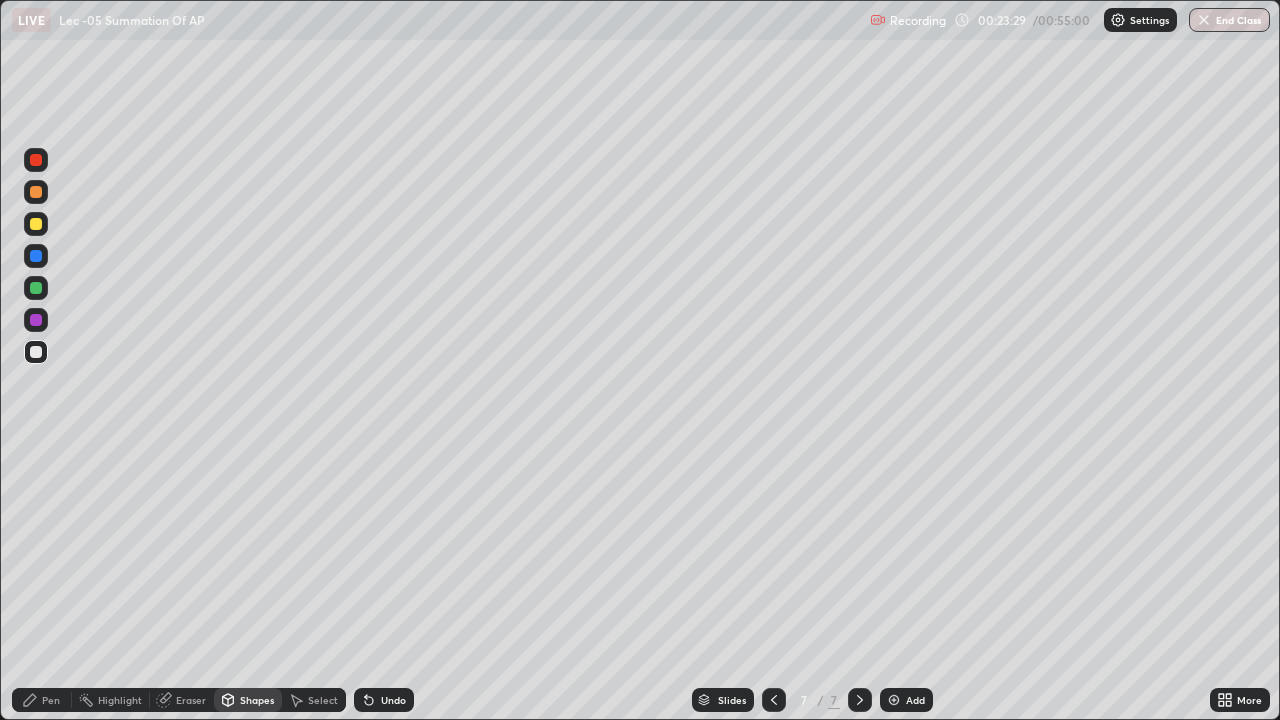 click on "Undo" at bounding box center (380, 700) 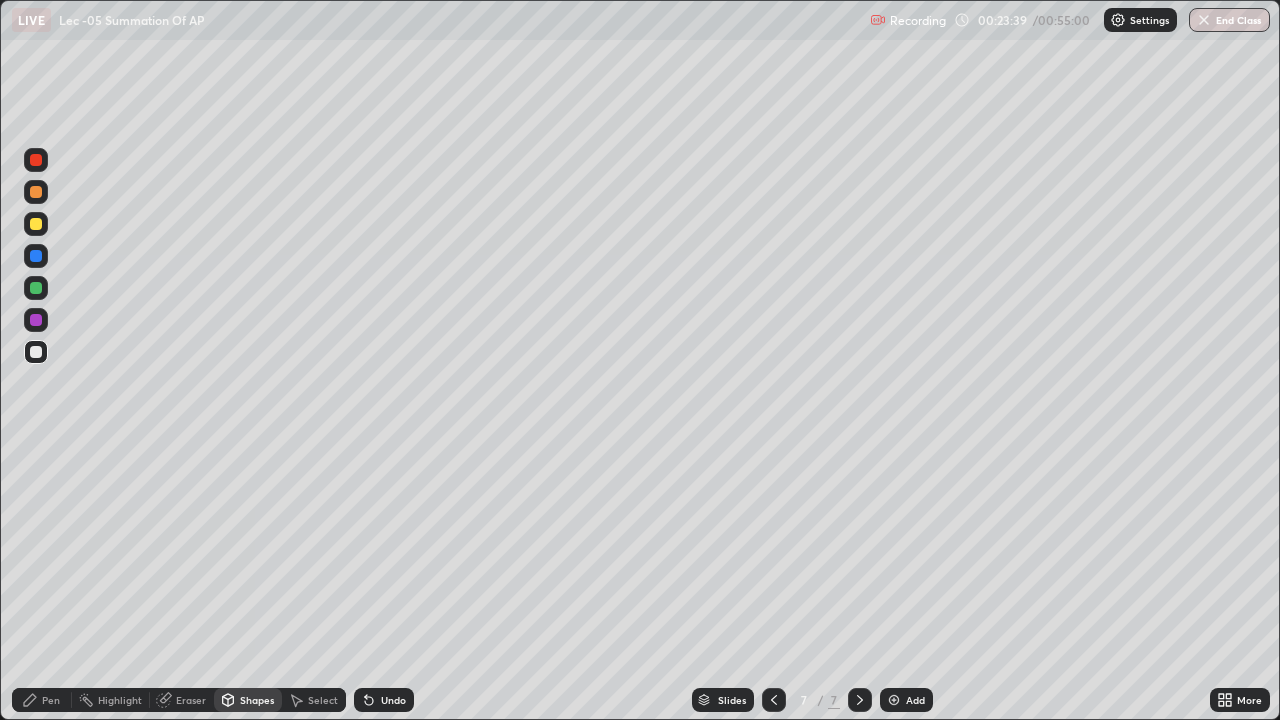 click on "Pen" at bounding box center [51, 700] 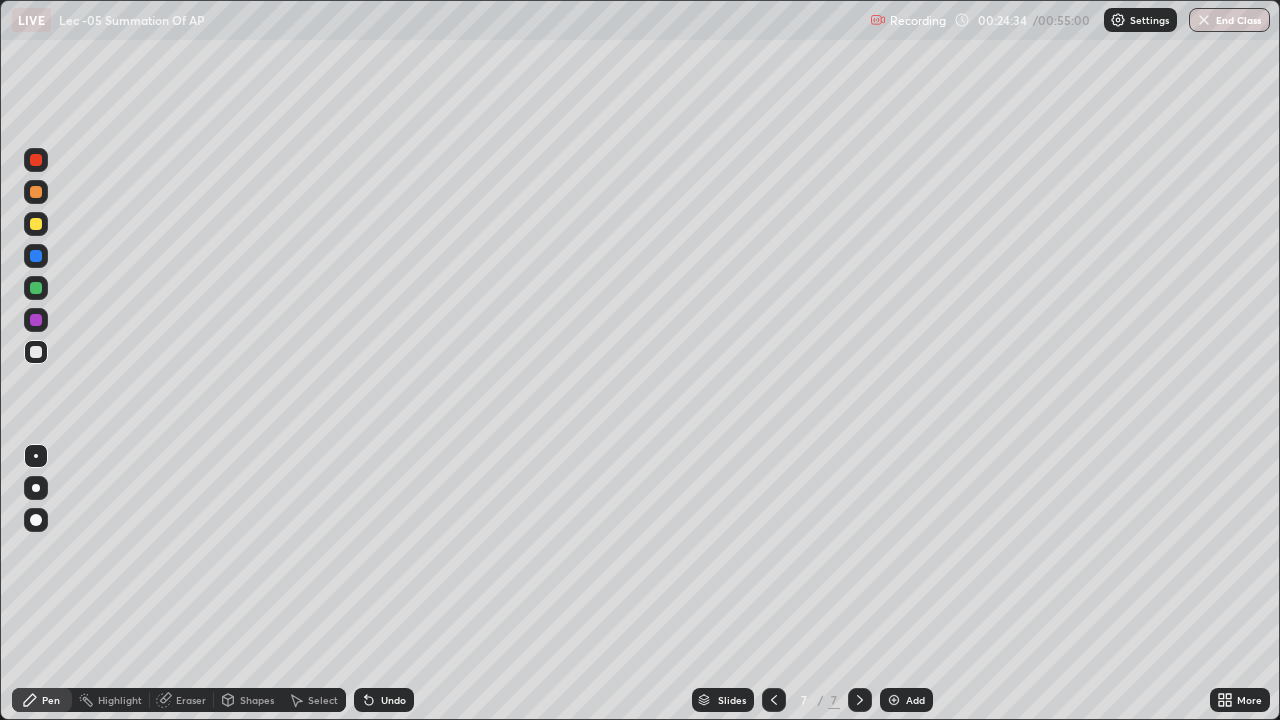 click at bounding box center [36, 288] 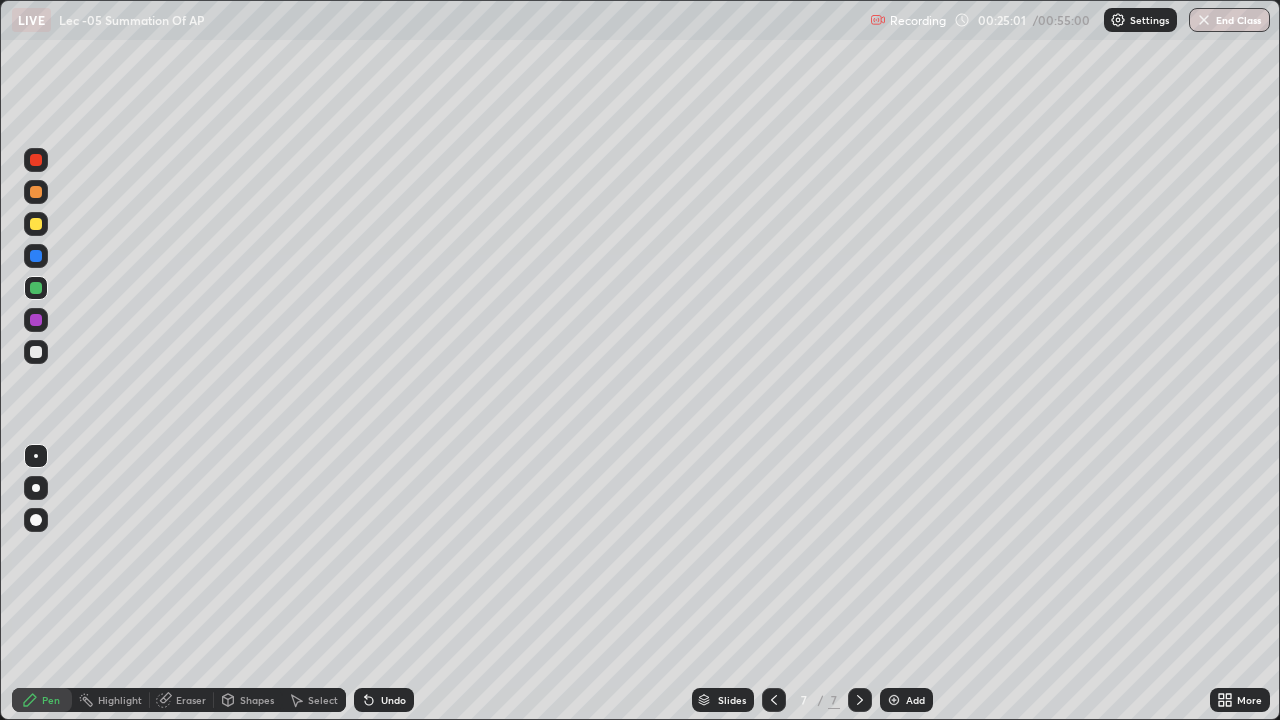 click at bounding box center (36, 192) 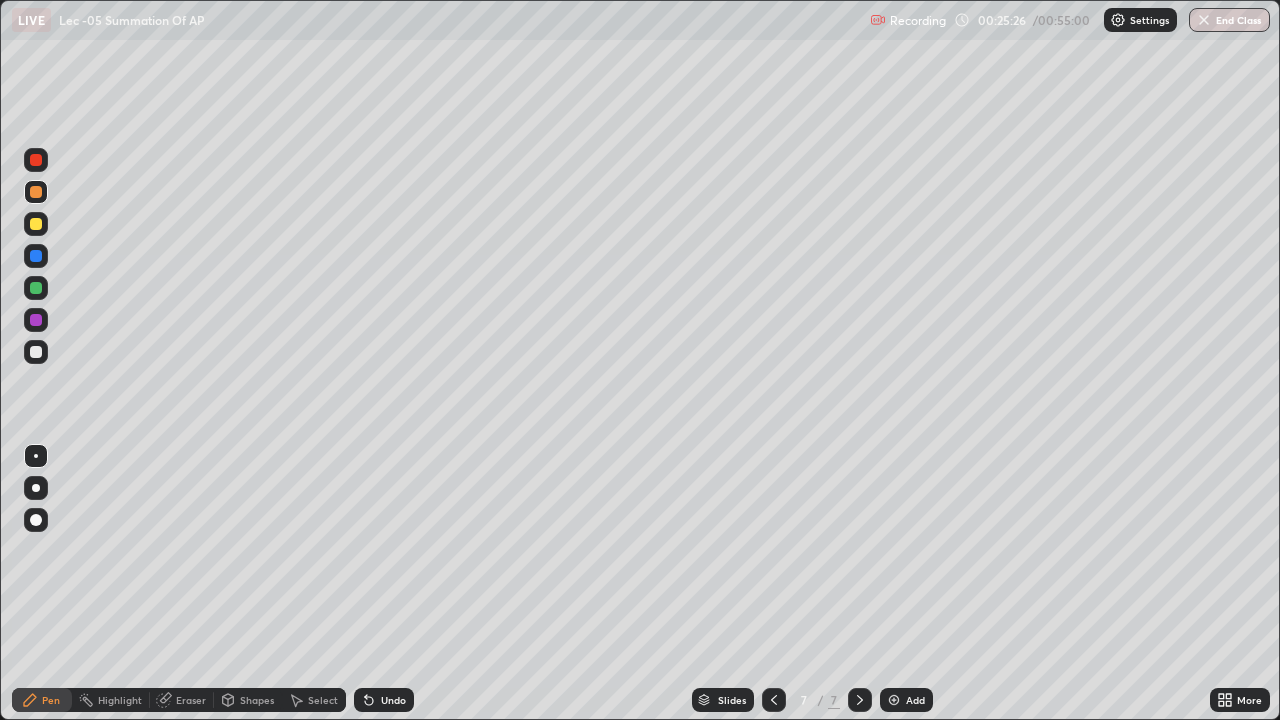 click 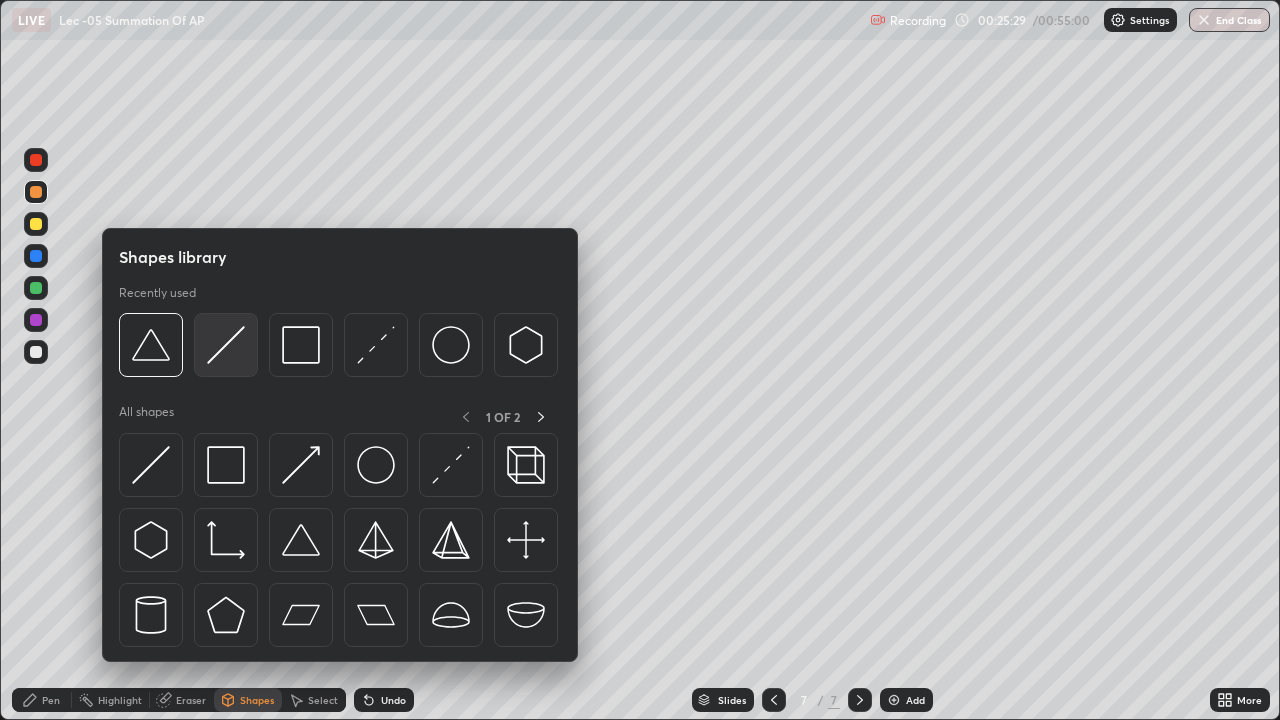 click at bounding box center (226, 345) 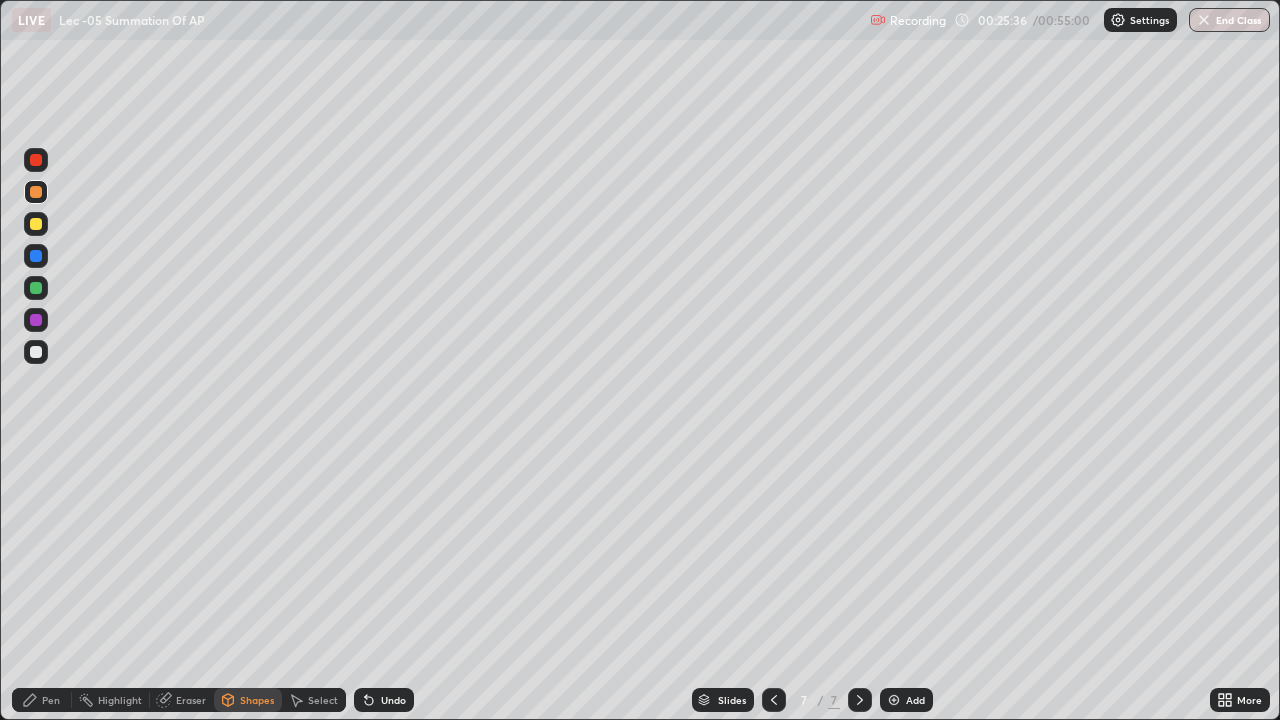 click 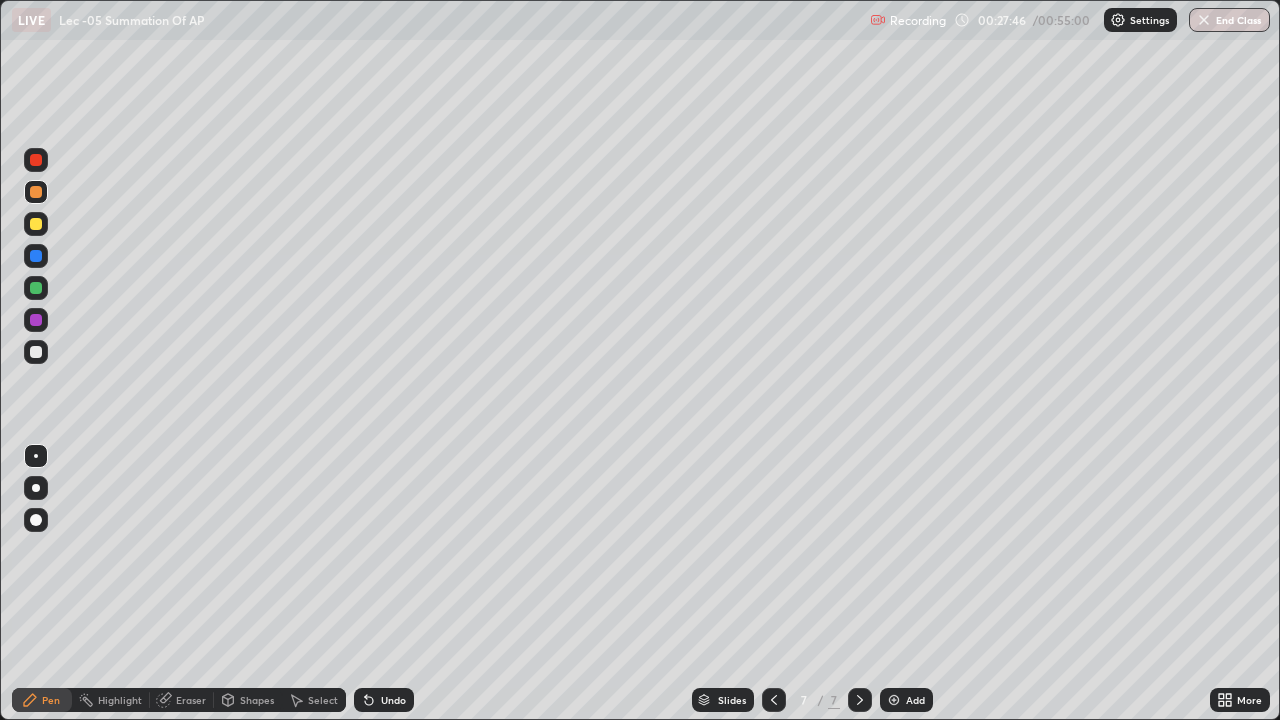 click 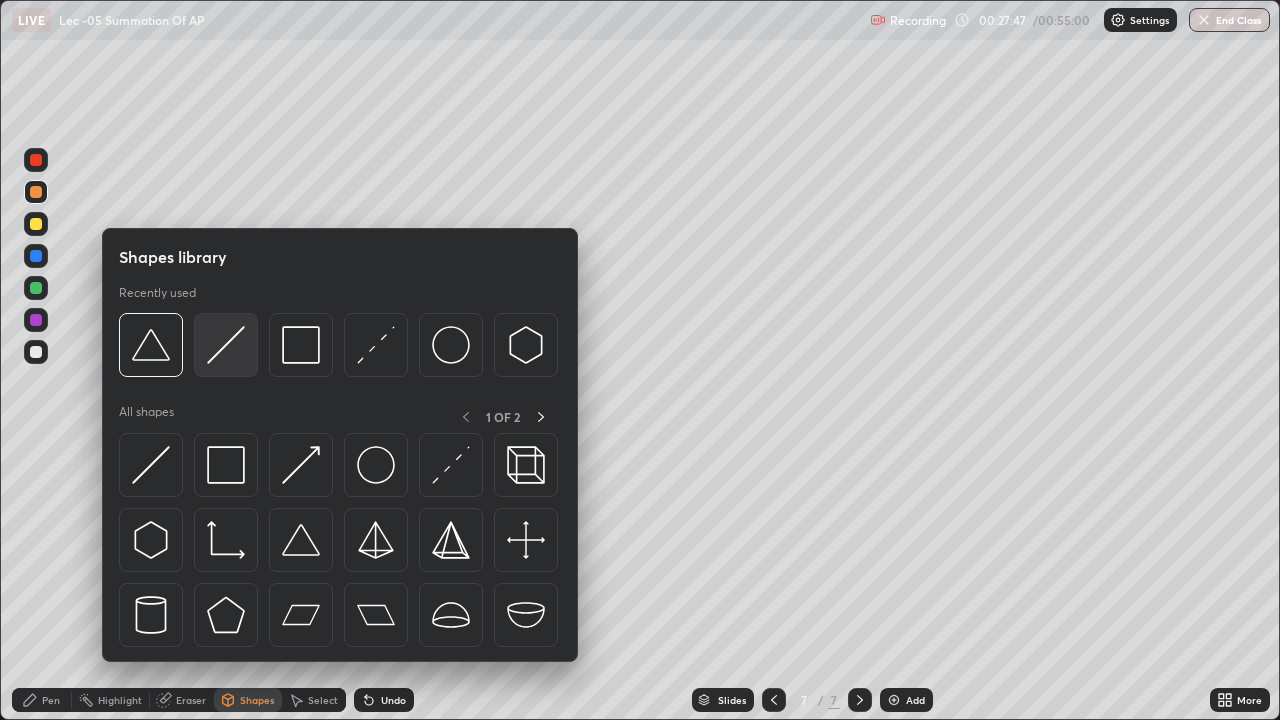 click at bounding box center [226, 345] 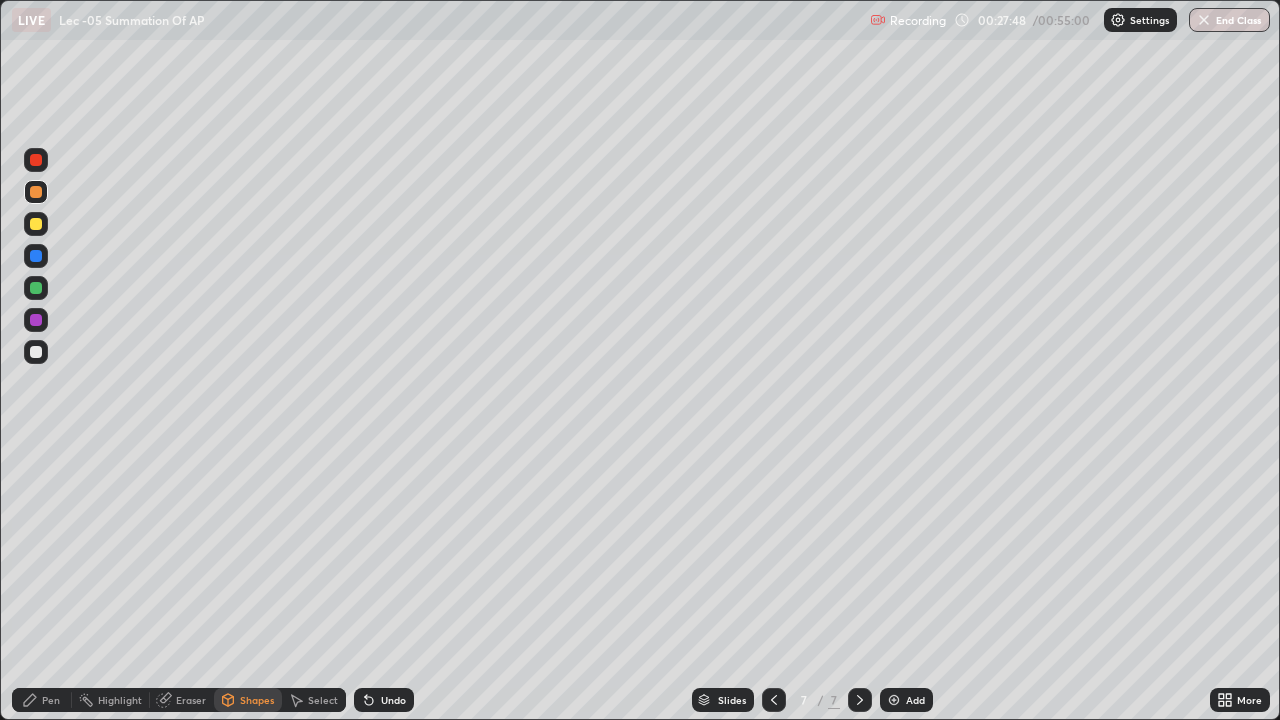 click at bounding box center [36, 224] 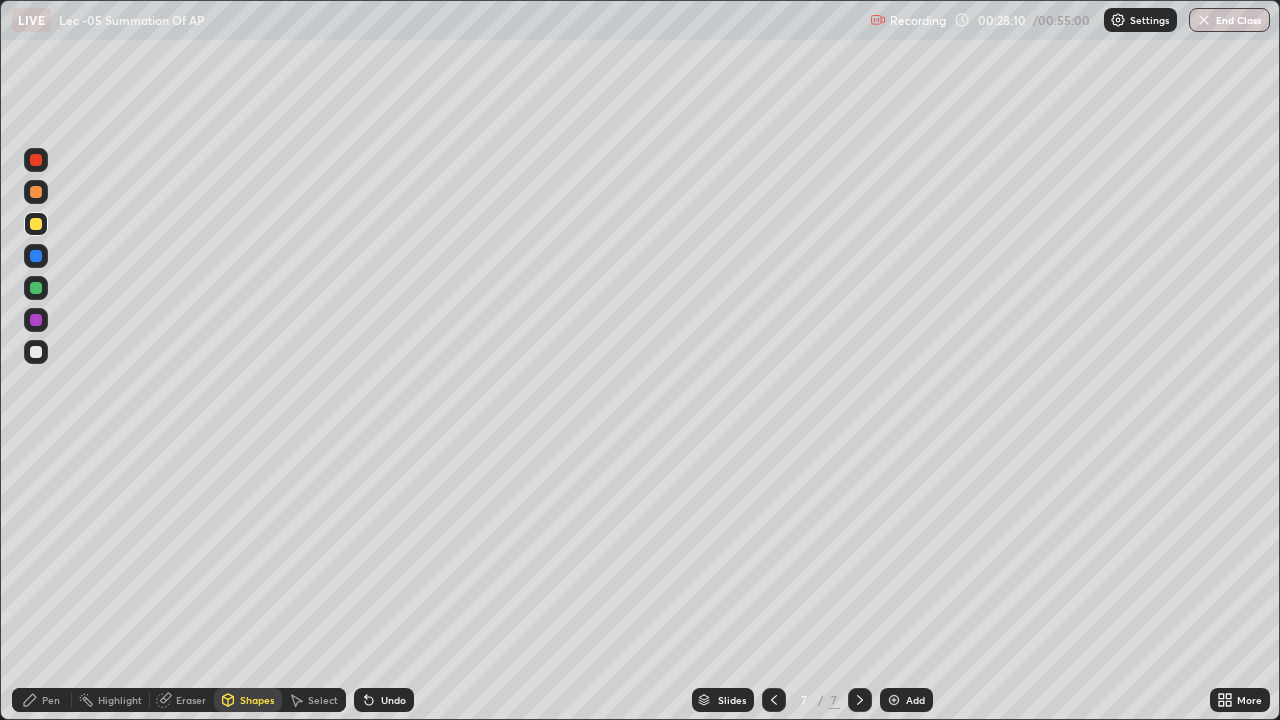 click 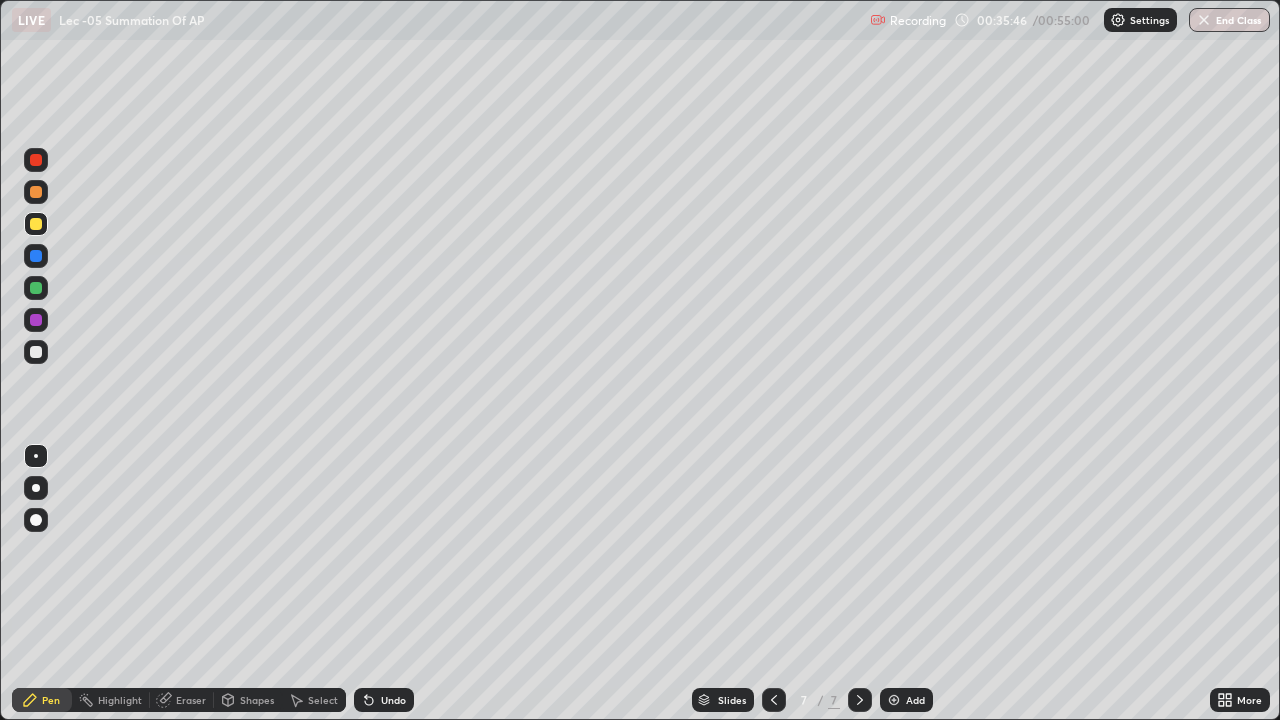 click on "Add" at bounding box center (906, 700) 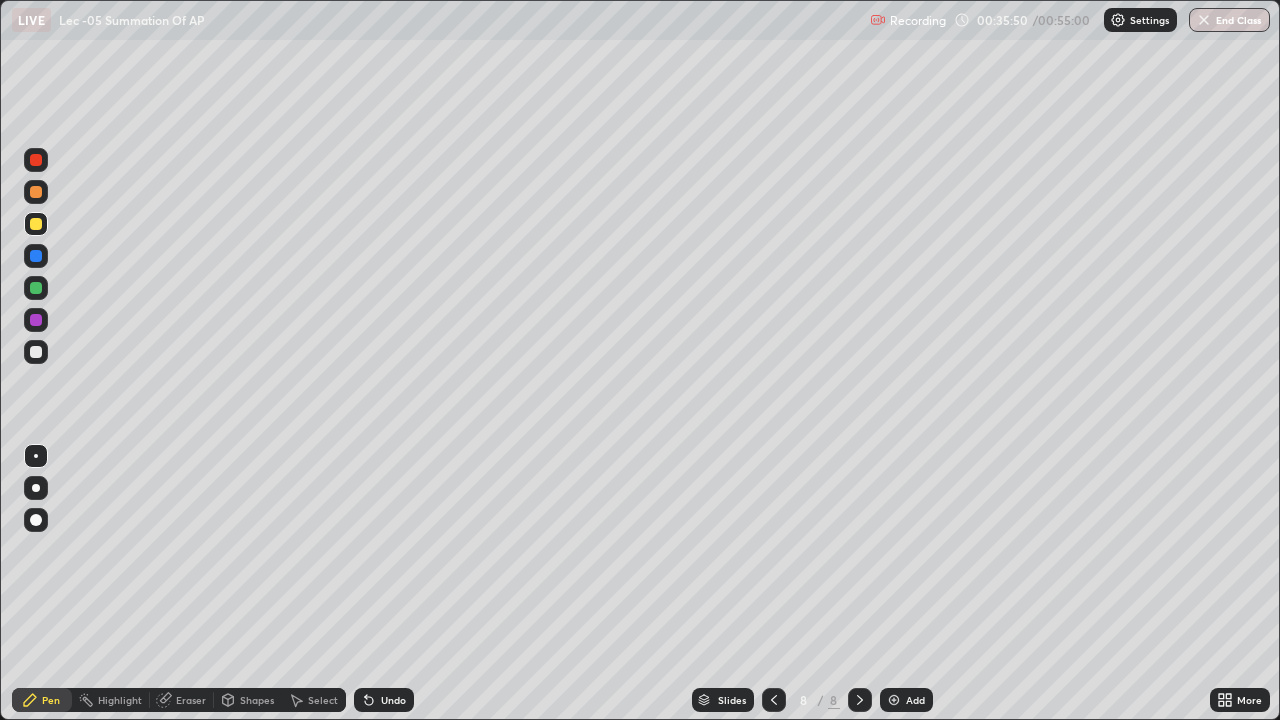 click on "Shapes" at bounding box center [257, 700] 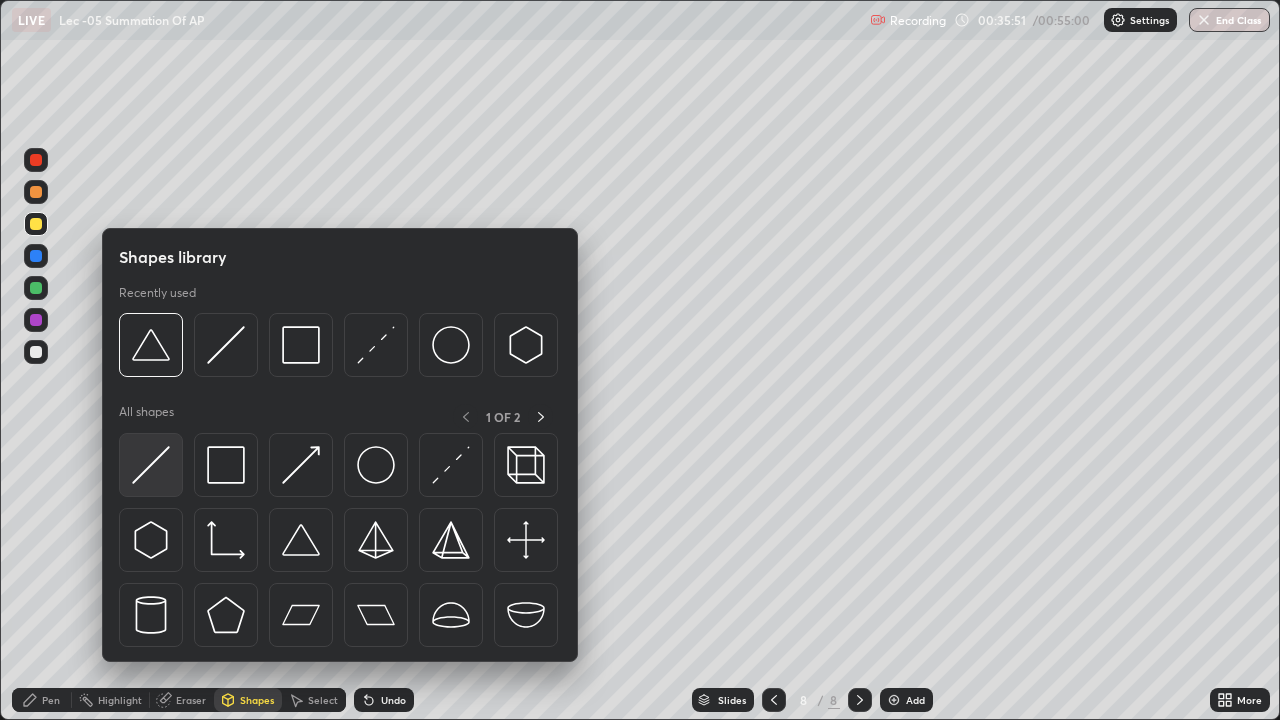 click at bounding box center [151, 465] 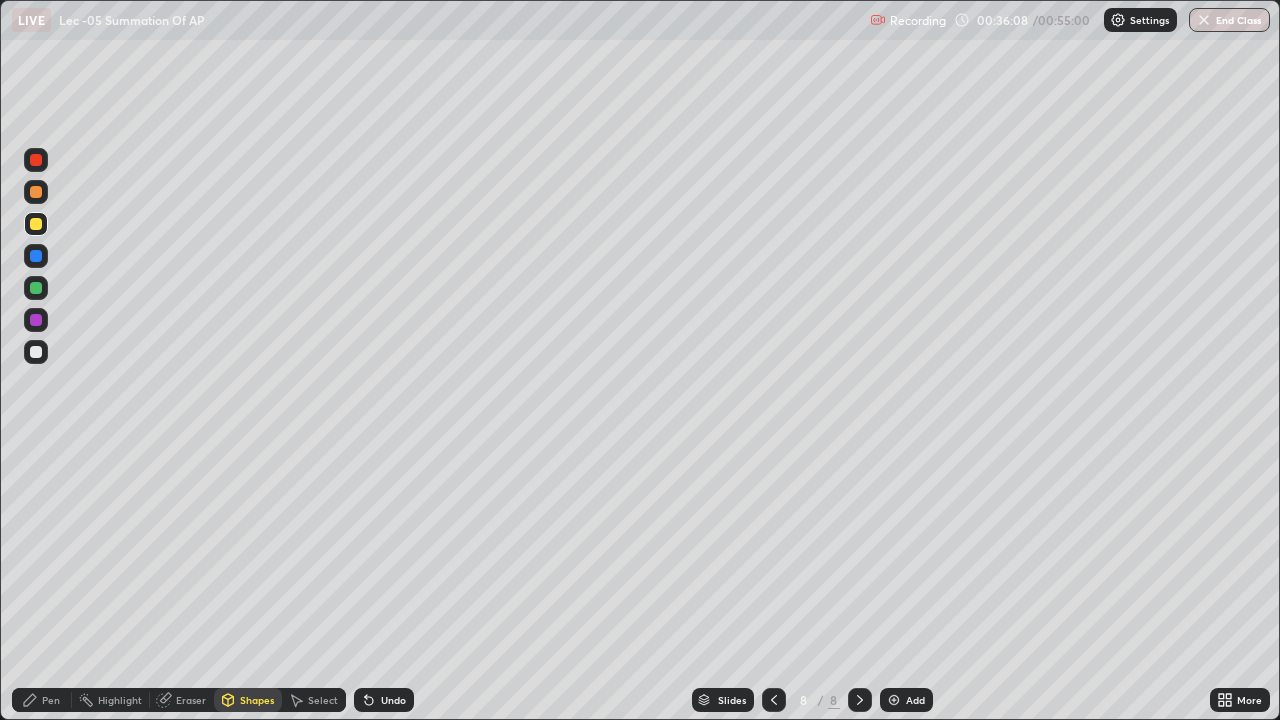click on "Pen" at bounding box center (51, 700) 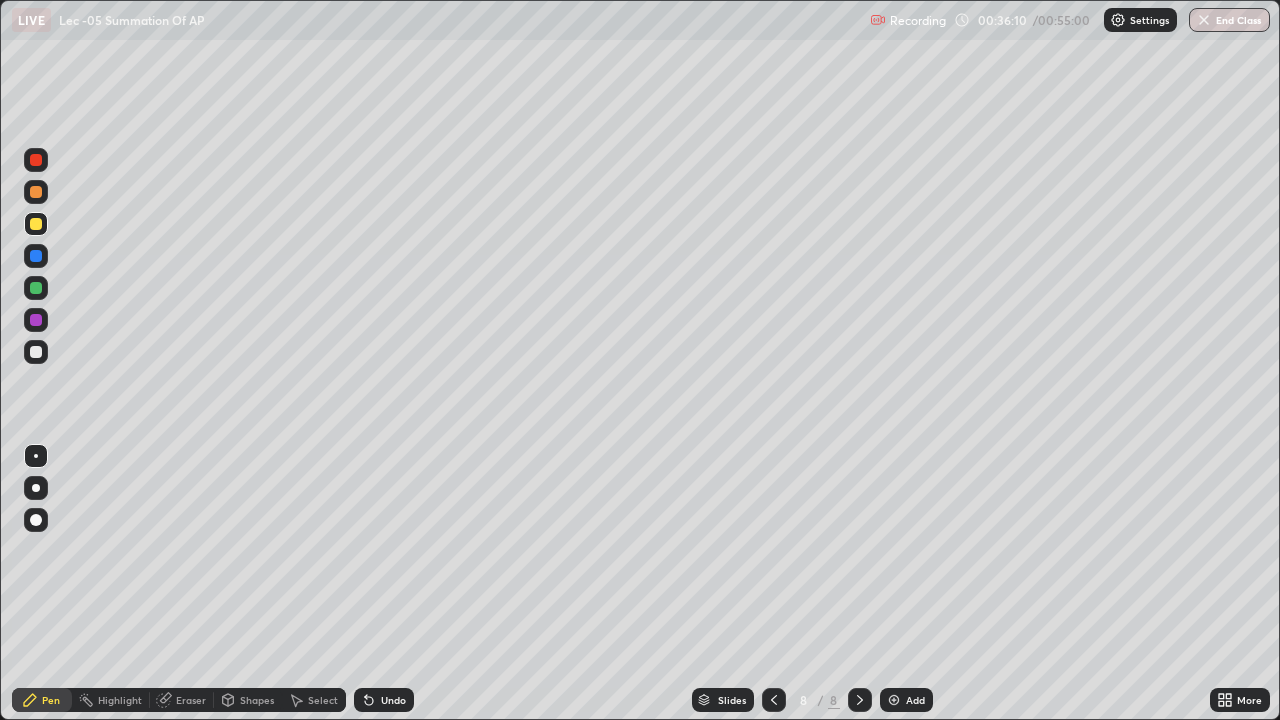 click at bounding box center (36, 352) 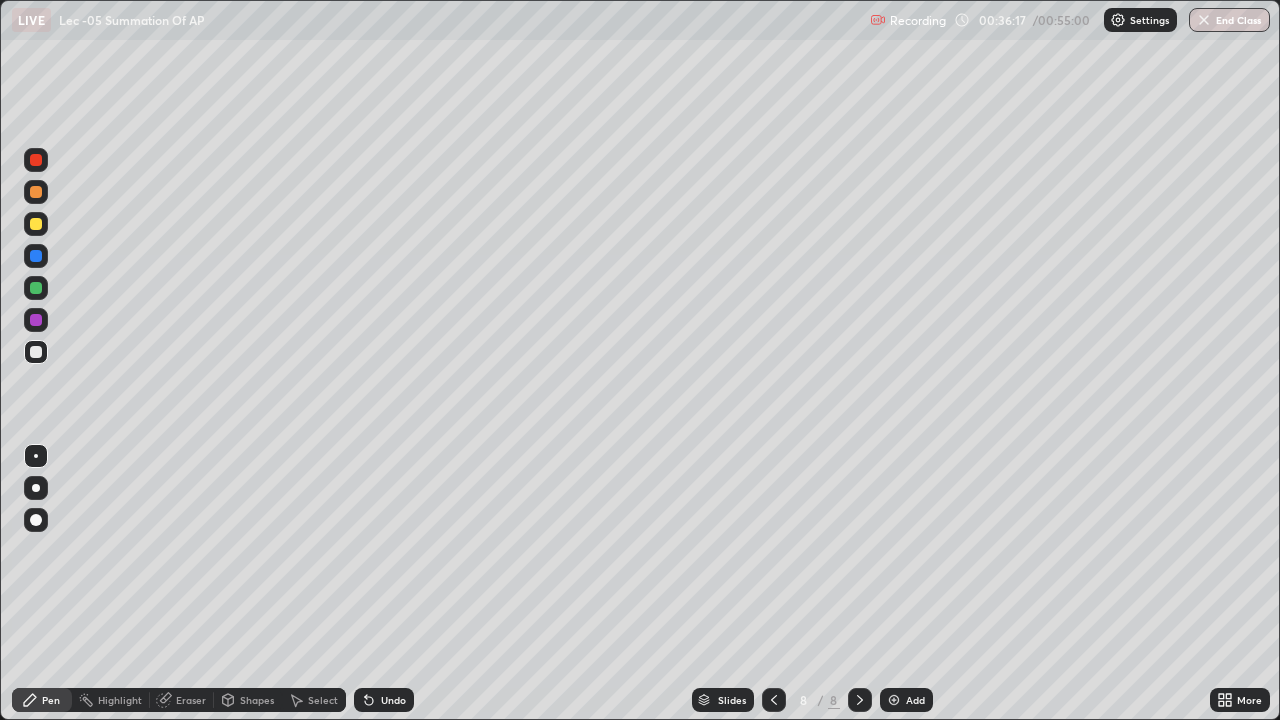 click on "Eraser" at bounding box center (191, 700) 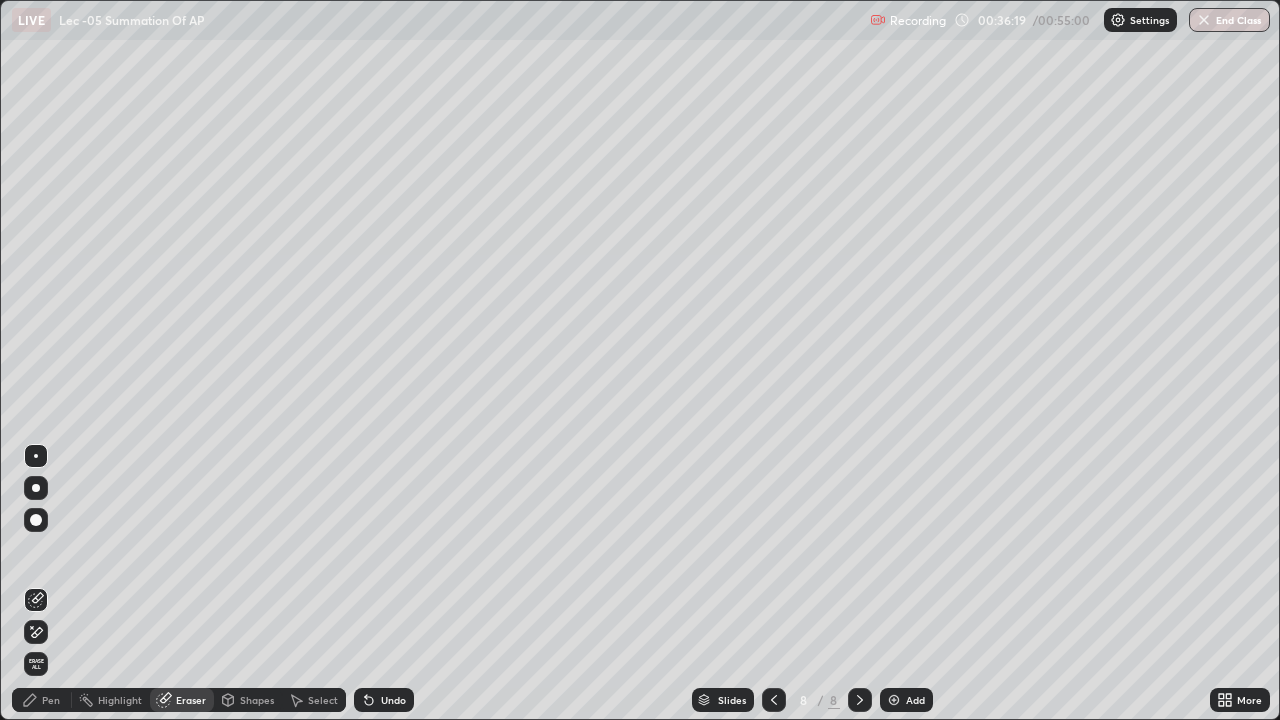 click on "Pen" at bounding box center (42, 700) 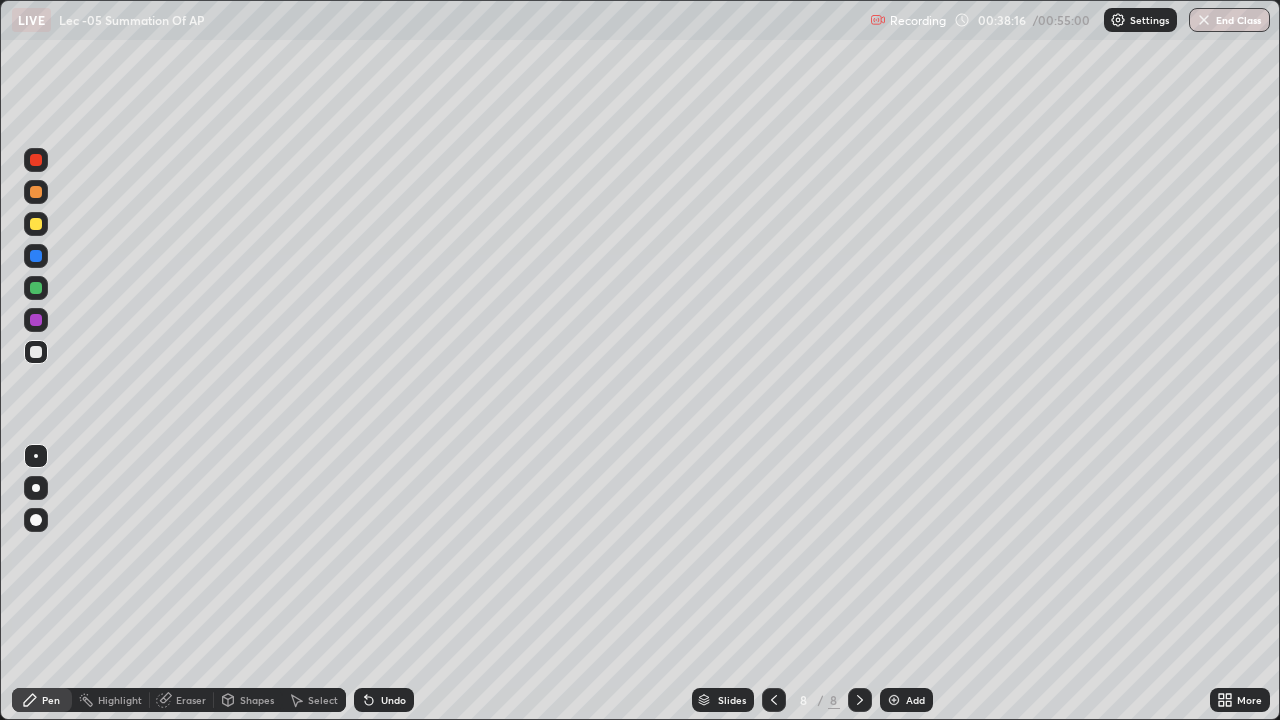 click at bounding box center [36, 192] 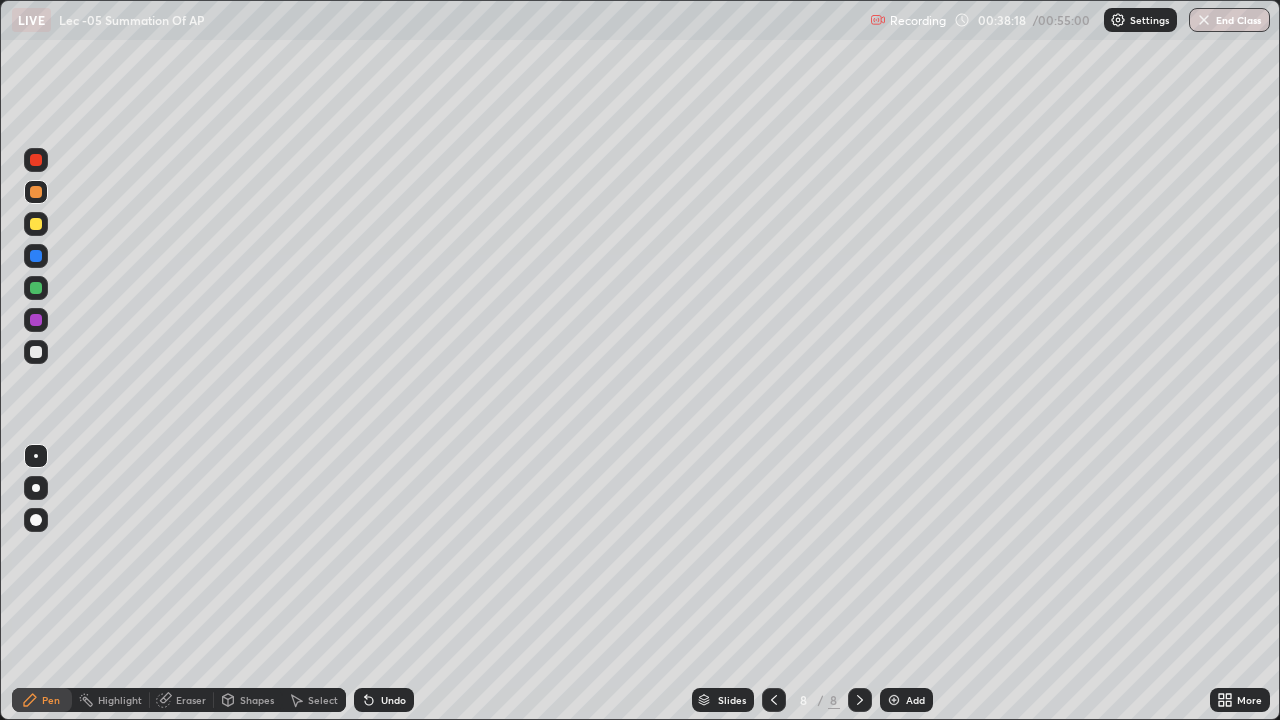 click on "Shapes" at bounding box center (248, 700) 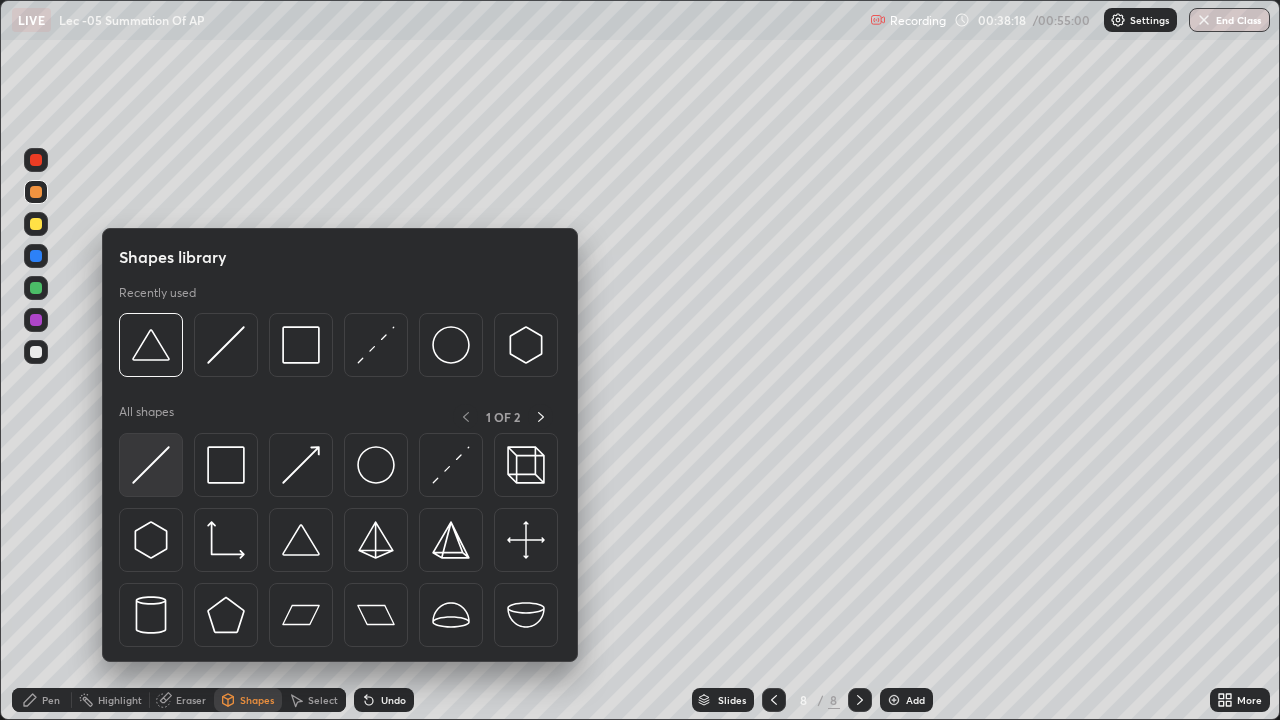 click at bounding box center (151, 465) 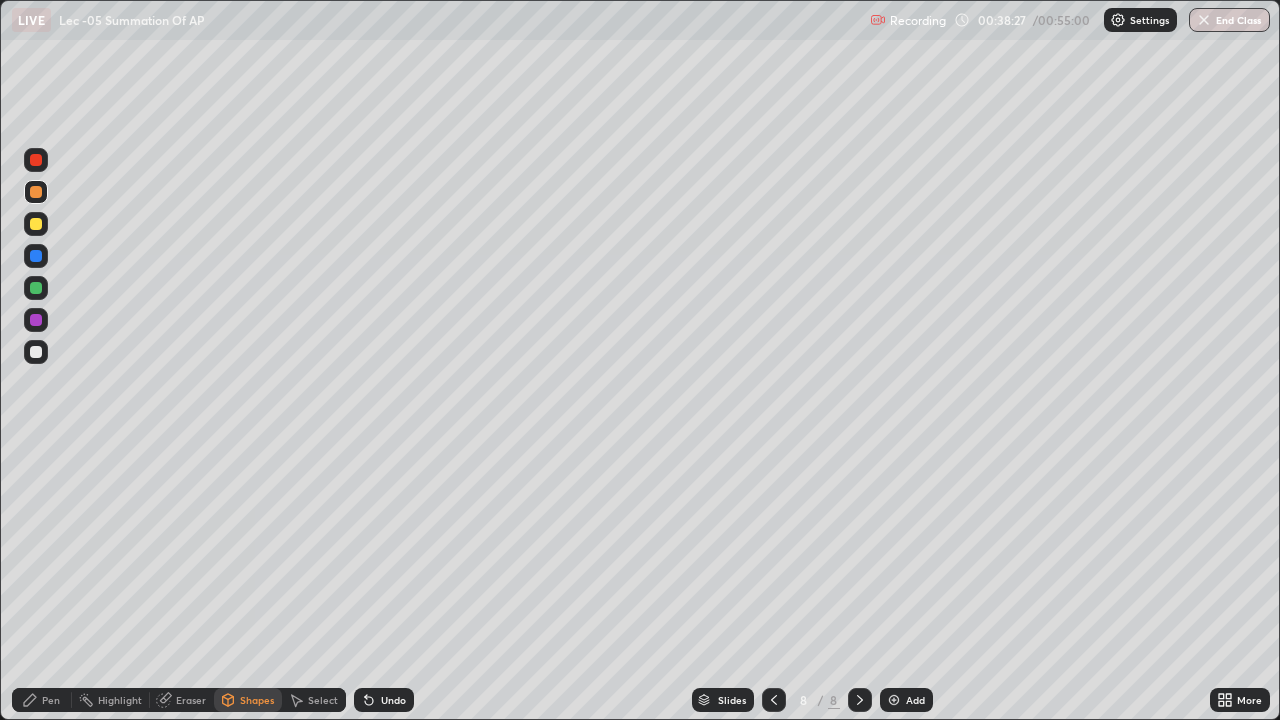 click at bounding box center (36, 288) 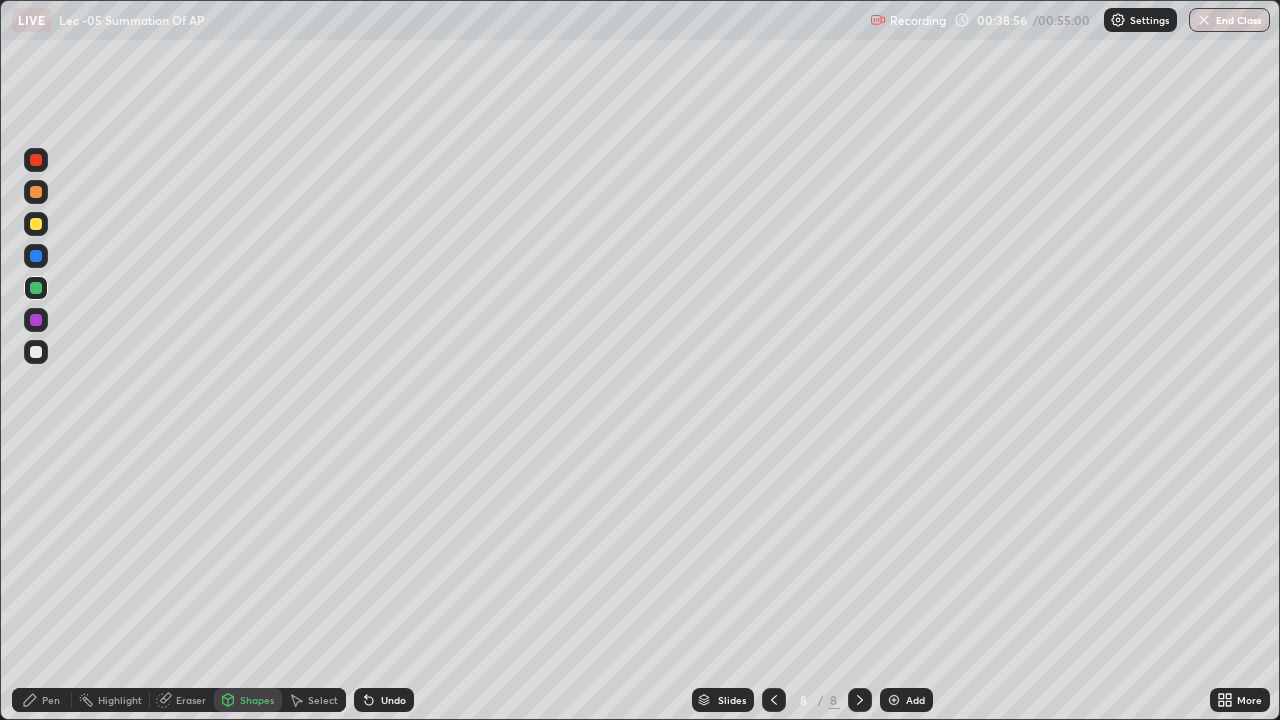 click on "Pen" at bounding box center [51, 700] 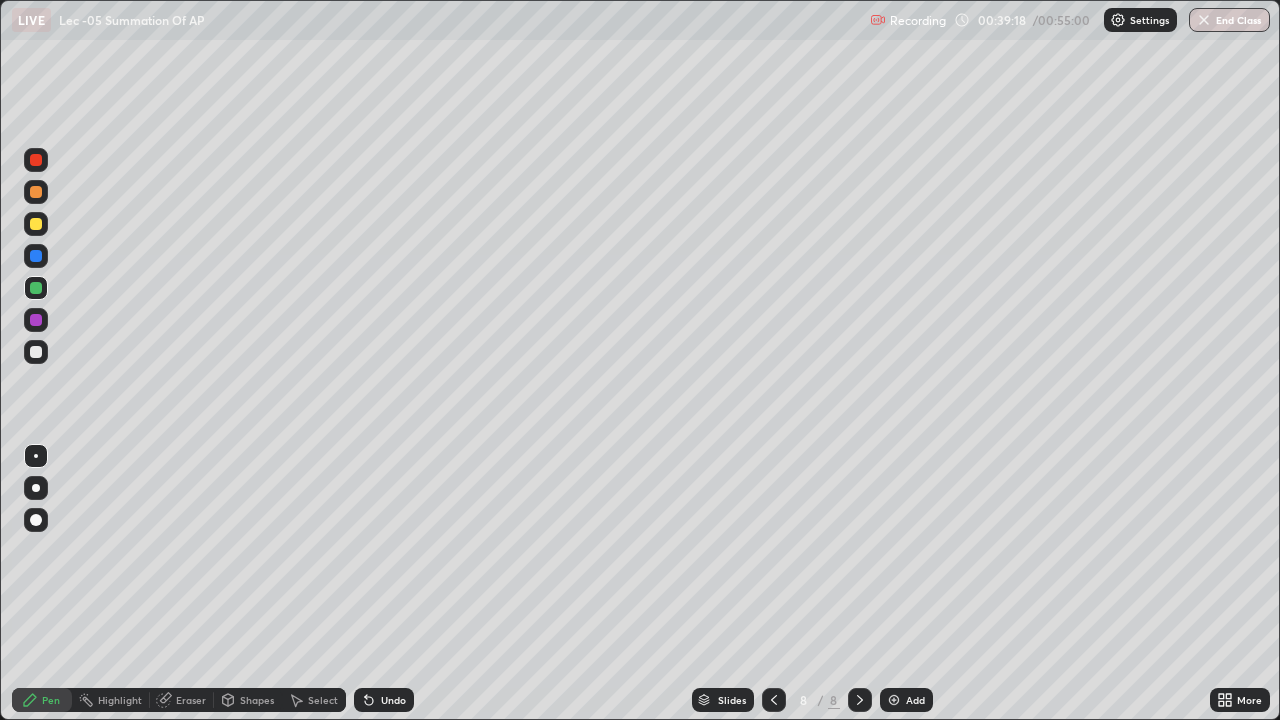 click on "Select" at bounding box center (323, 700) 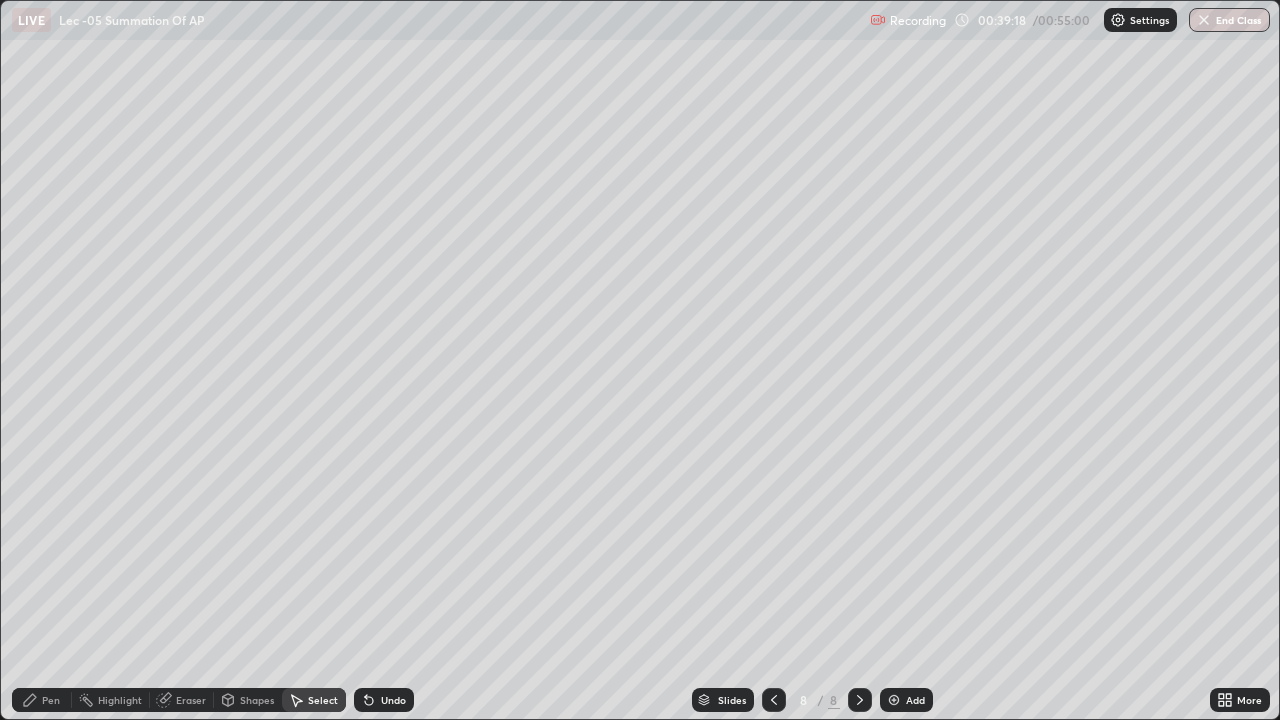 click on "Undo" at bounding box center (393, 700) 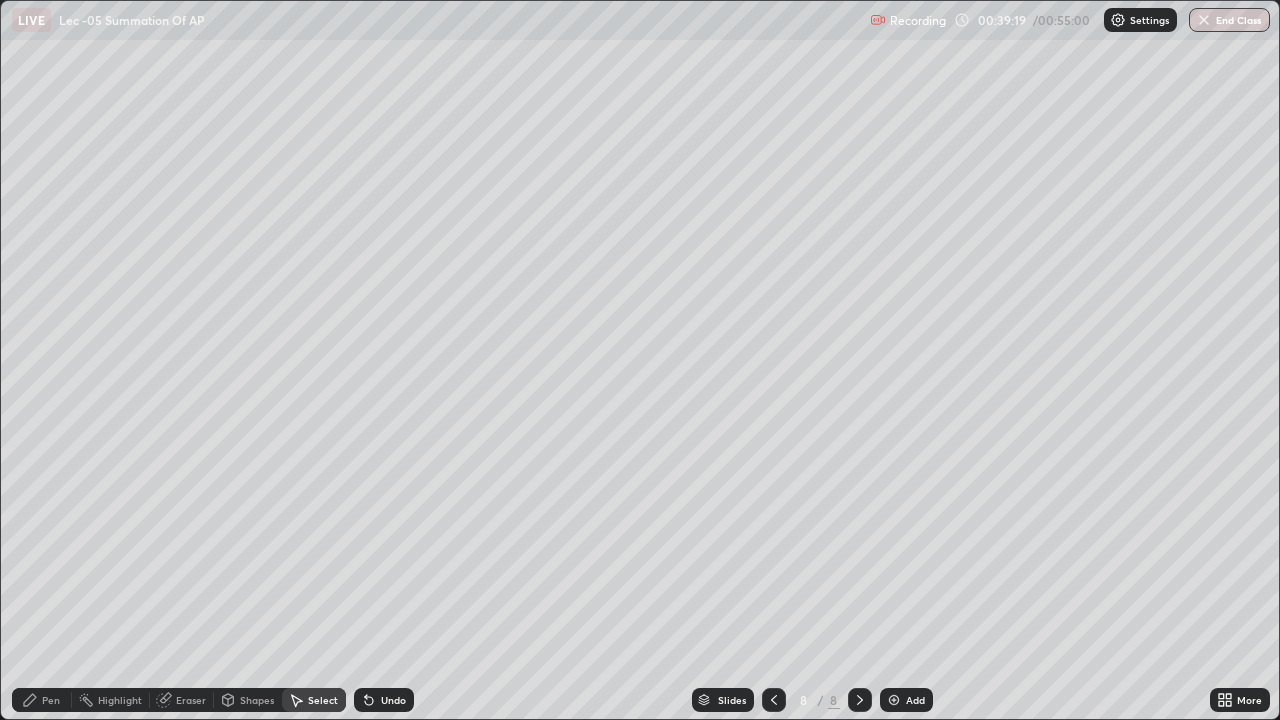 click on "Eraser" at bounding box center (191, 700) 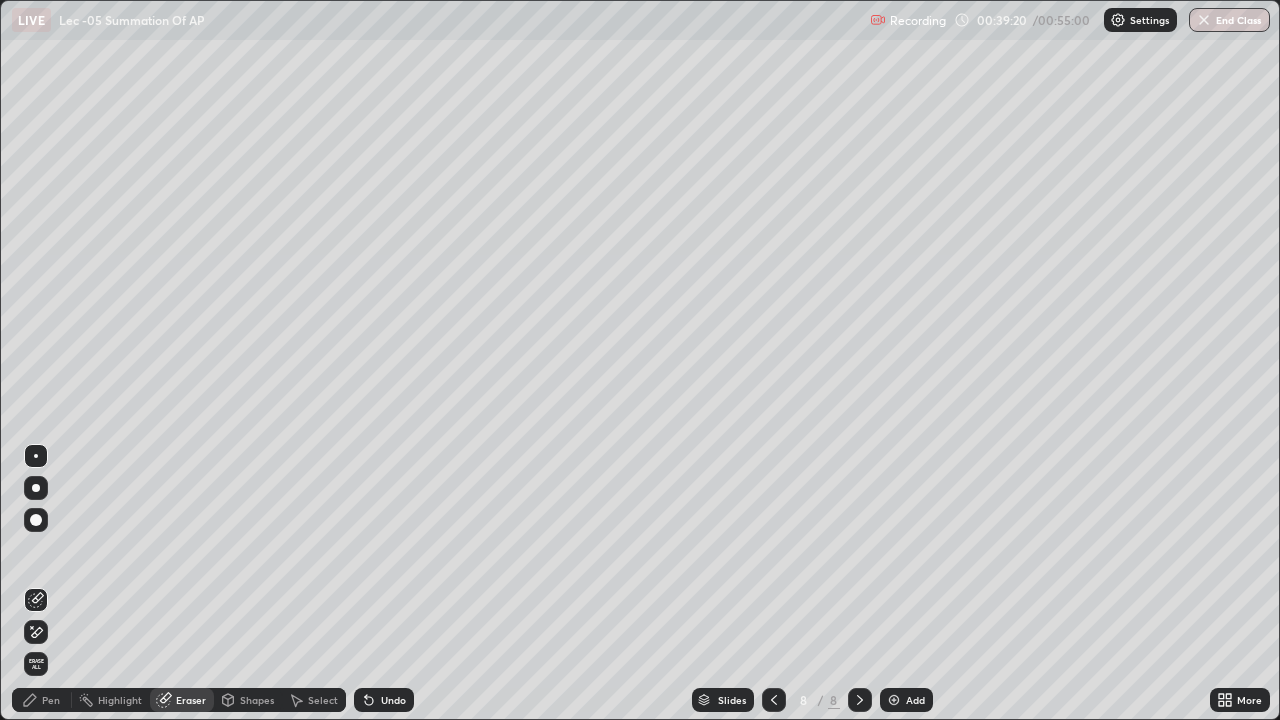 click on "Shapes" at bounding box center [257, 700] 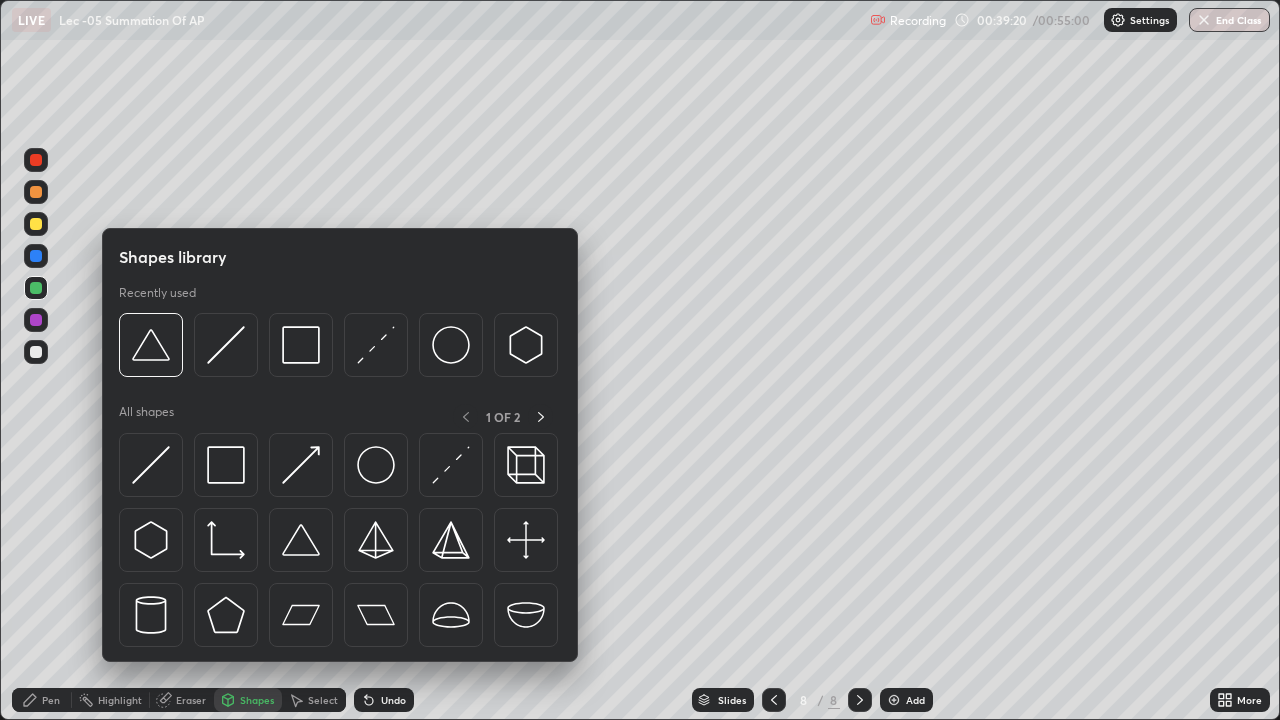 click on "Pen" at bounding box center (42, 700) 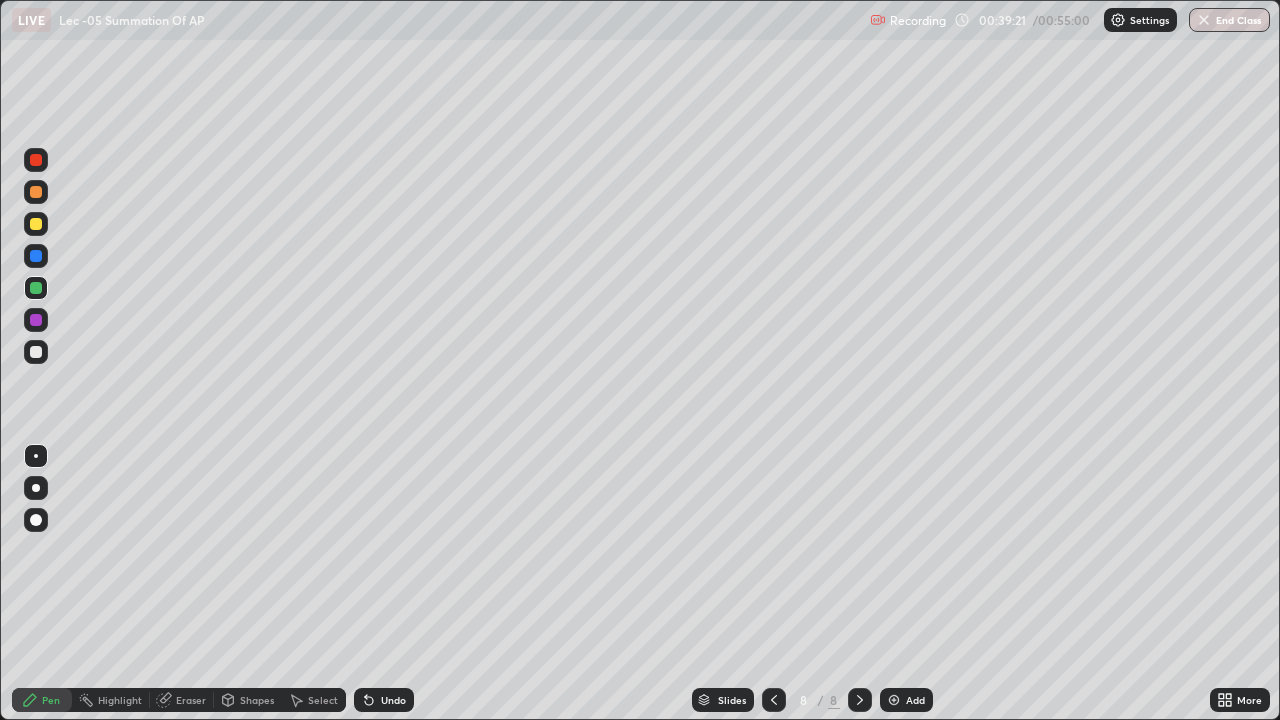 click on "Shapes" at bounding box center (248, 700) 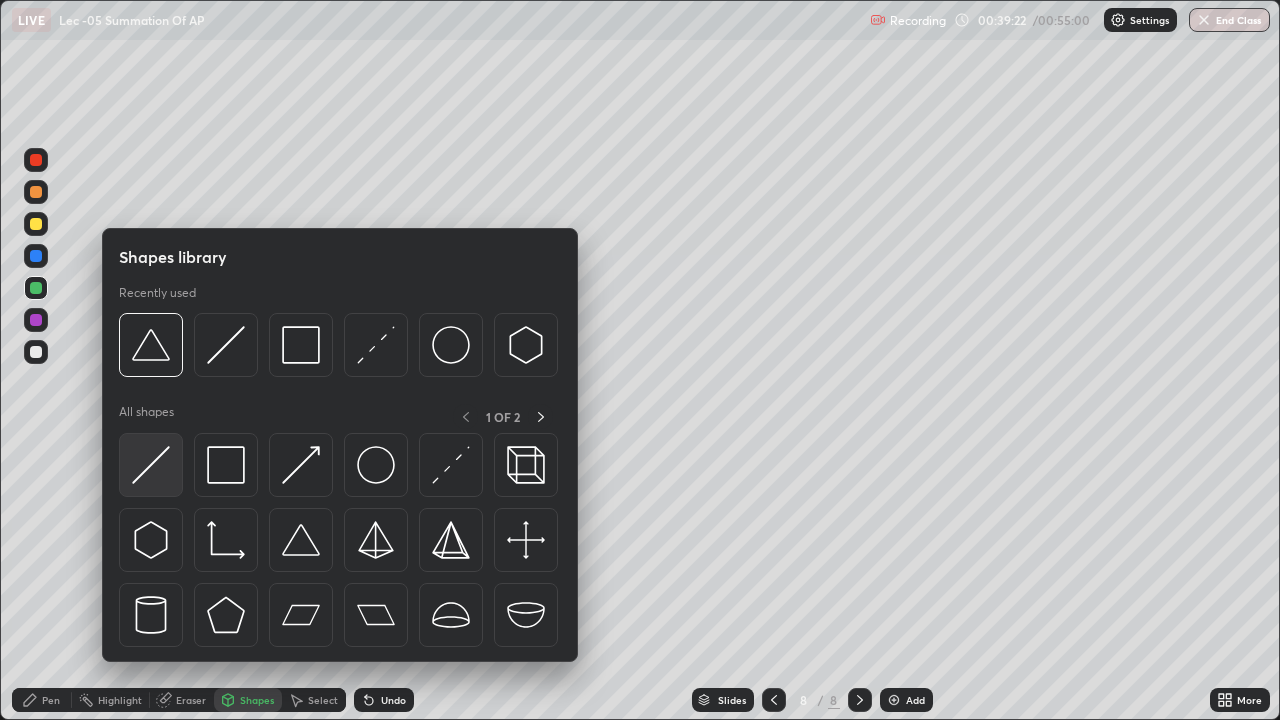 click at bounding box center (151, 465) 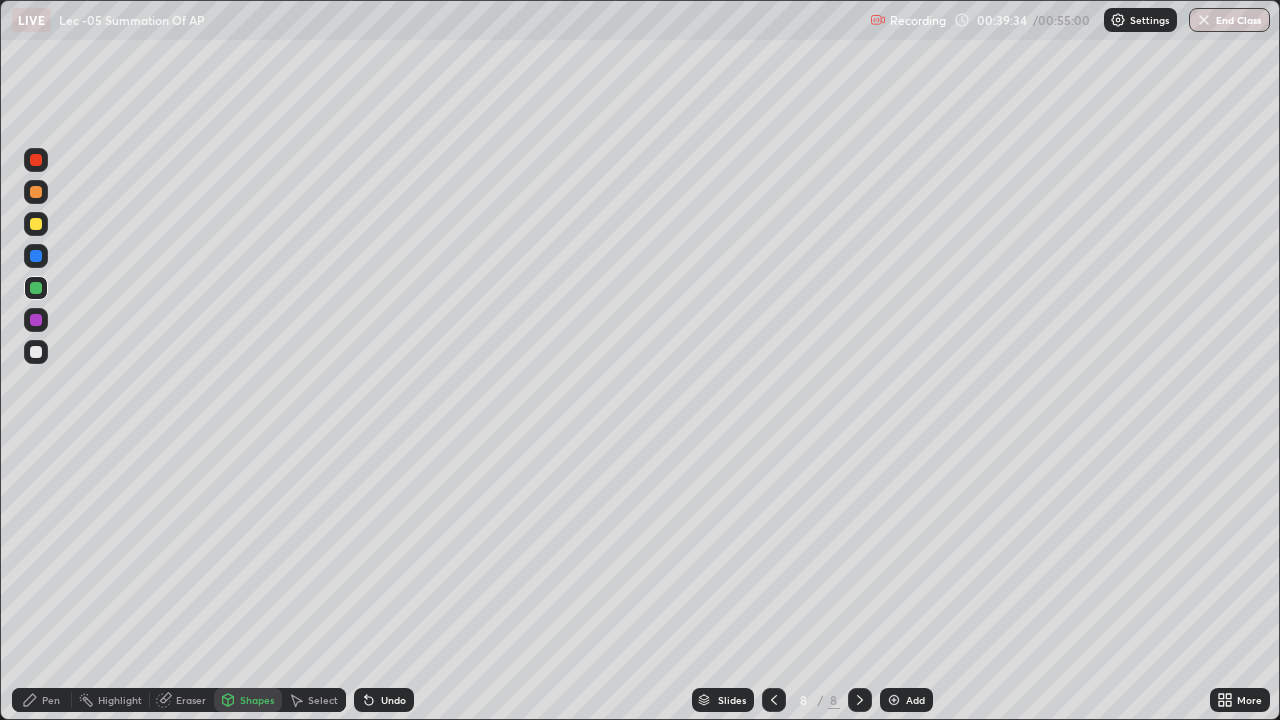 click on "Pen" at bounding box center (51, 700) 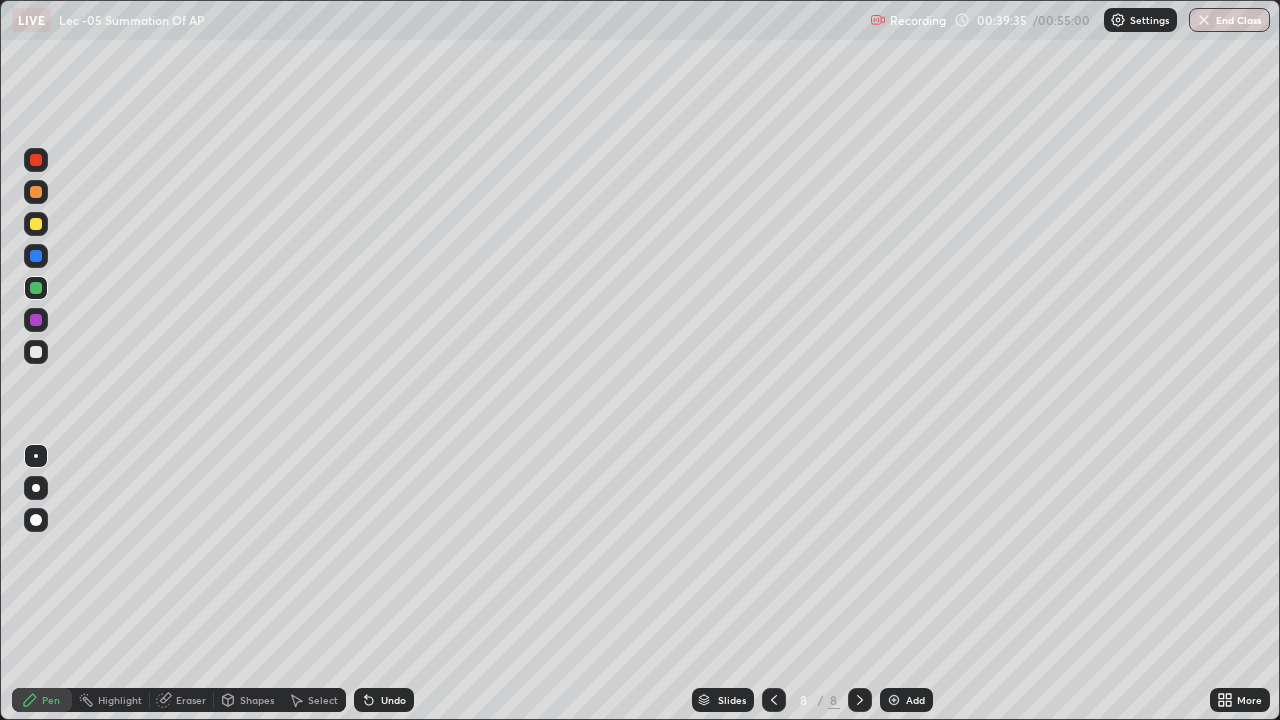 click at bounding box center [36, 352] 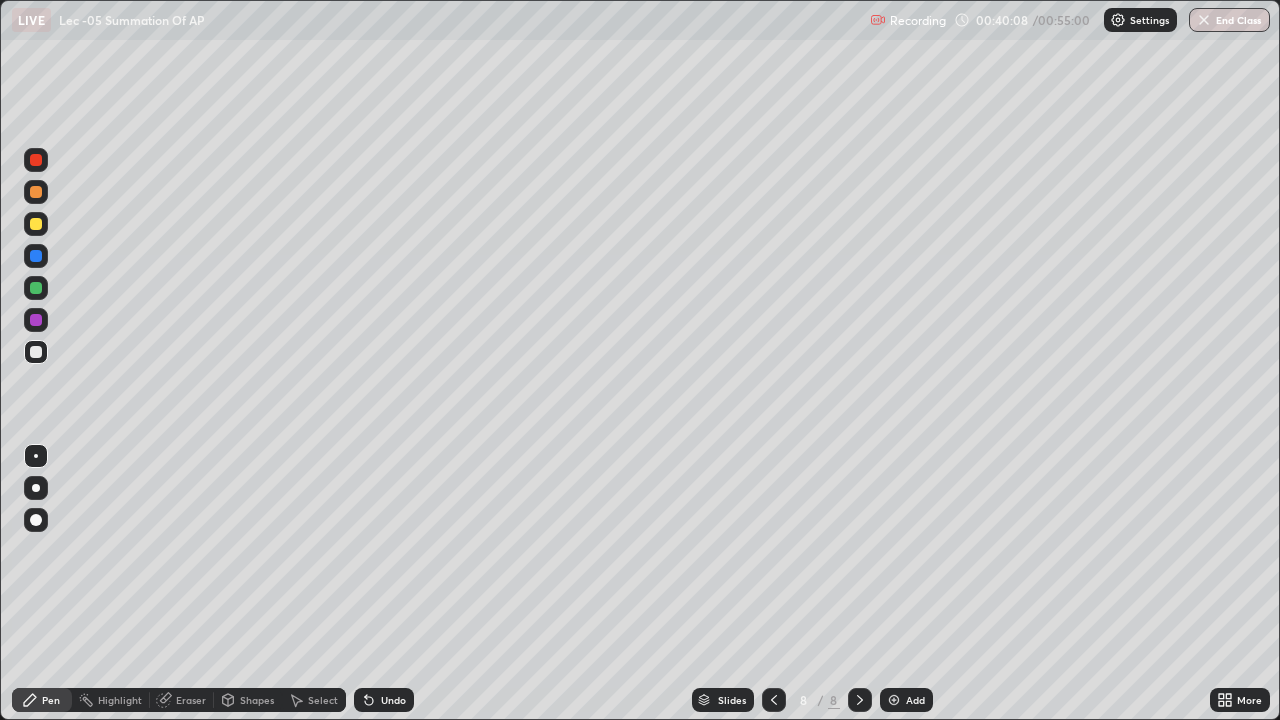 click on "Undo" at bounding box center (384, 700) 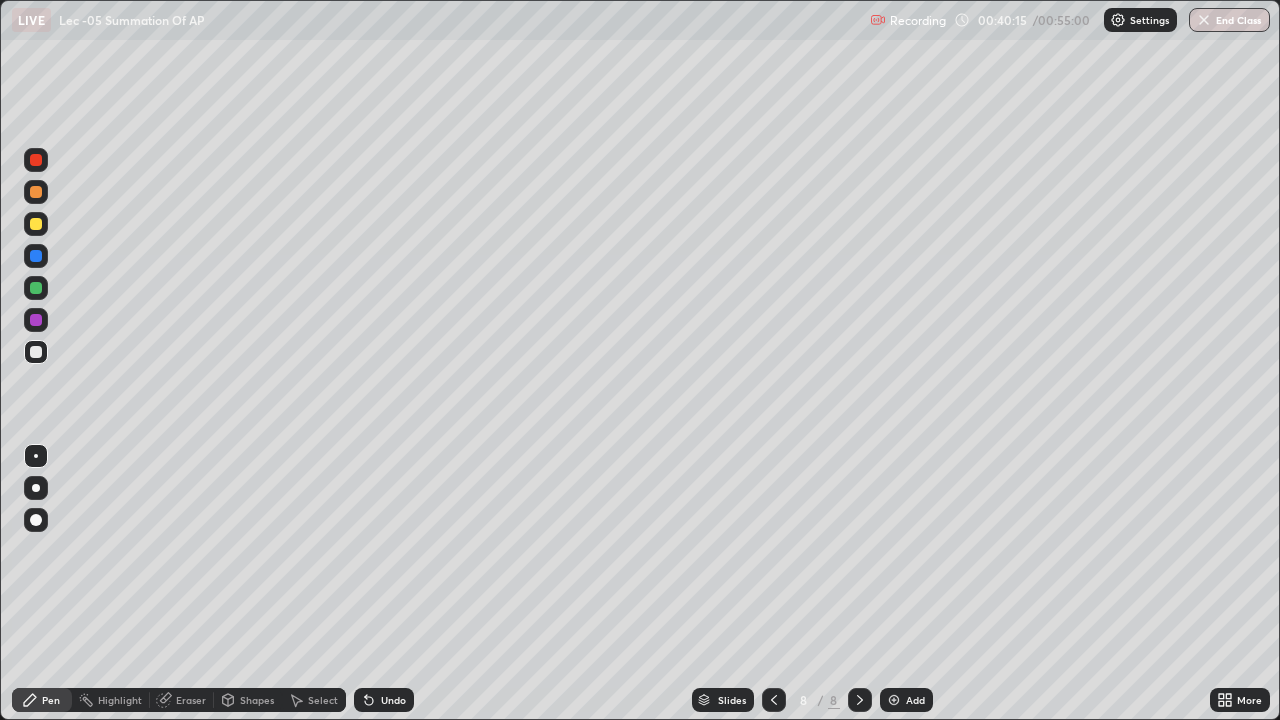 click on "Shapes" at bounding box center (257, 700) 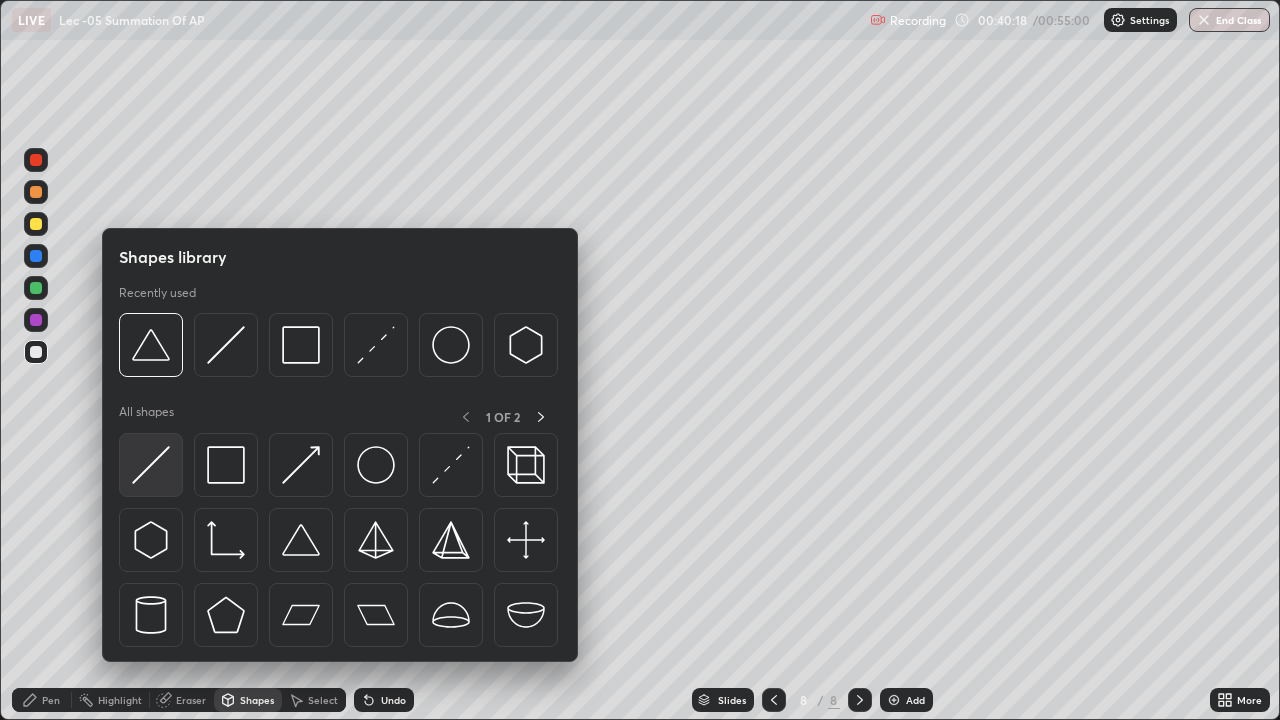 click at bounding box center [151, 465] 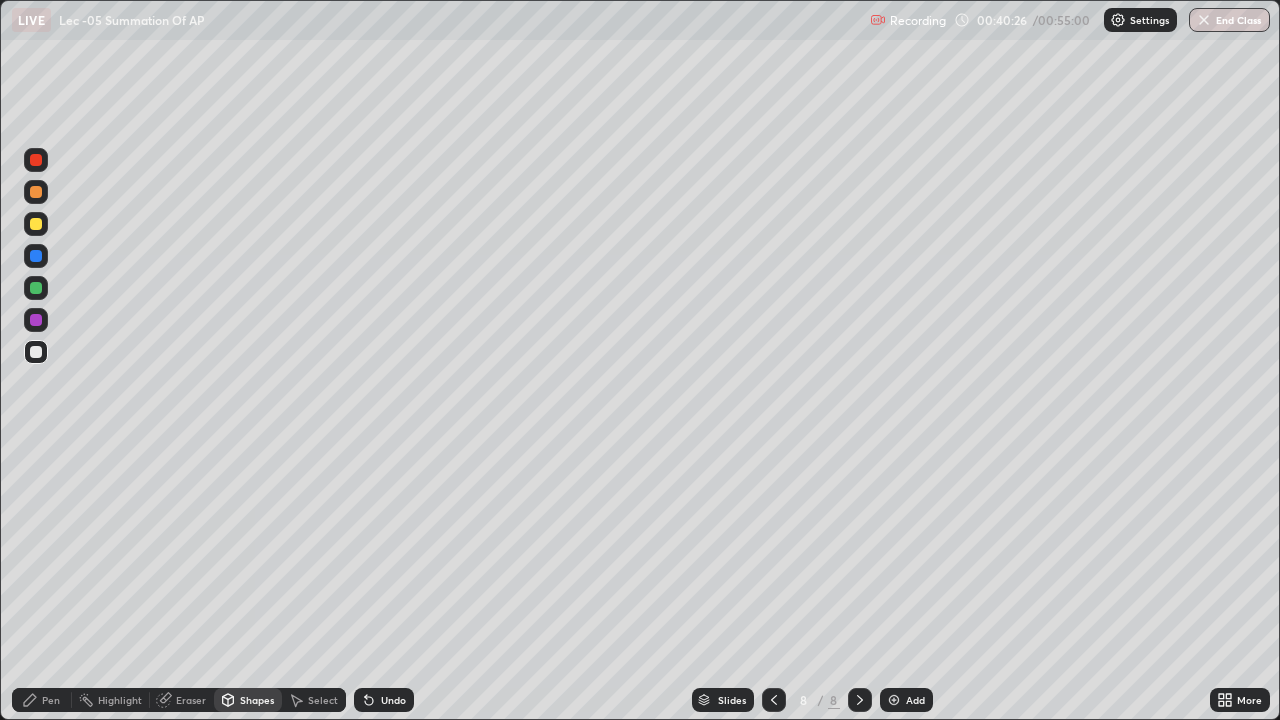 click 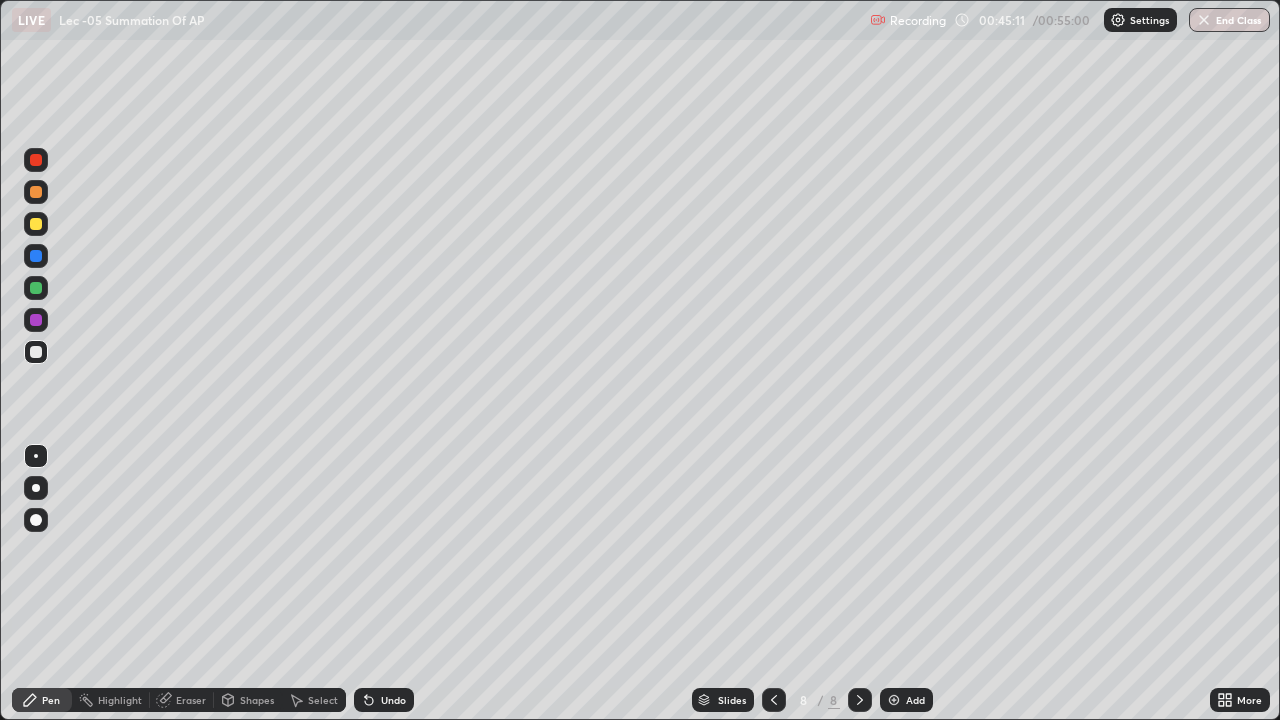 click on "Add" at bounding box center [915, 700] 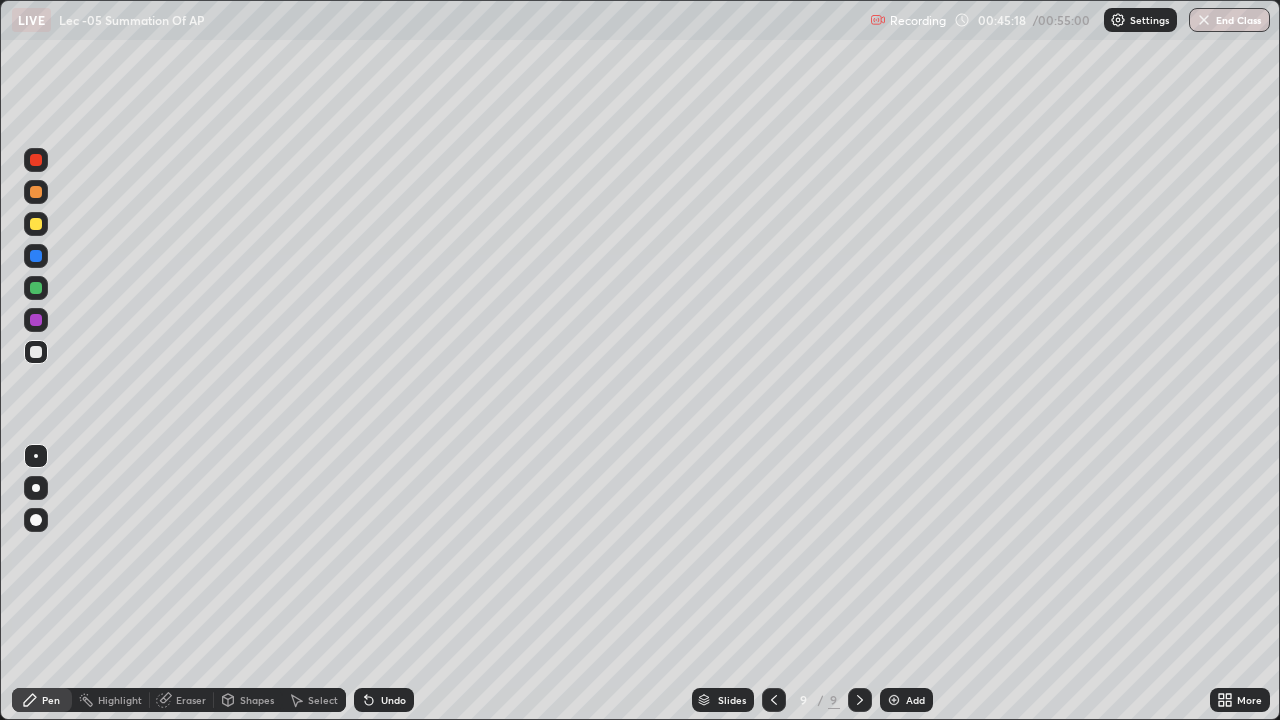 click on "Shapes" at bounding box center (257, 700) 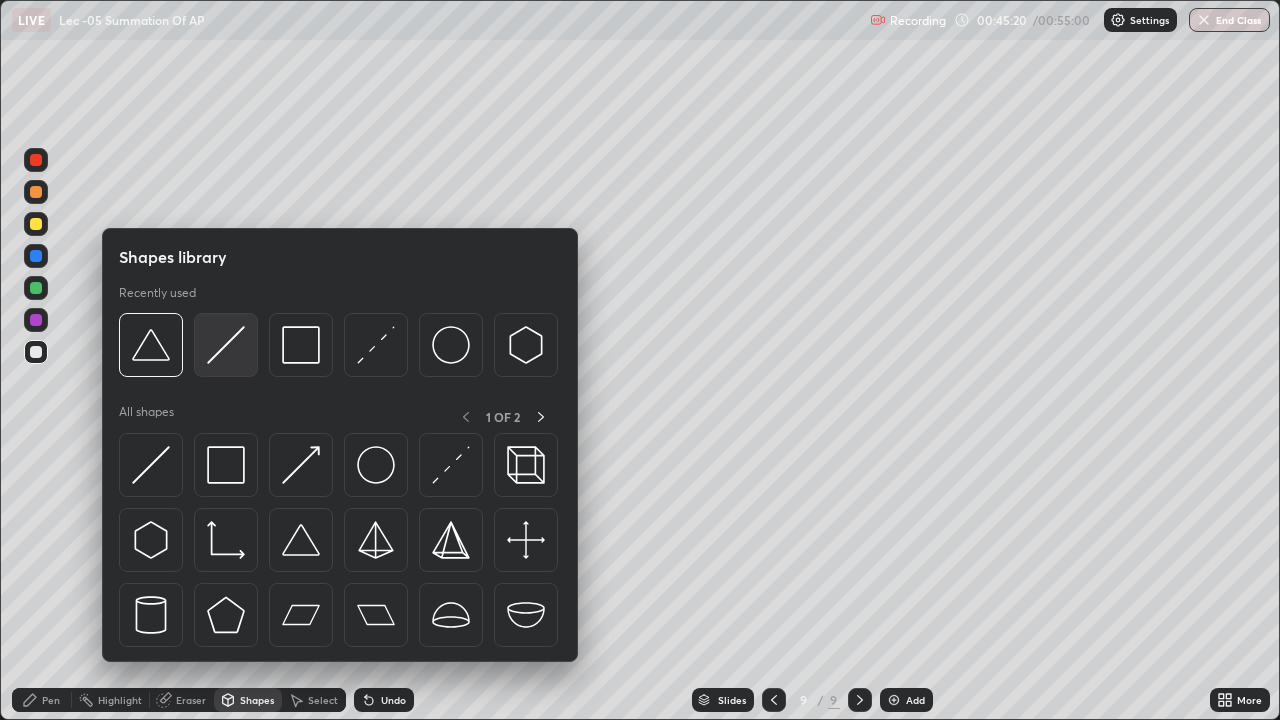 click at bounding box center [226, 345] 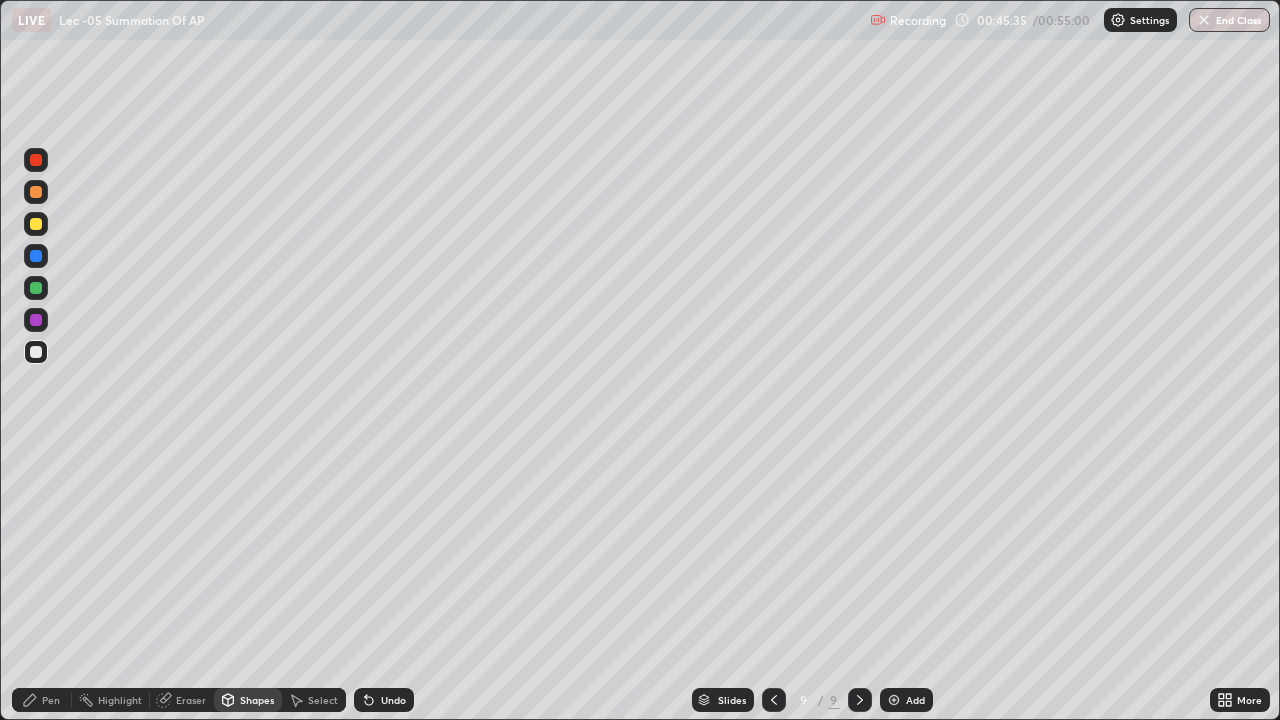 click on "Pen" at bounding box center (42, 700) 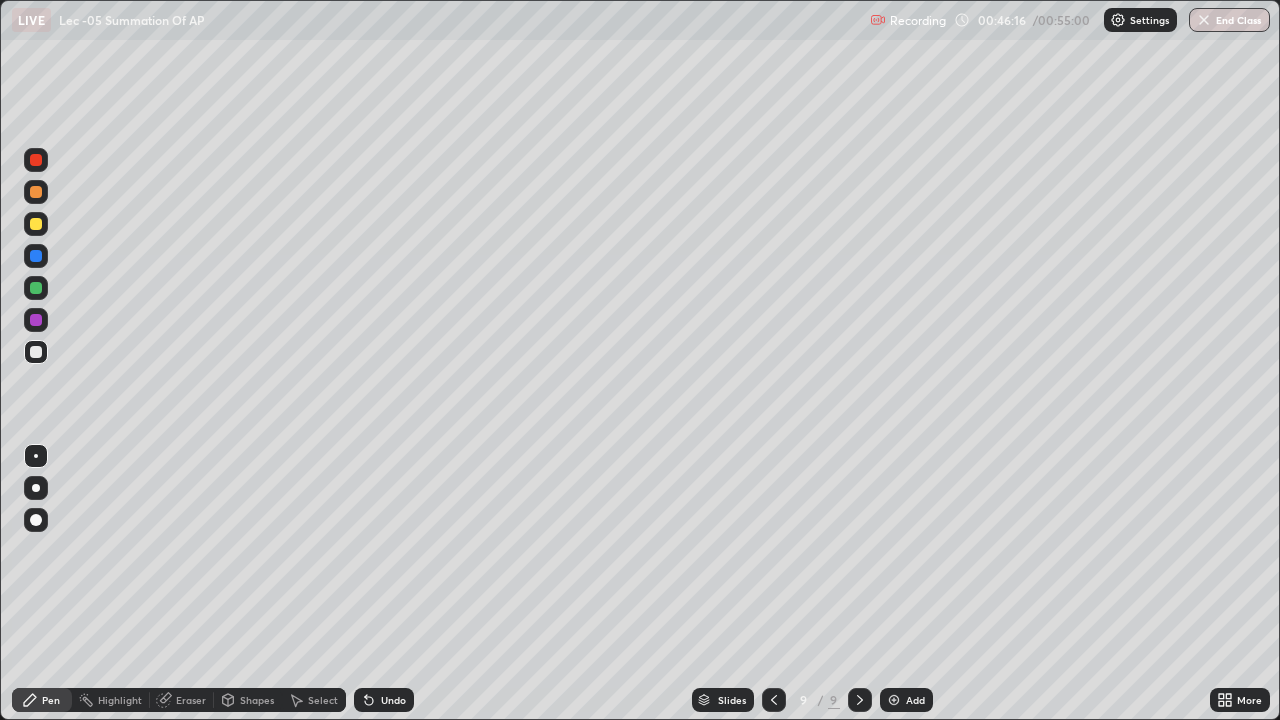 click on "Eraser" at bounding box center (191, 700) 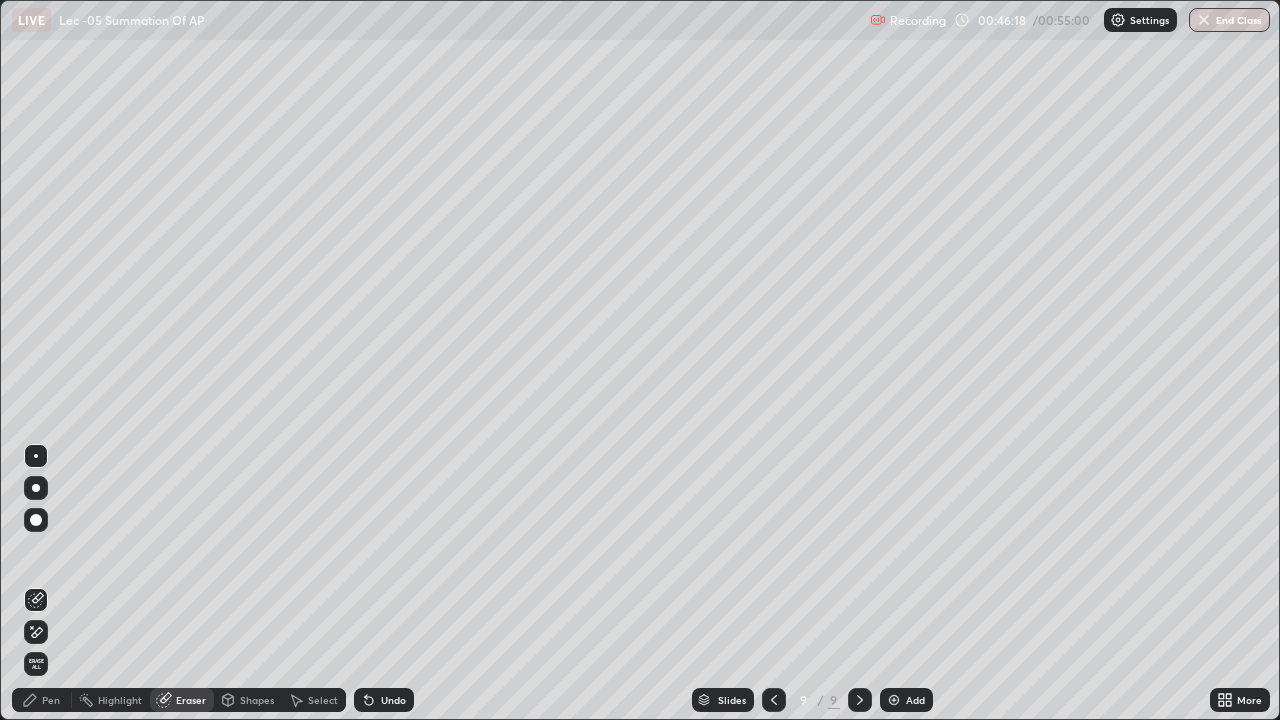 click on "Pen" at bounding box center [42, 700] 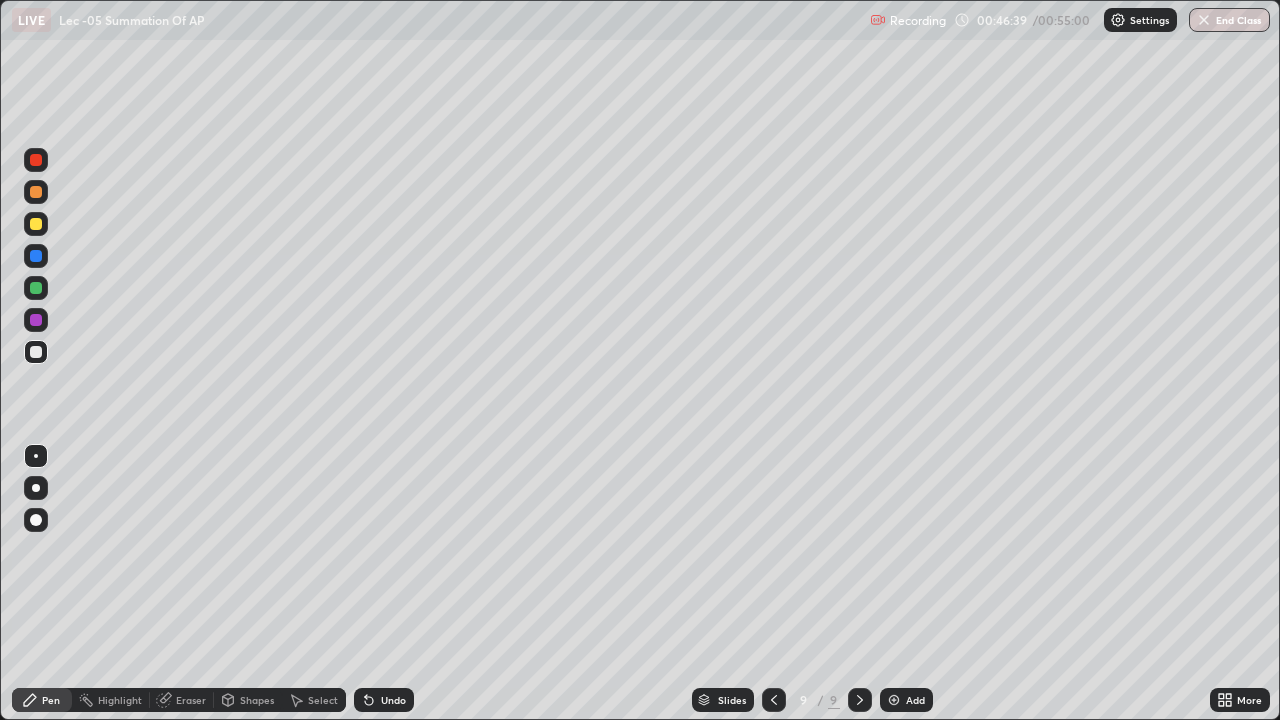 click on "Shapes" at bounding box center (257, 700) 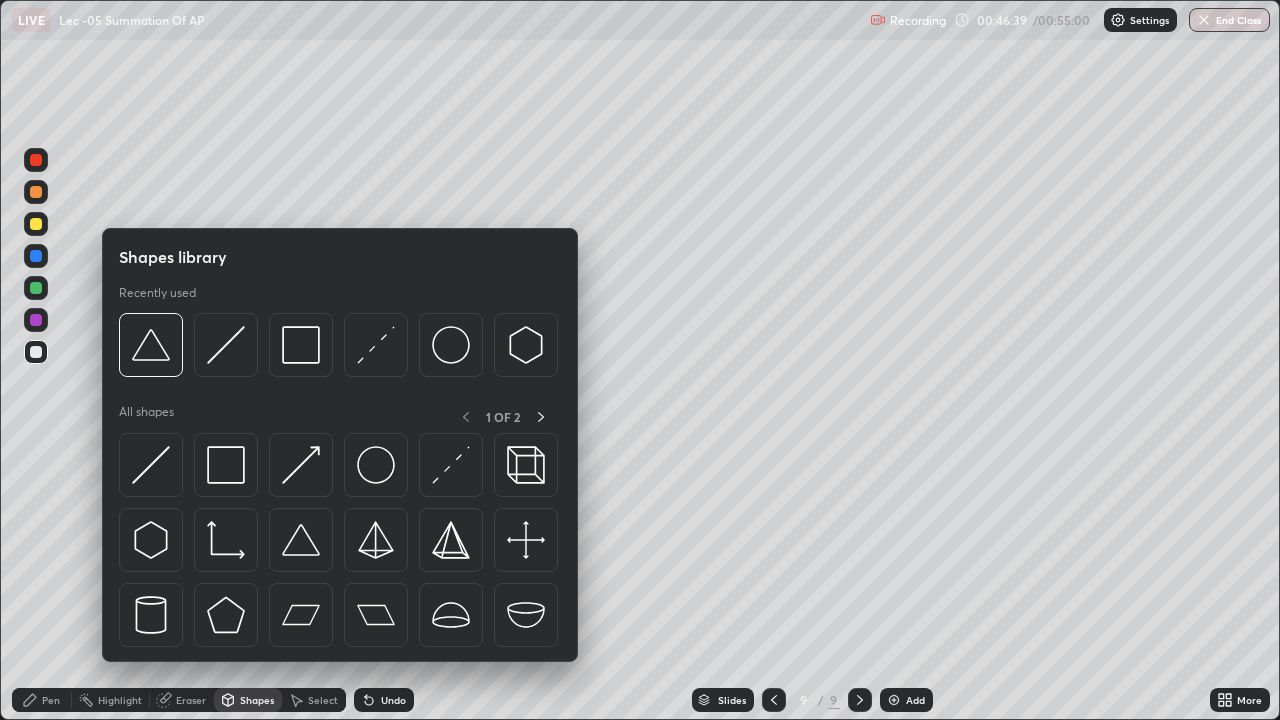 click 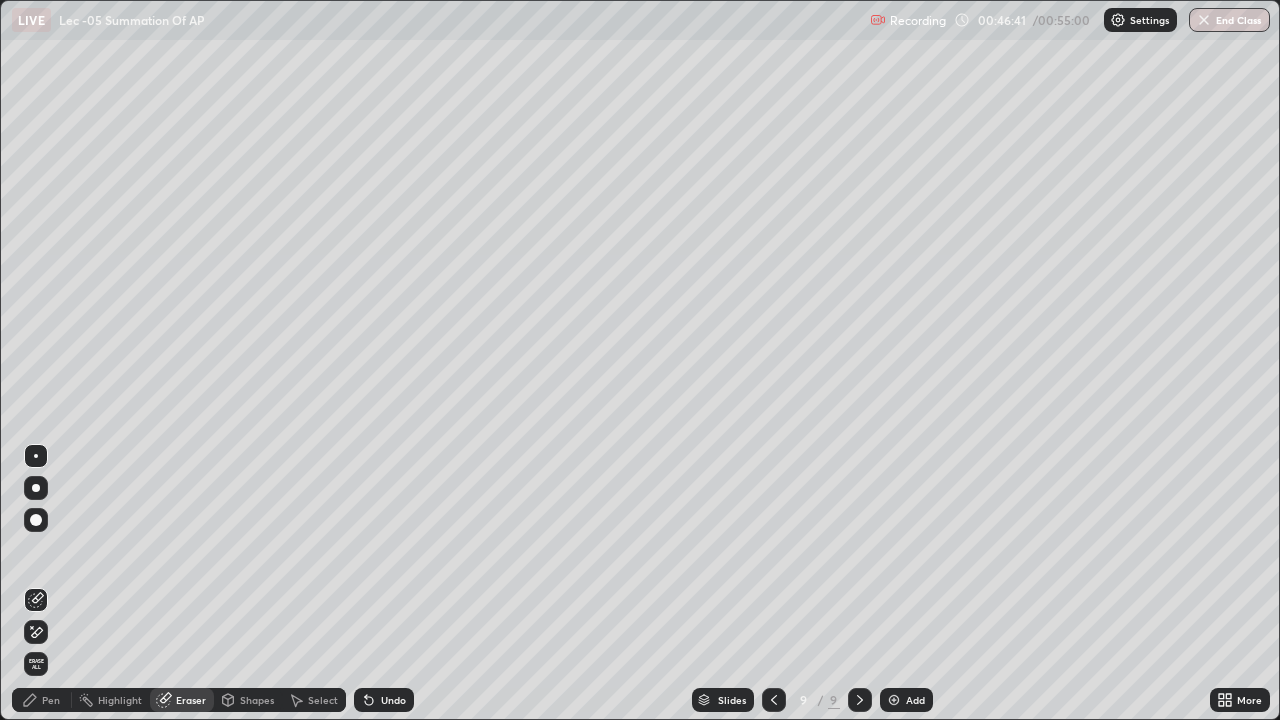 click 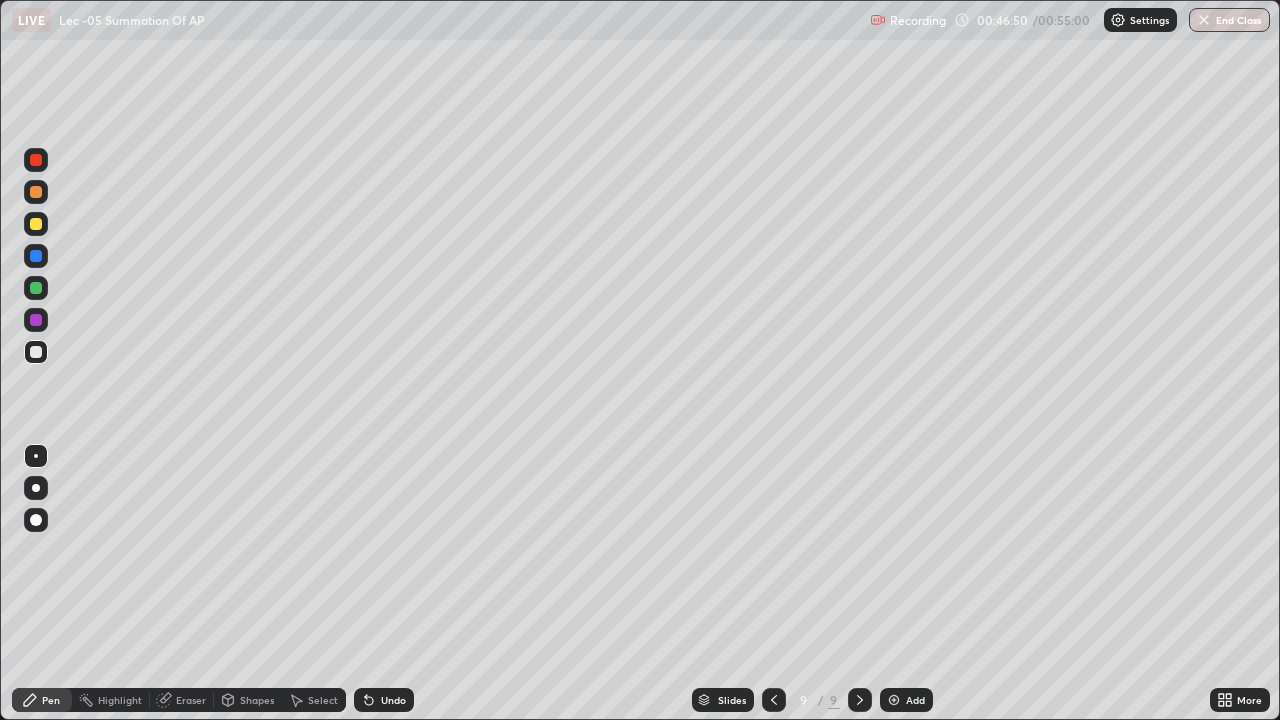 click at bounding box center [36, 224] 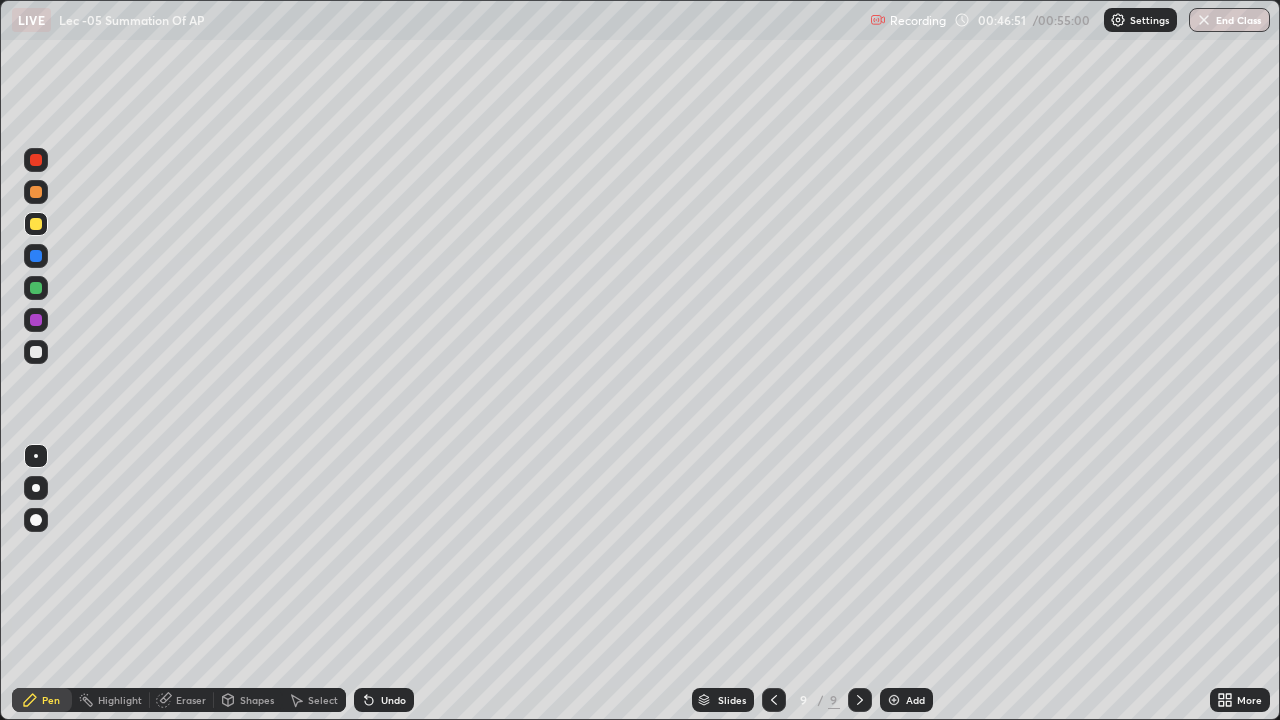 click on "Pen" at bounding box center (42, 700) 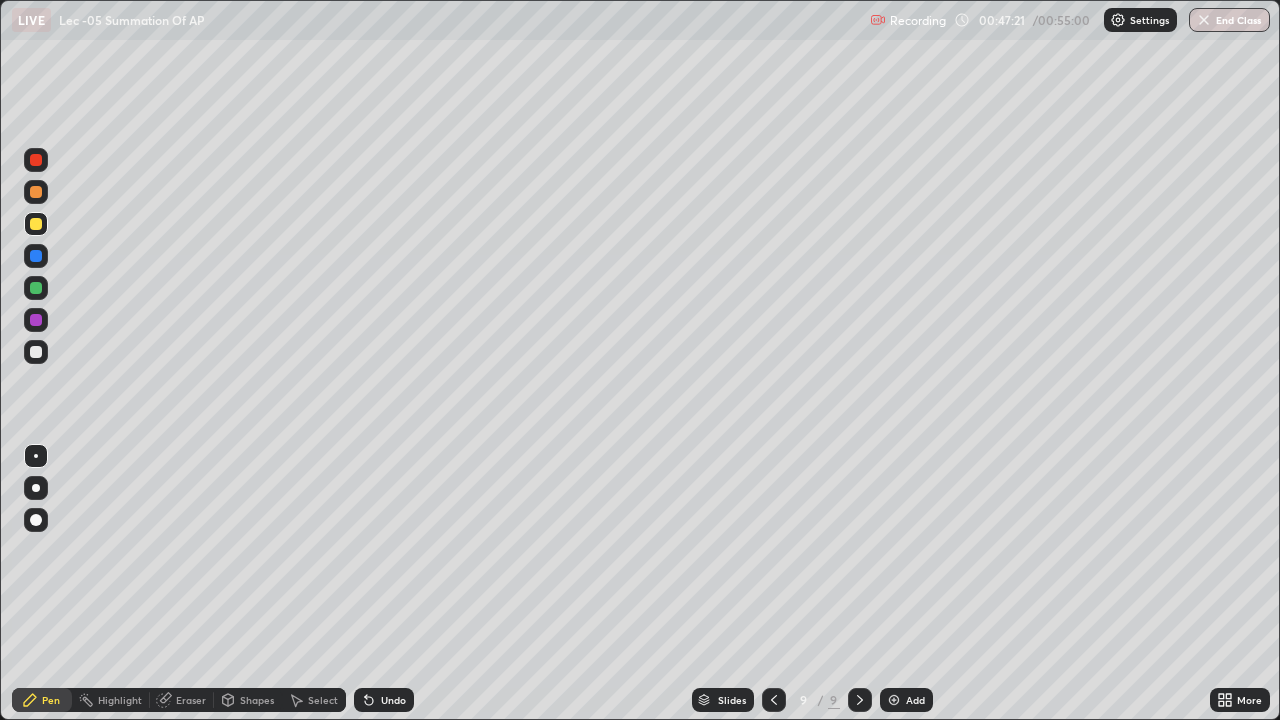 click 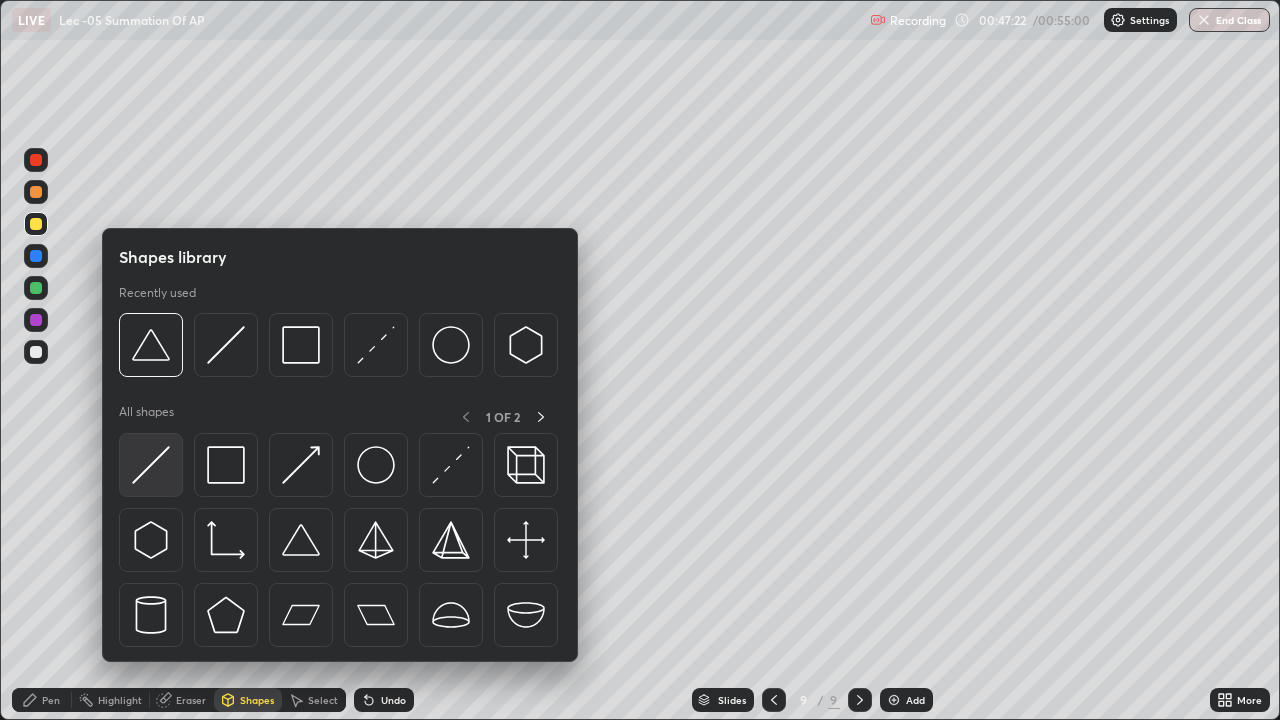 click at bounding box center [151, 465] 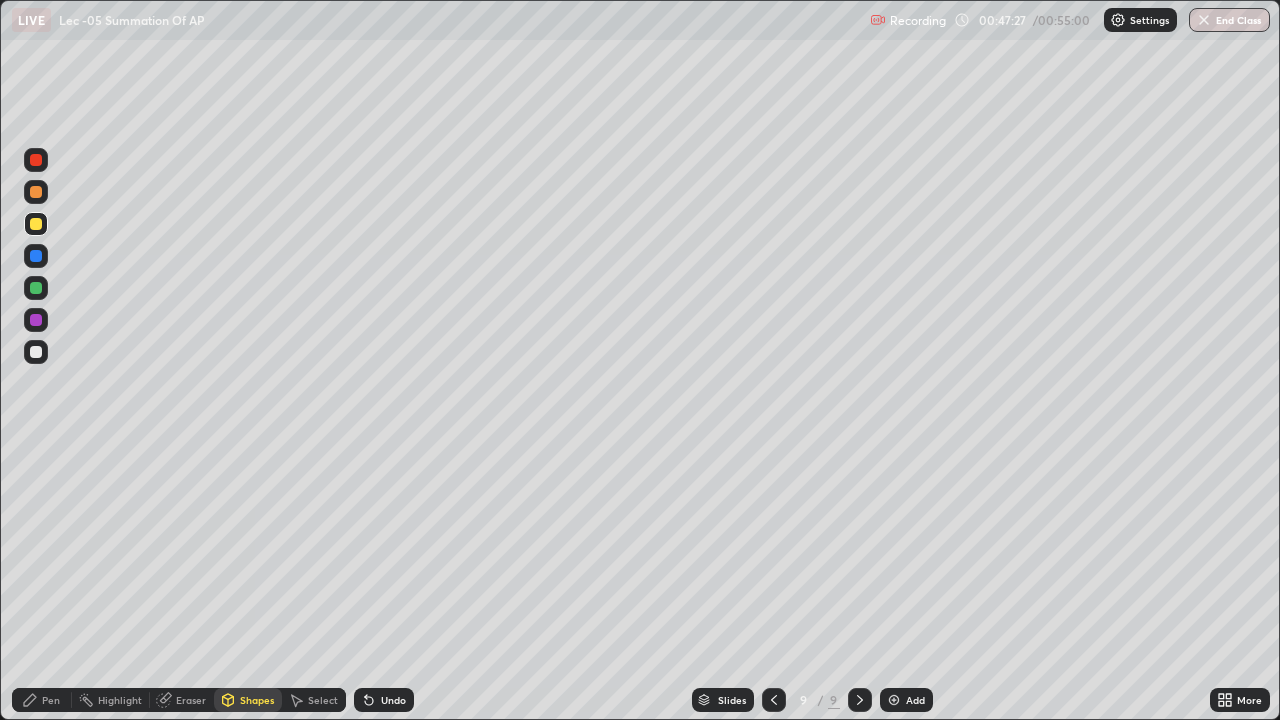 click on "Pen" at bounding box center [42, 700] 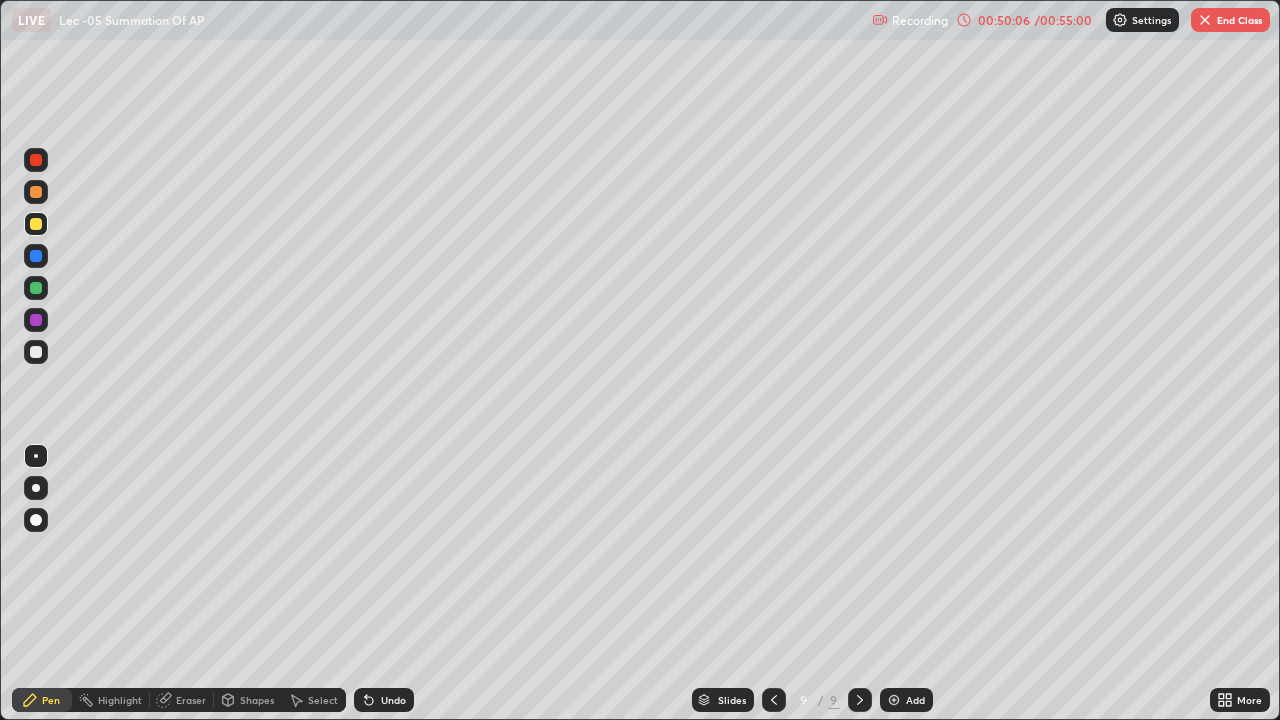 click on "Shapes" at bounding box center [257, 700] 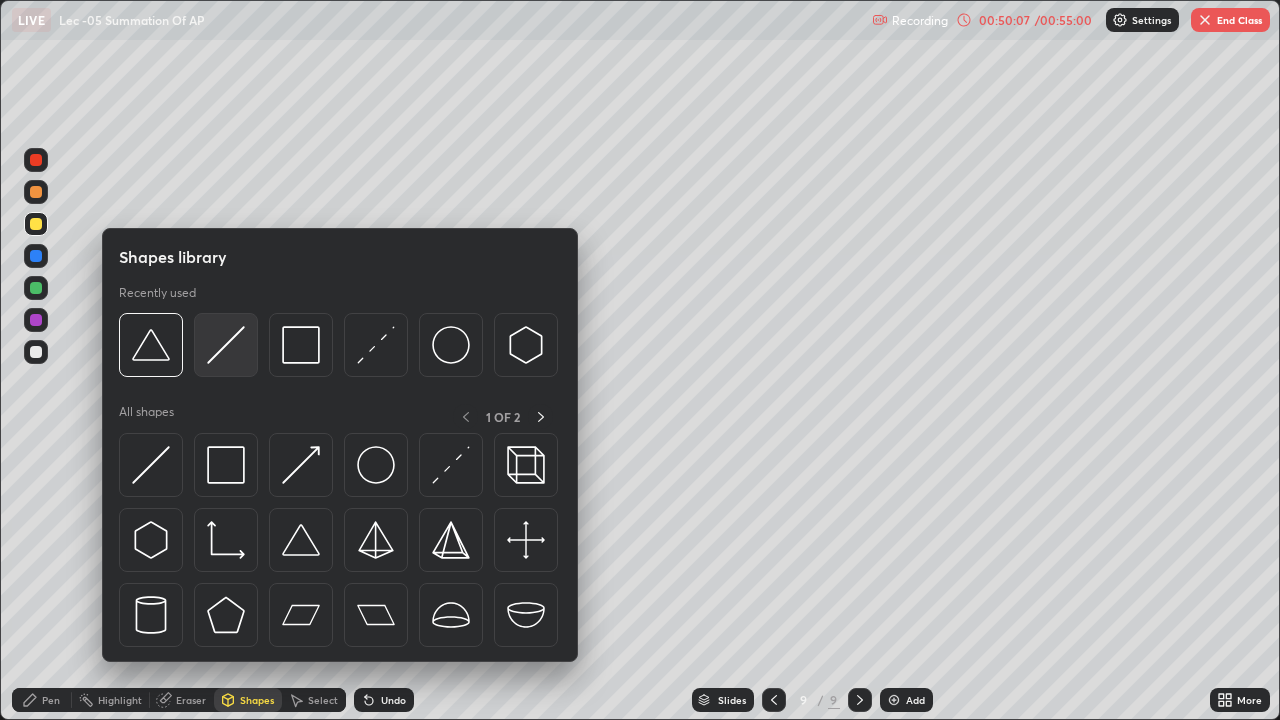 click at bounding box center (226, 345) 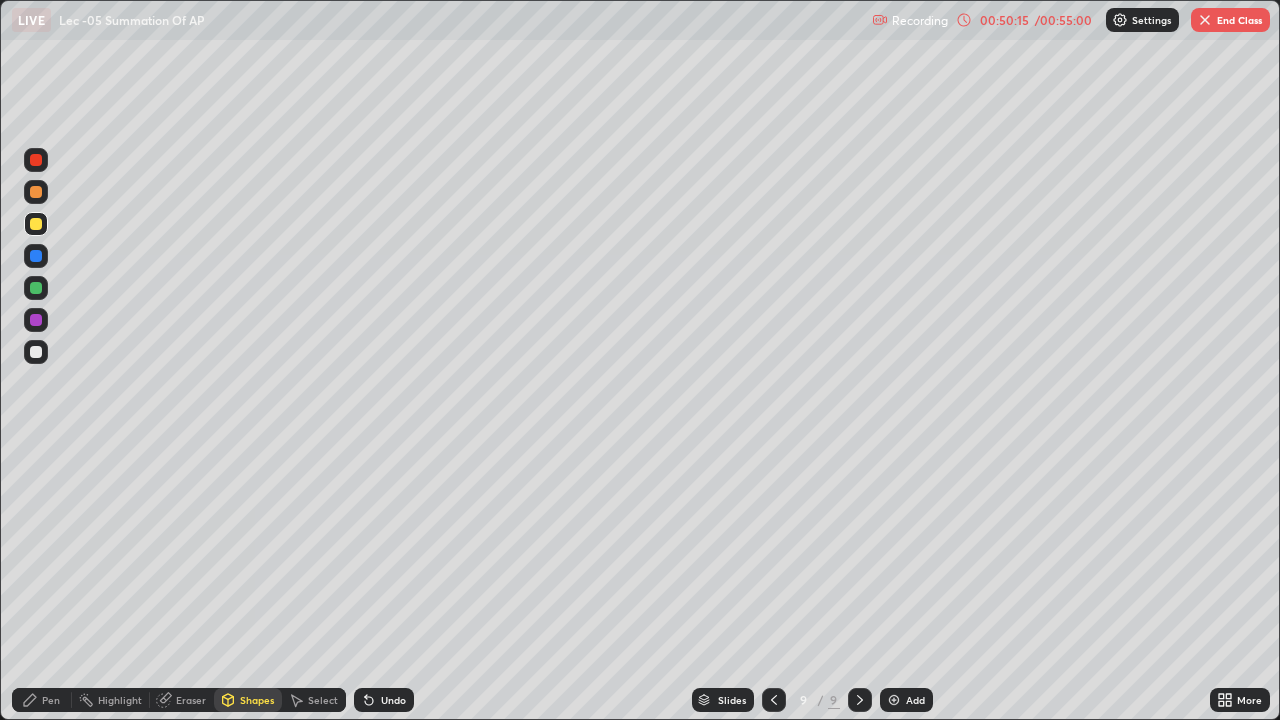 click on "Pen" at bounding box center [51, 700] 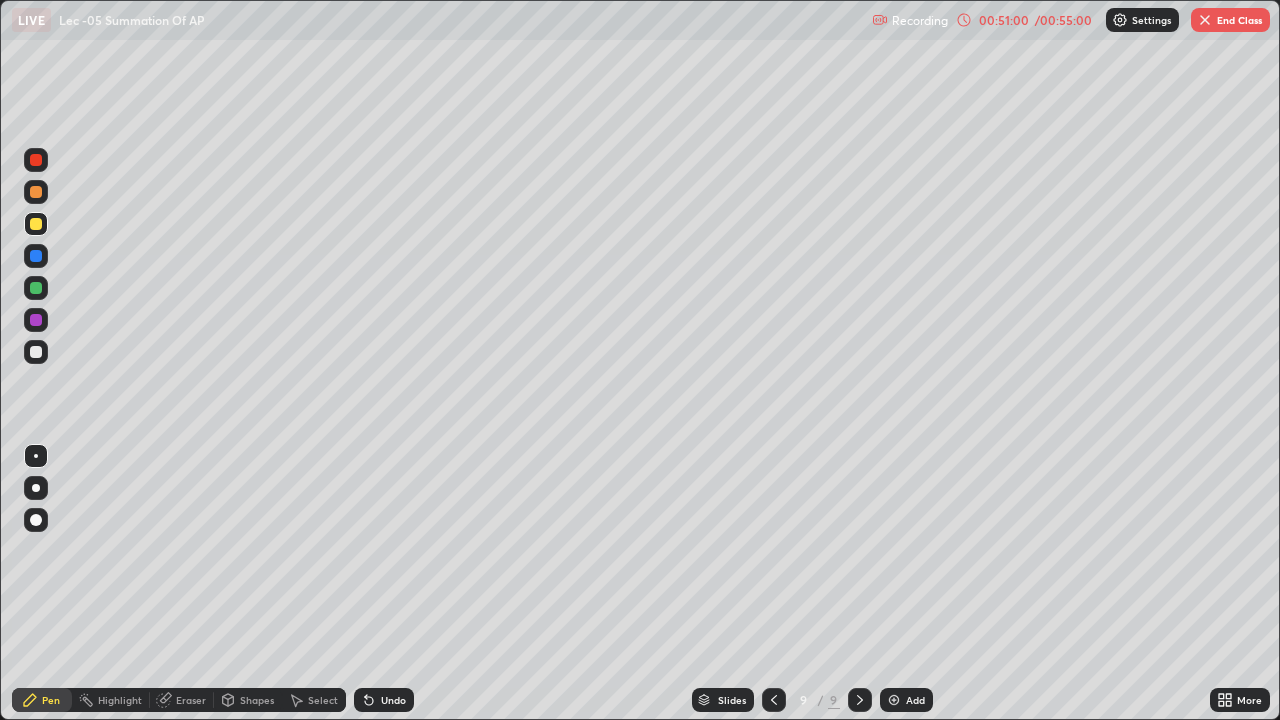 click on "Shapes" at bounding box center [257, 700] 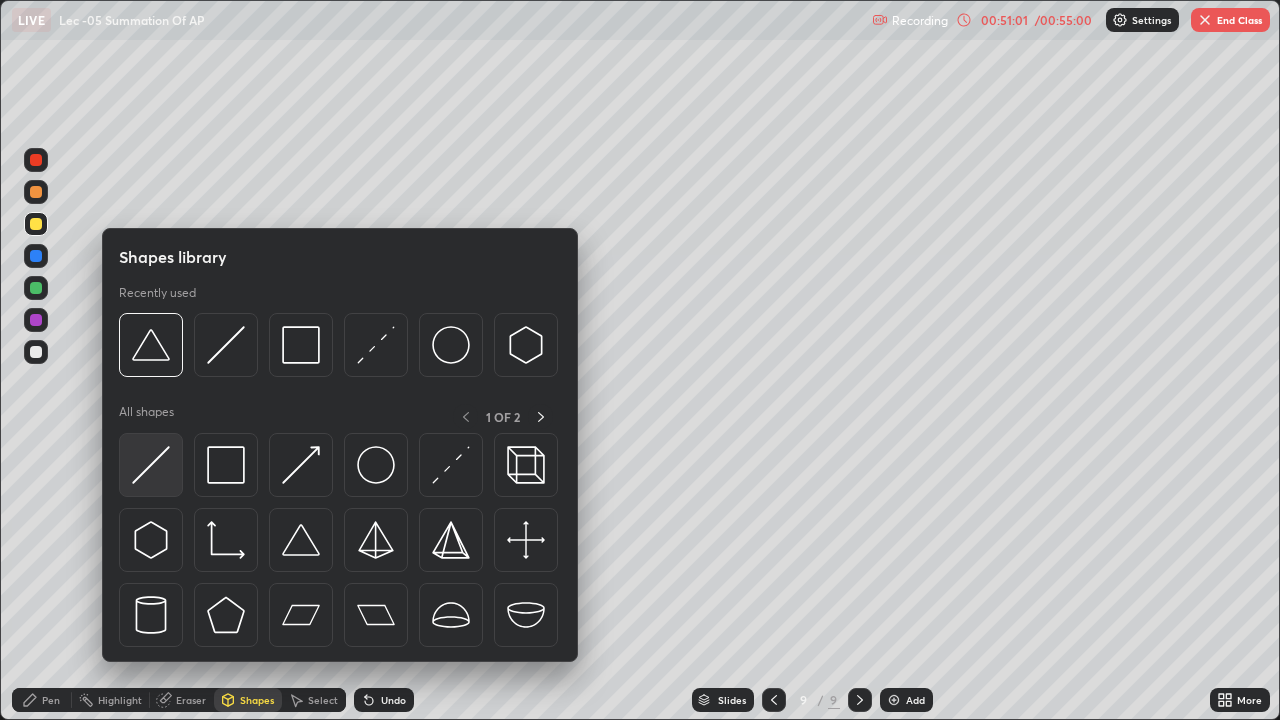 click at bounding box center (151, 465) 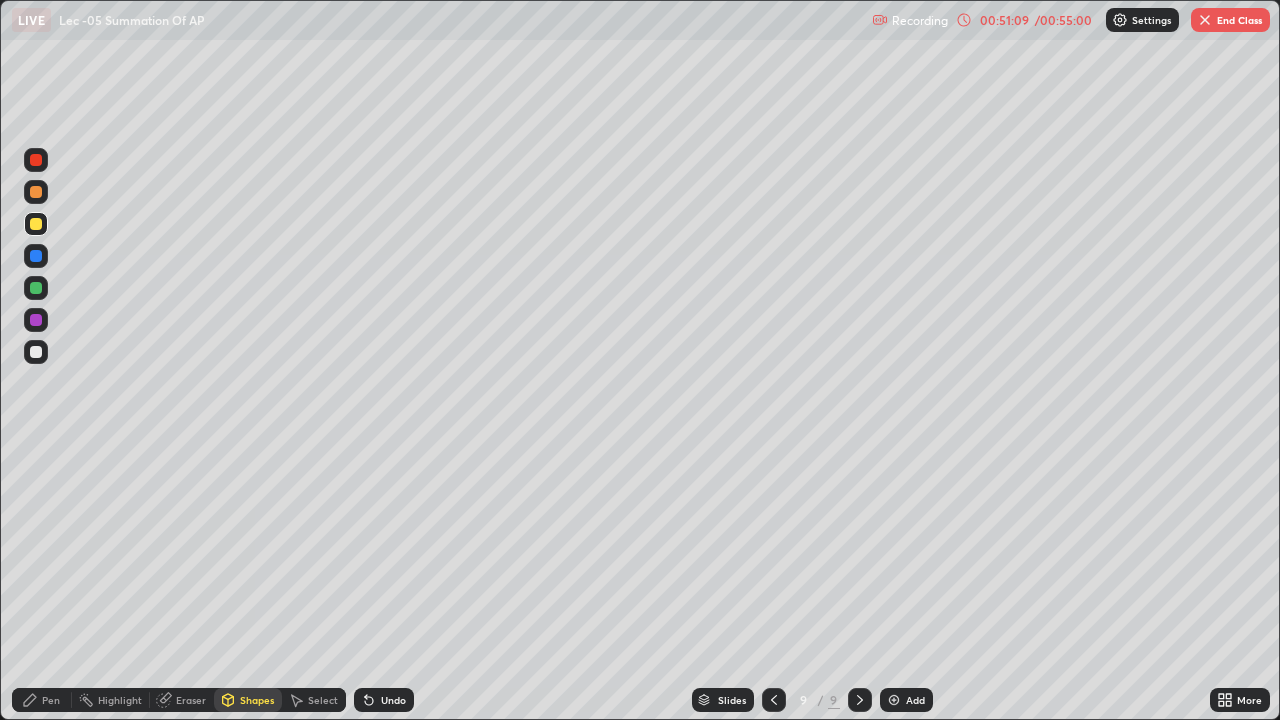 click on "Pen" at bounding box center (51, 700) 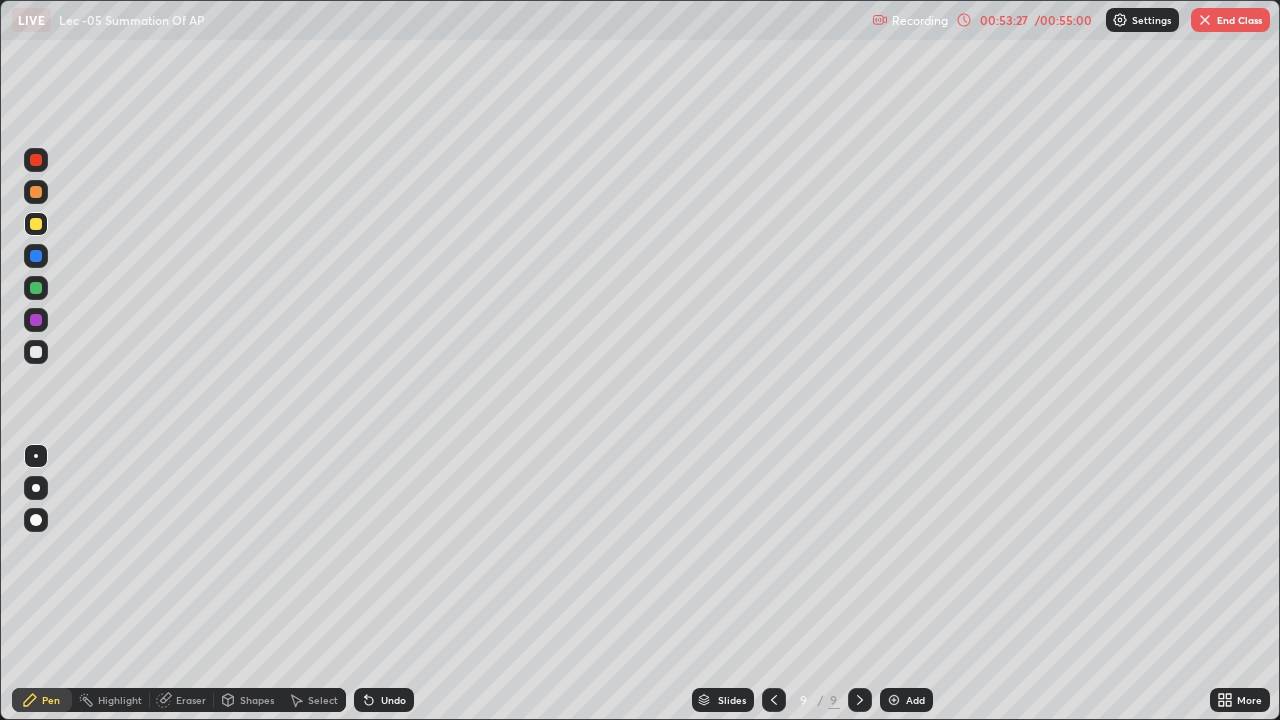 click on "Add" at bounding box center [915, 700] 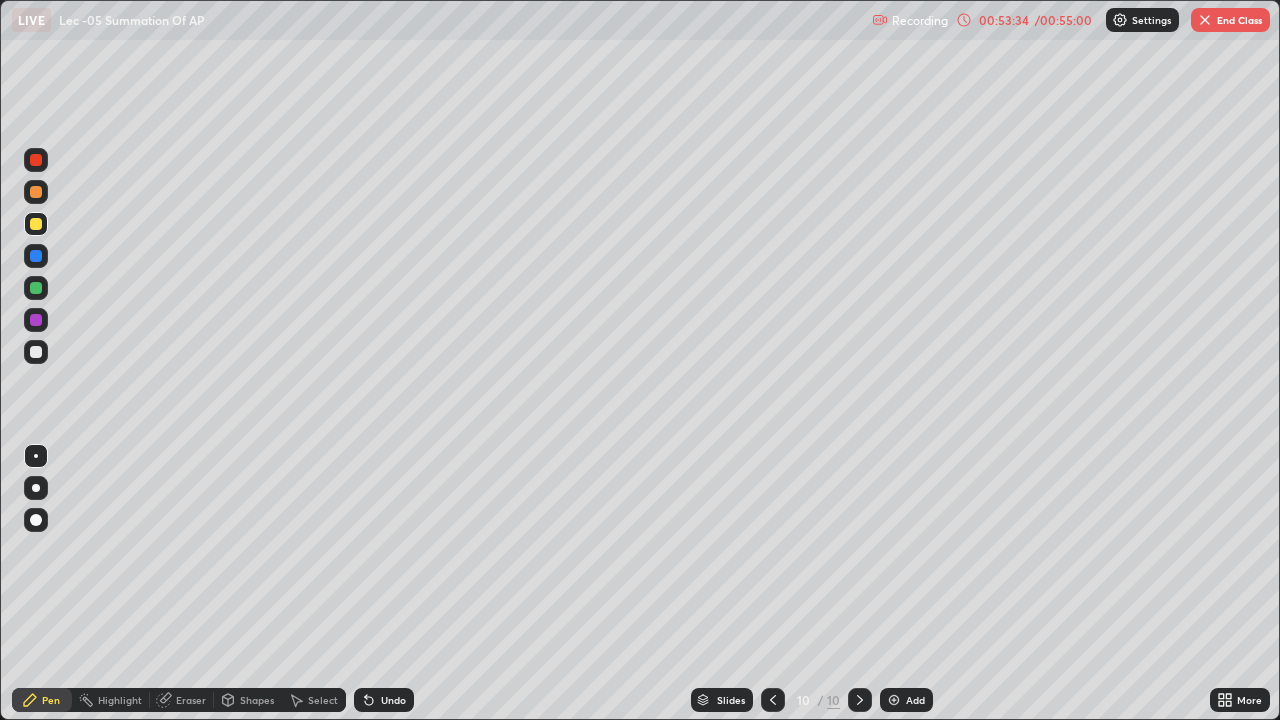 click at bounding box center [773, 700] 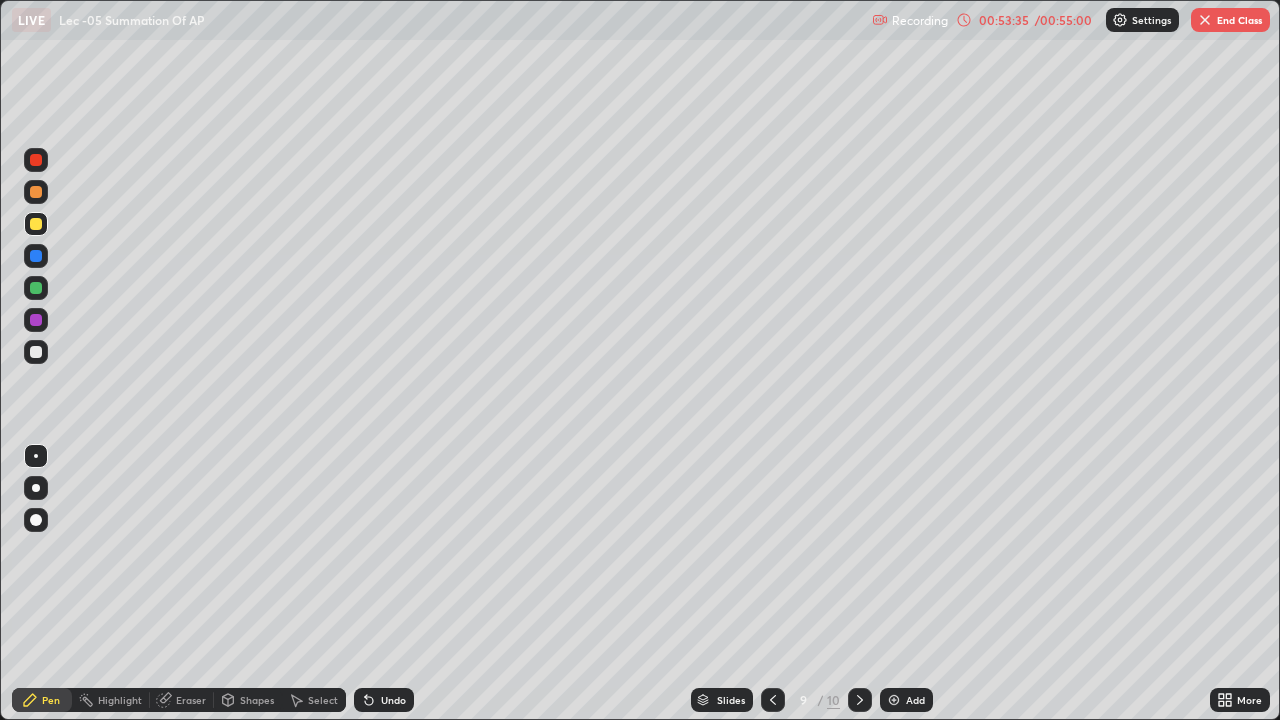 click 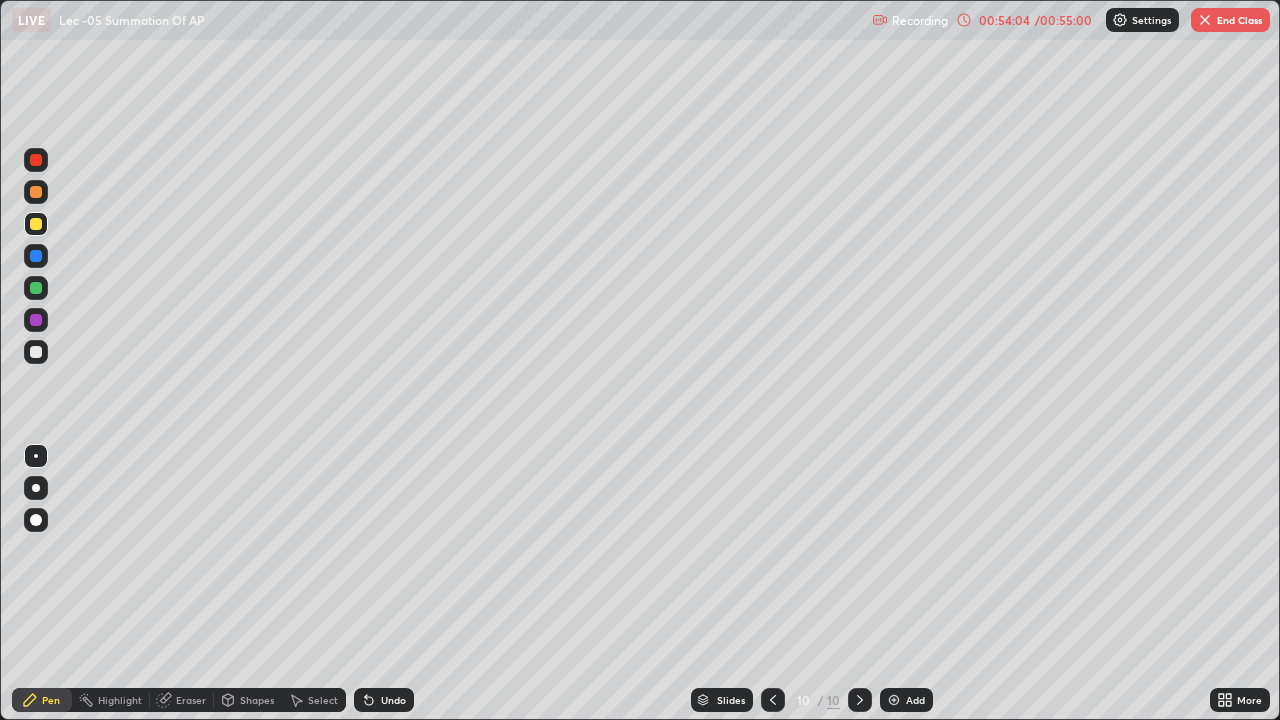 click on "Undo" at bounding box center (384, 700) 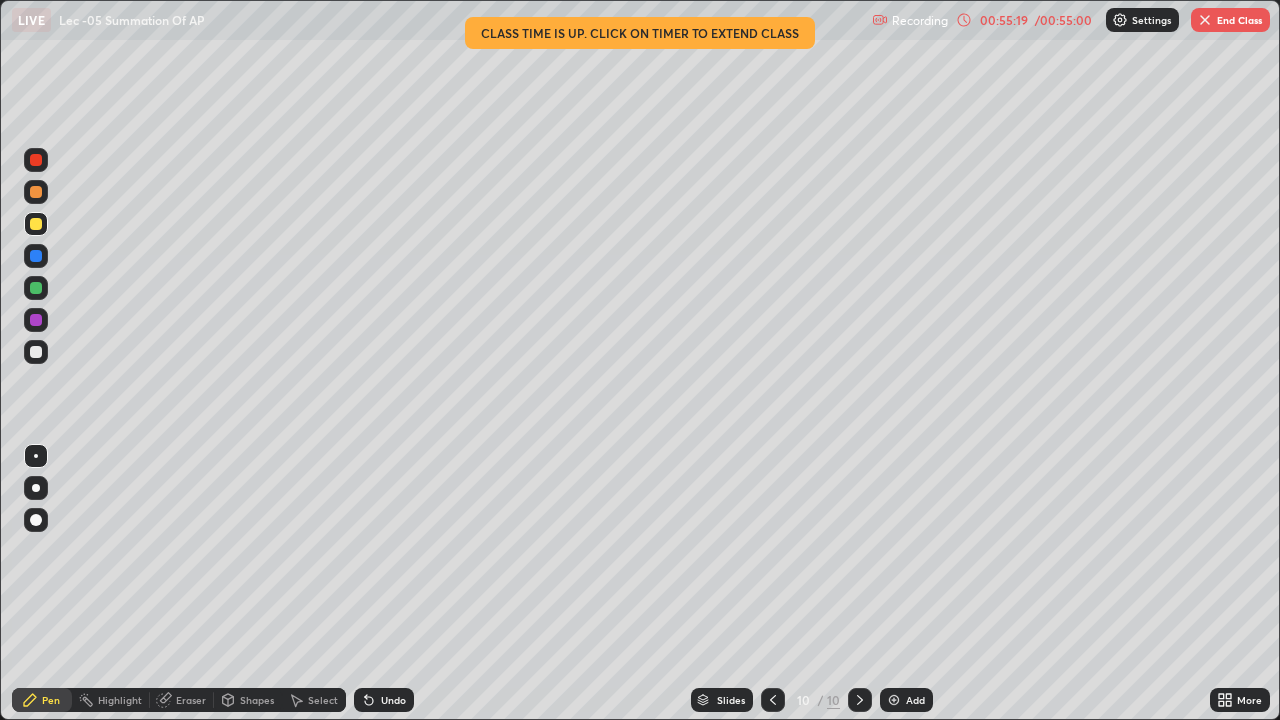 click on "End Class" at bounding box center (1230, 20) 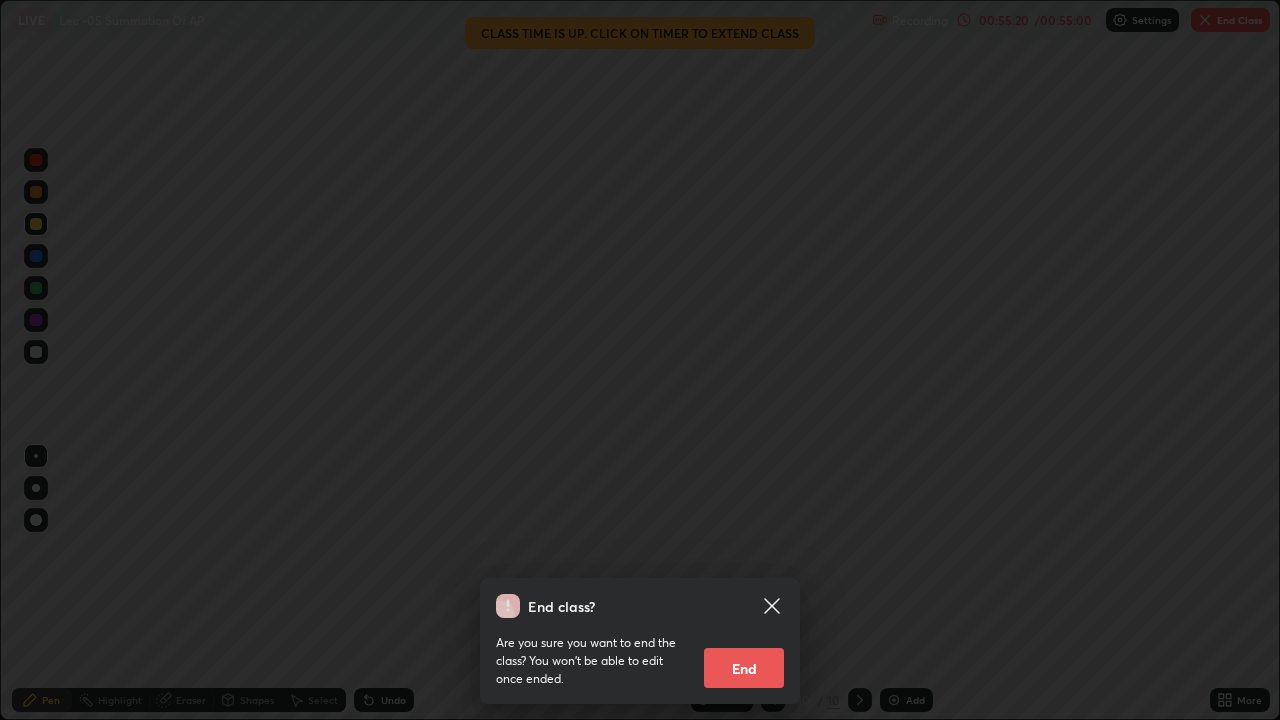 click on "End" at bounding box center (744, 668) 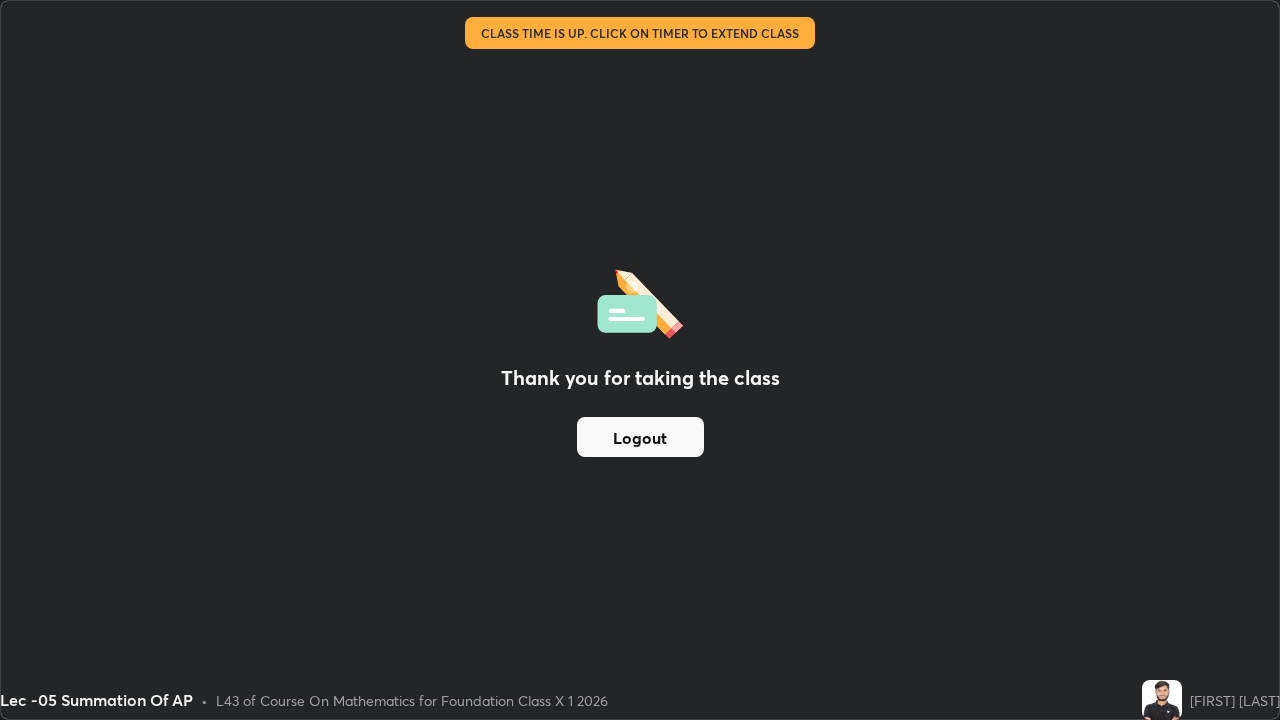click on "Logout" at bounding box center (640, 437) 